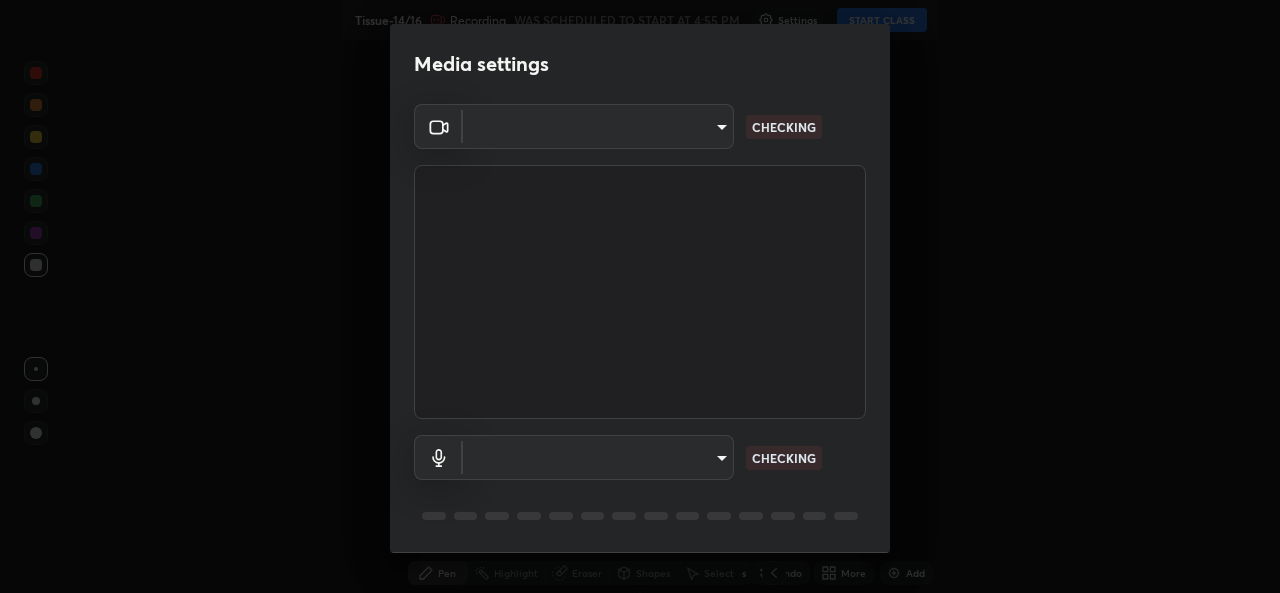 type on "162a4bef6d5de59660943d10e2777e2613c591b7fe343c7323db06c6e3c7e835" 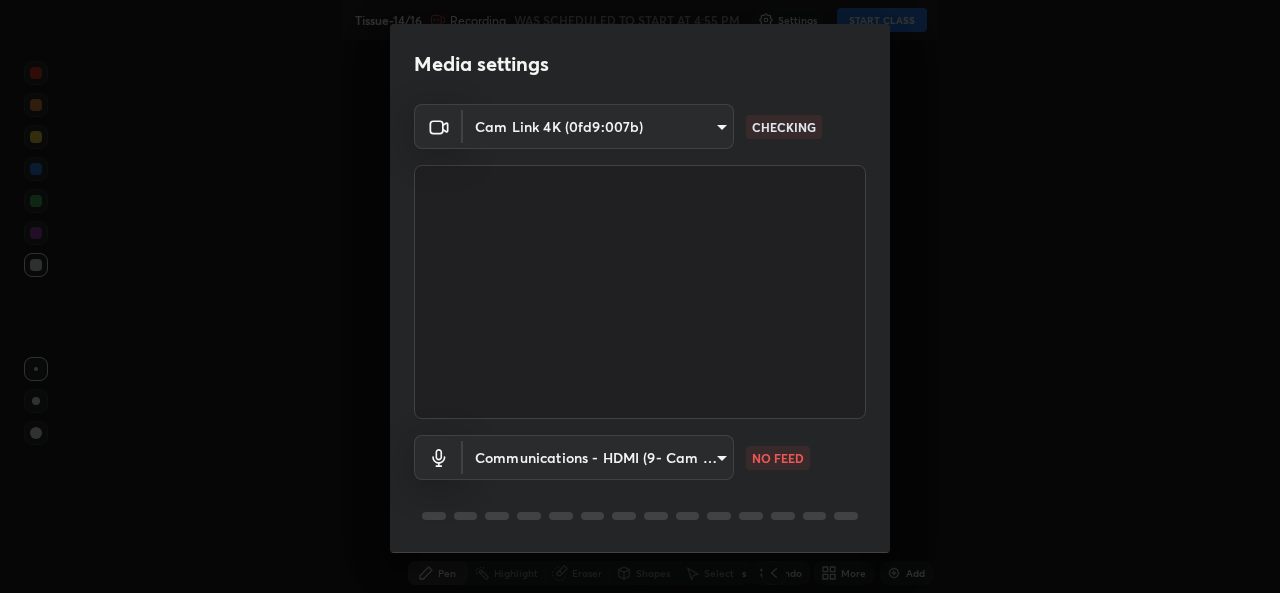scroll, scrollTop: 0, scrollLeft: 0, axis: both 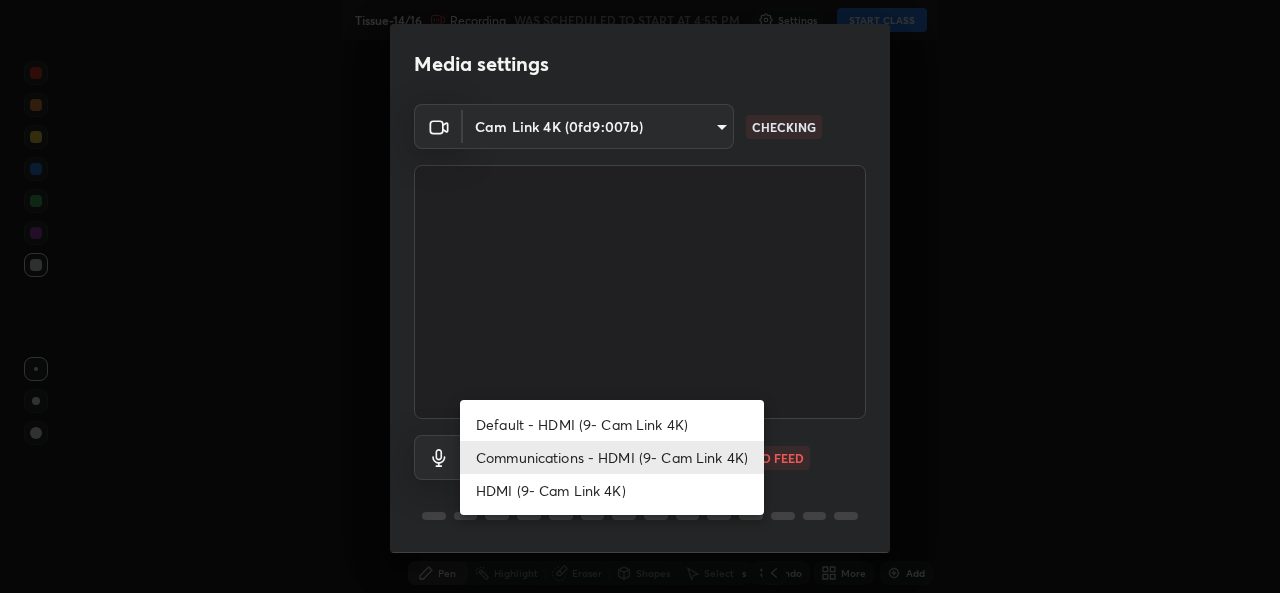 click on "HDMI (9- Cam Link 4K)" at bounding box center [612, 490] 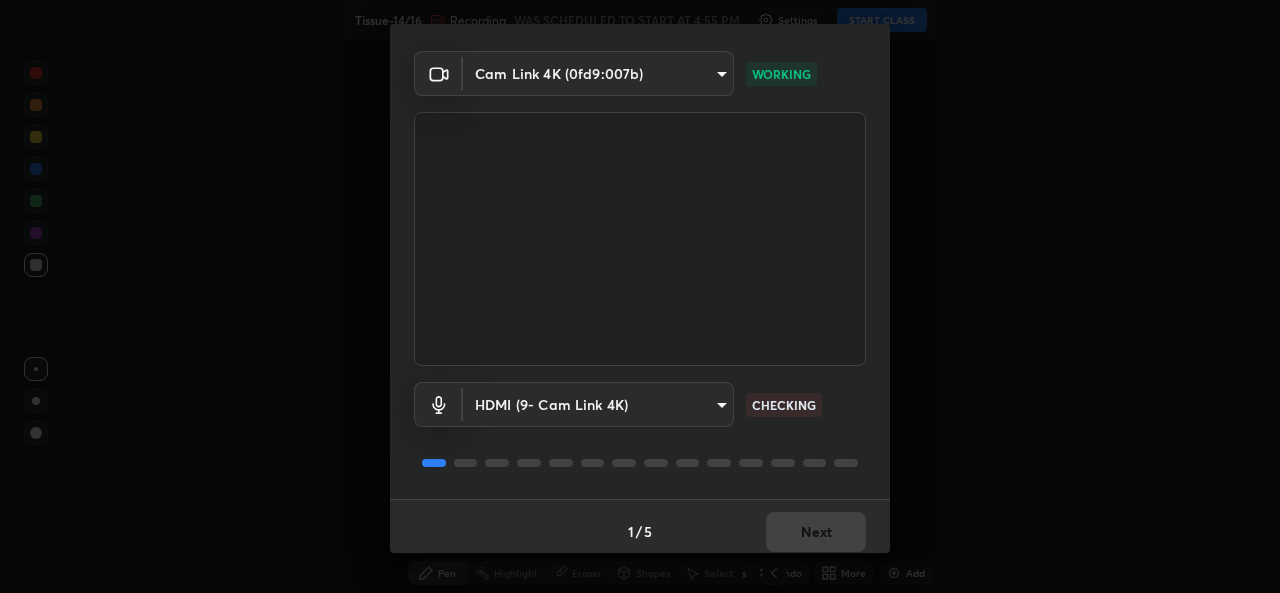 scroll, scrollTop: 63, scrollLeft: 0, axis: vertical 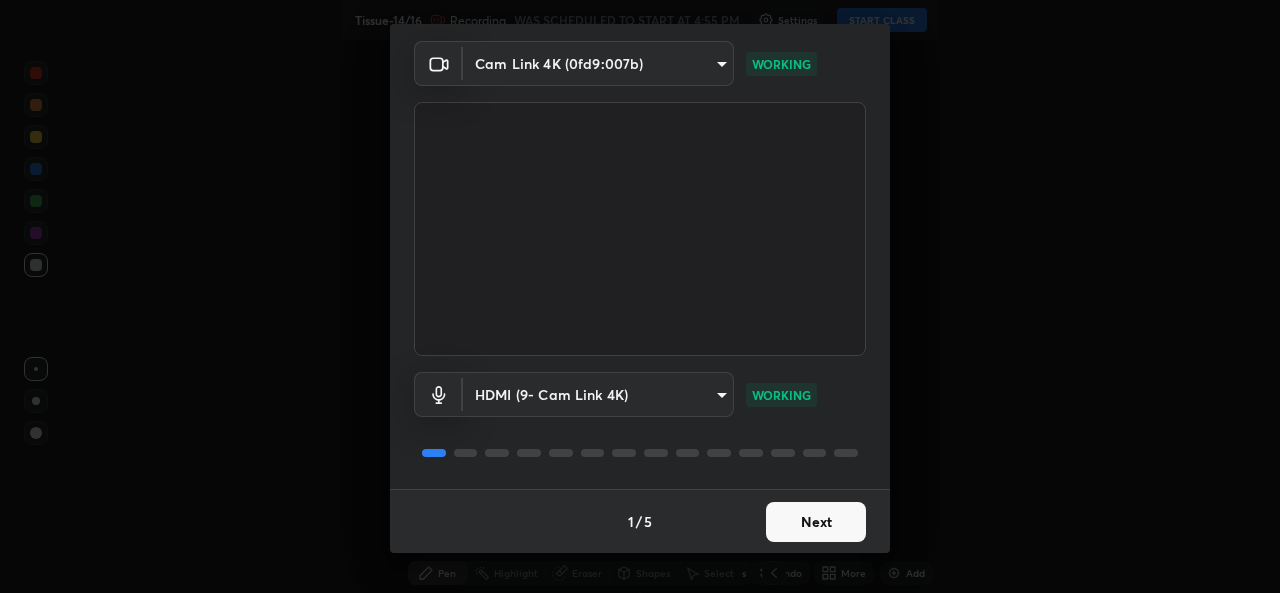 click on "Next" at bounding box center (816, 522) 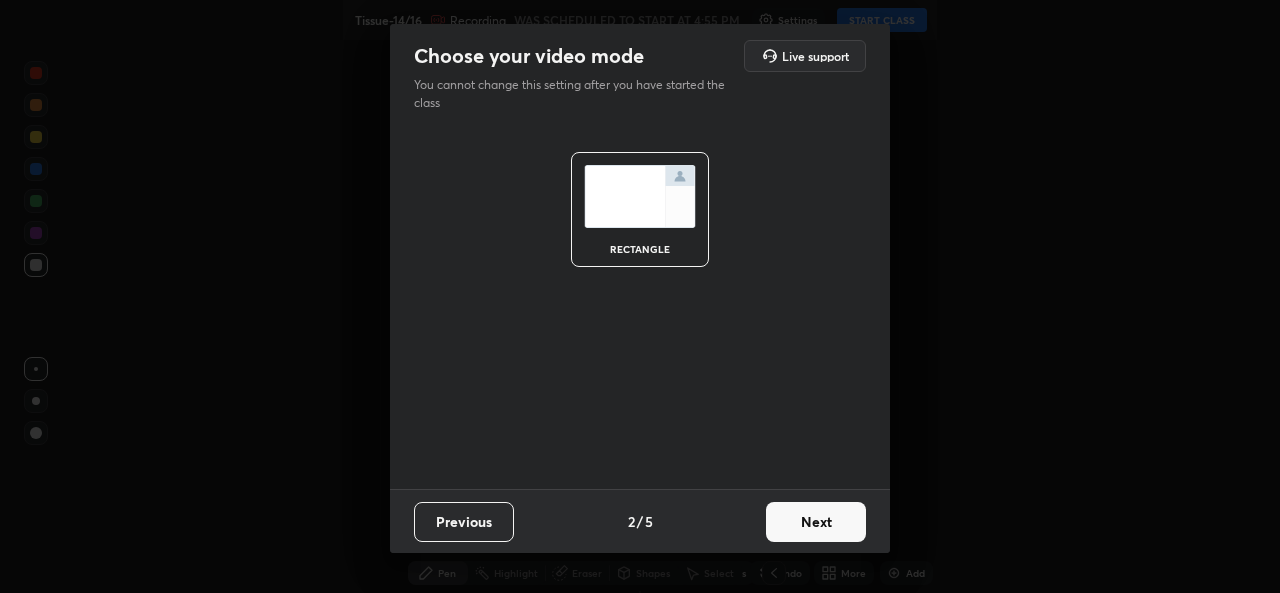 click on "Next" at bounding box center (816, 522) 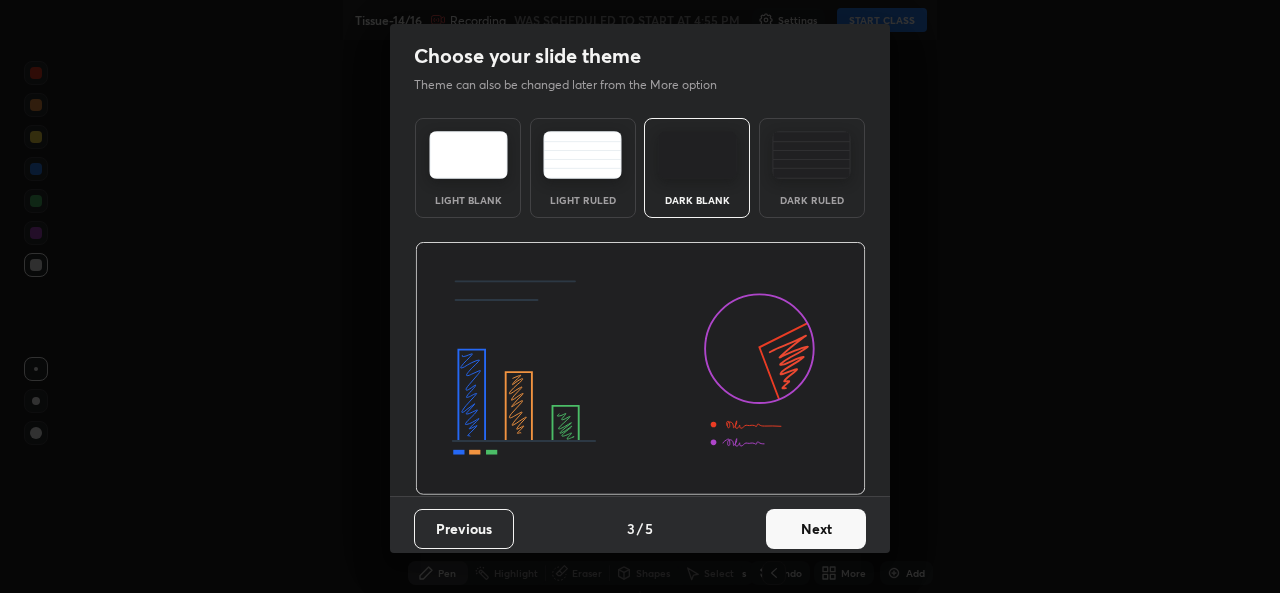click on "Next" at bounding box center [816, 529] 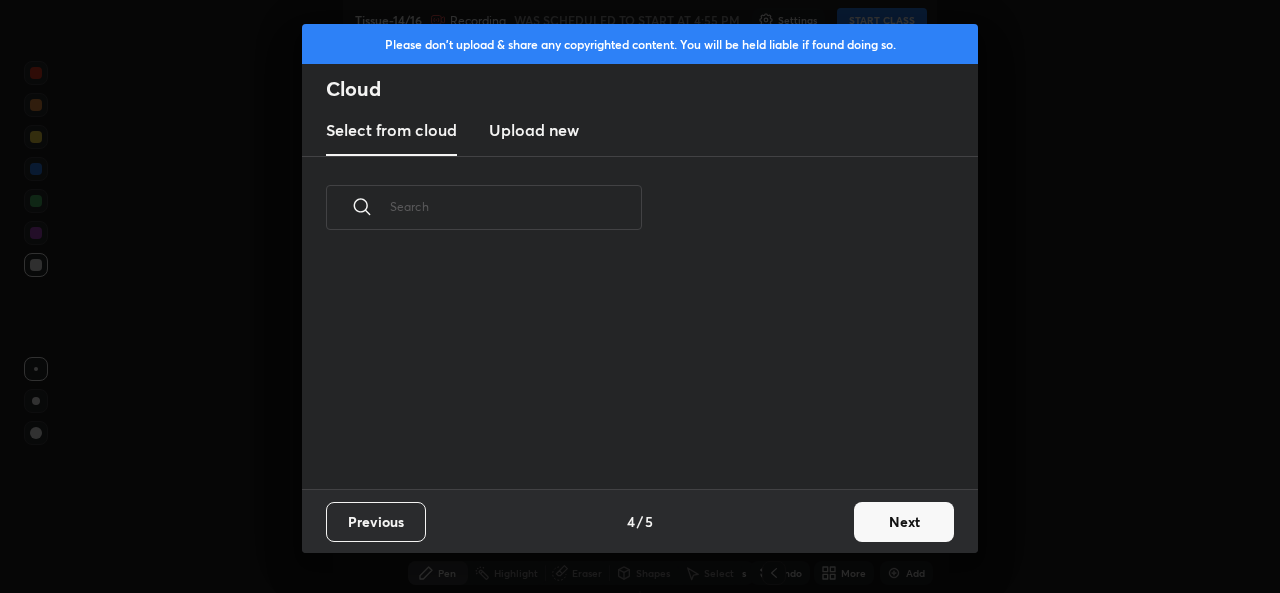 scroll, scrollTop: 7, scrollLeft: 11, axis: both 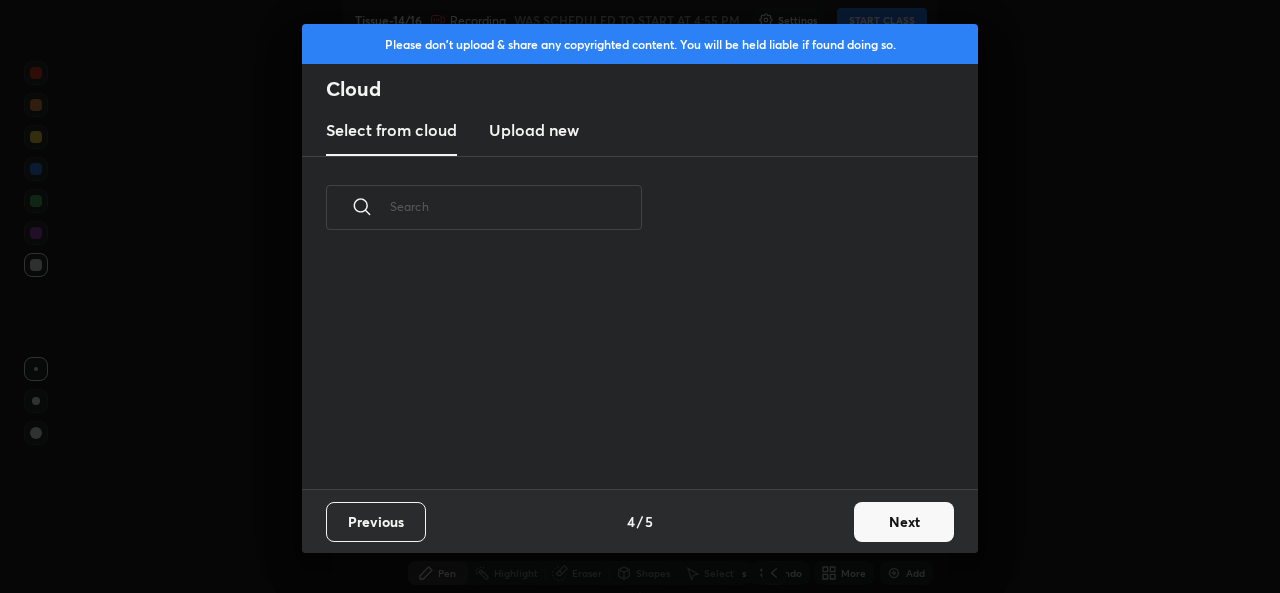 click on "Upload new" at bounding box center [534, 130] 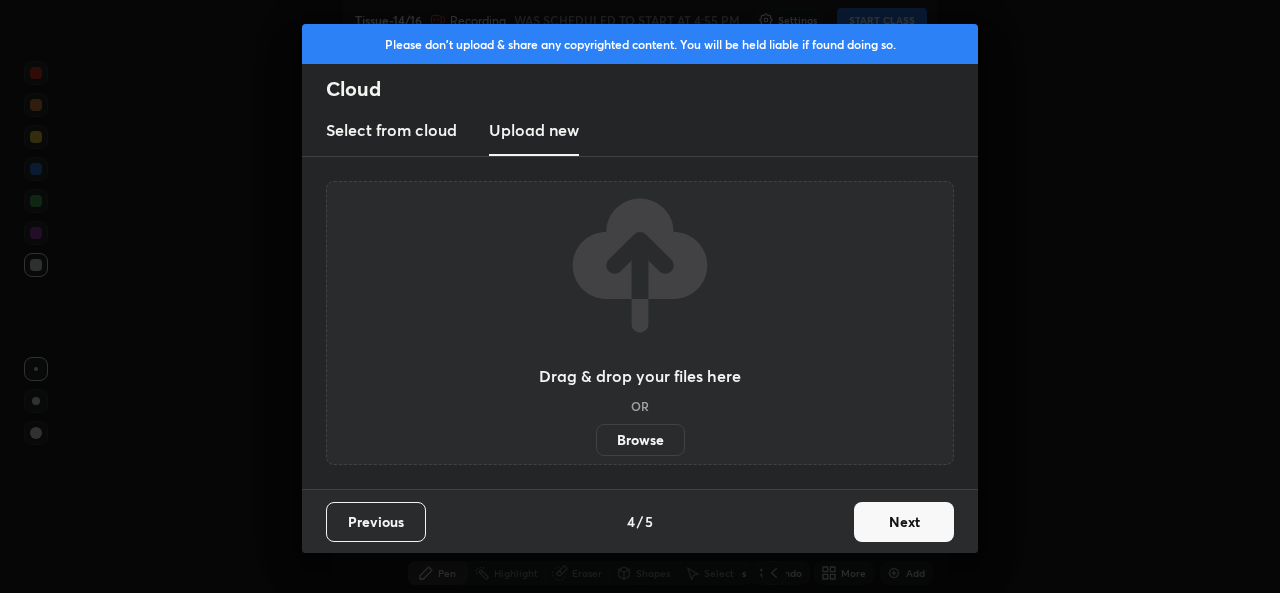click on "Browse" at bounding box center [640, 440] 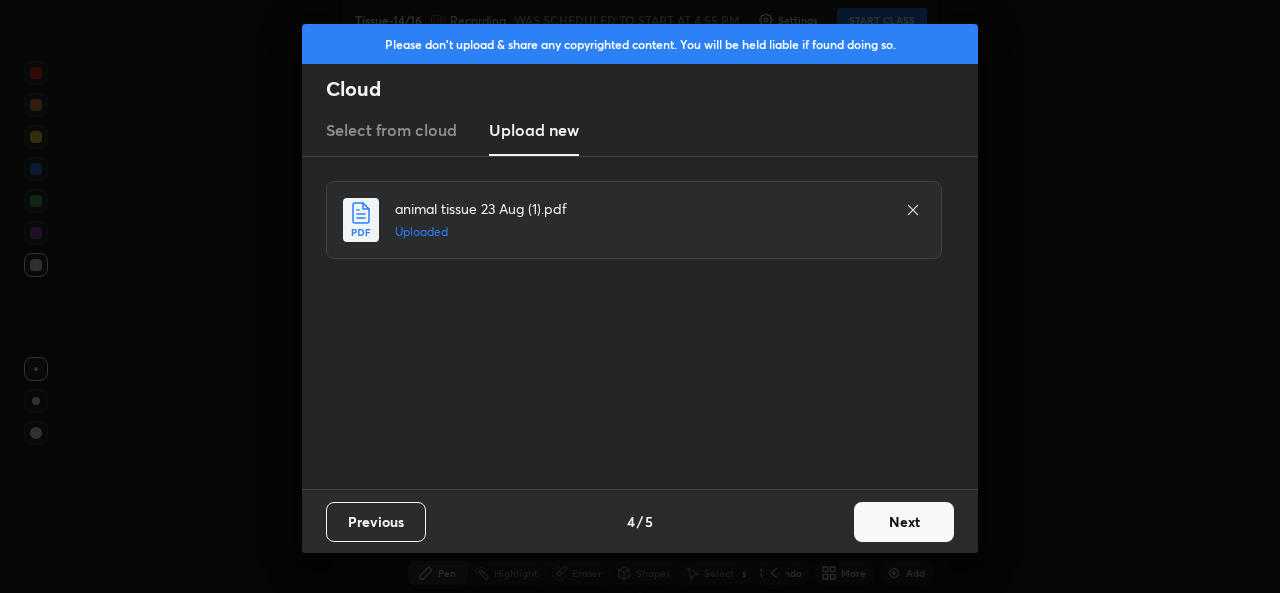click on "Next" at bounding box center (904, 522) 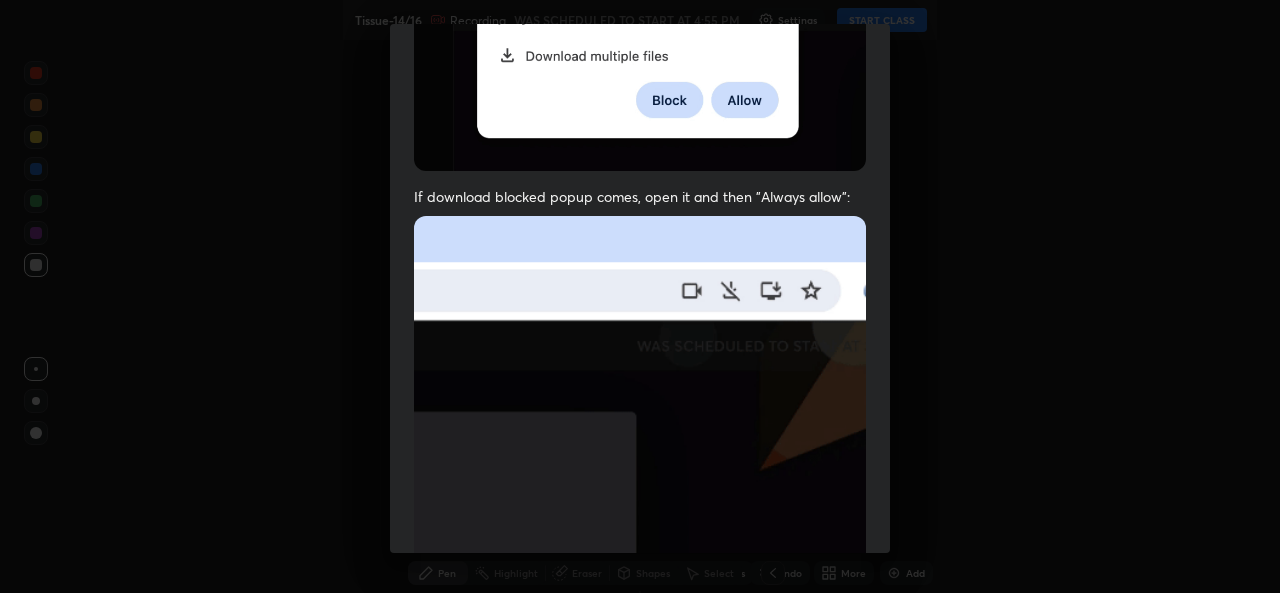 scroll, scrollTop: 471, scrollLeft: 0, axis: vertical 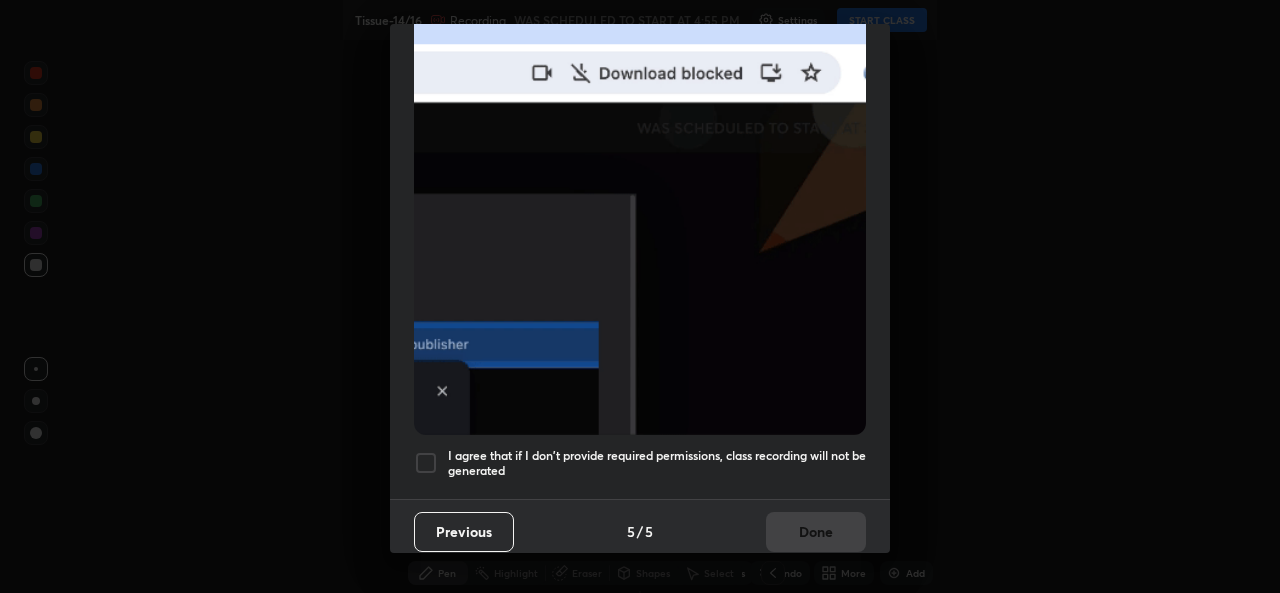 click at bounding box center (426, 463) 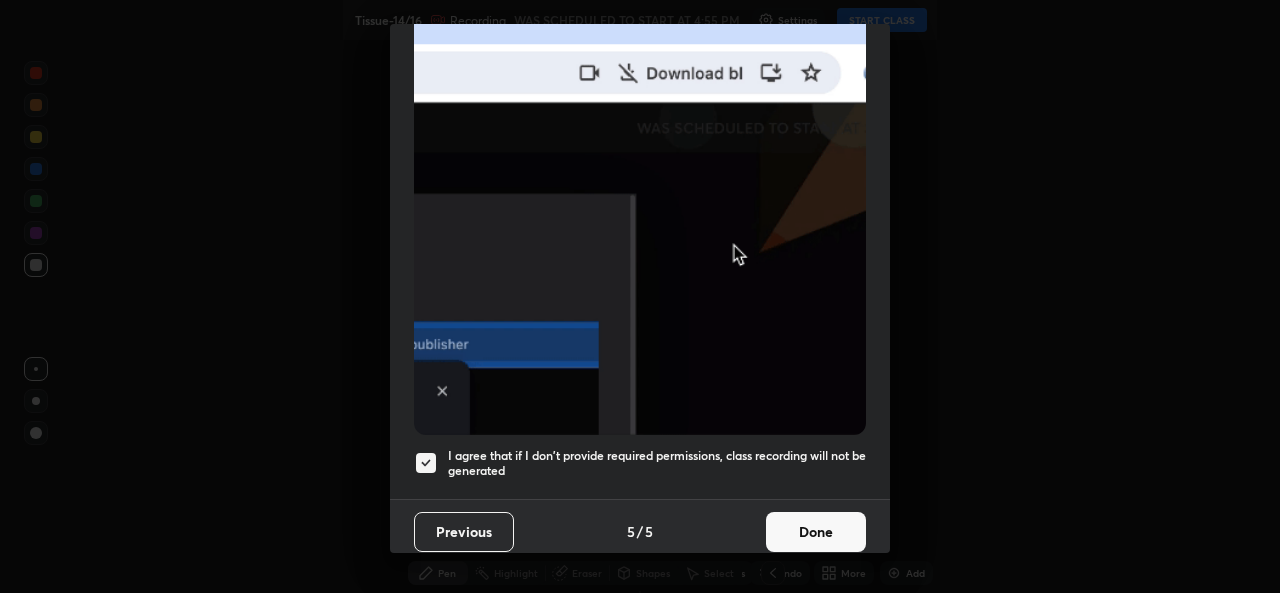 click on "Done" at bounding box center (816, 532) 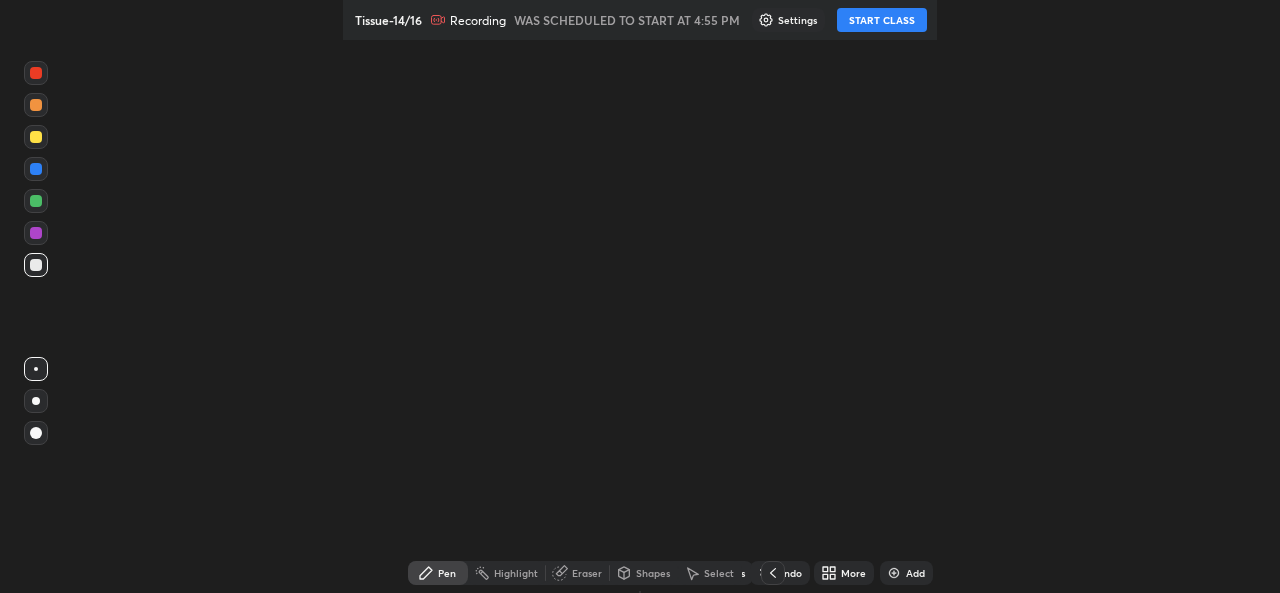 click on "START CLASS" at bounding box center [882, 20] 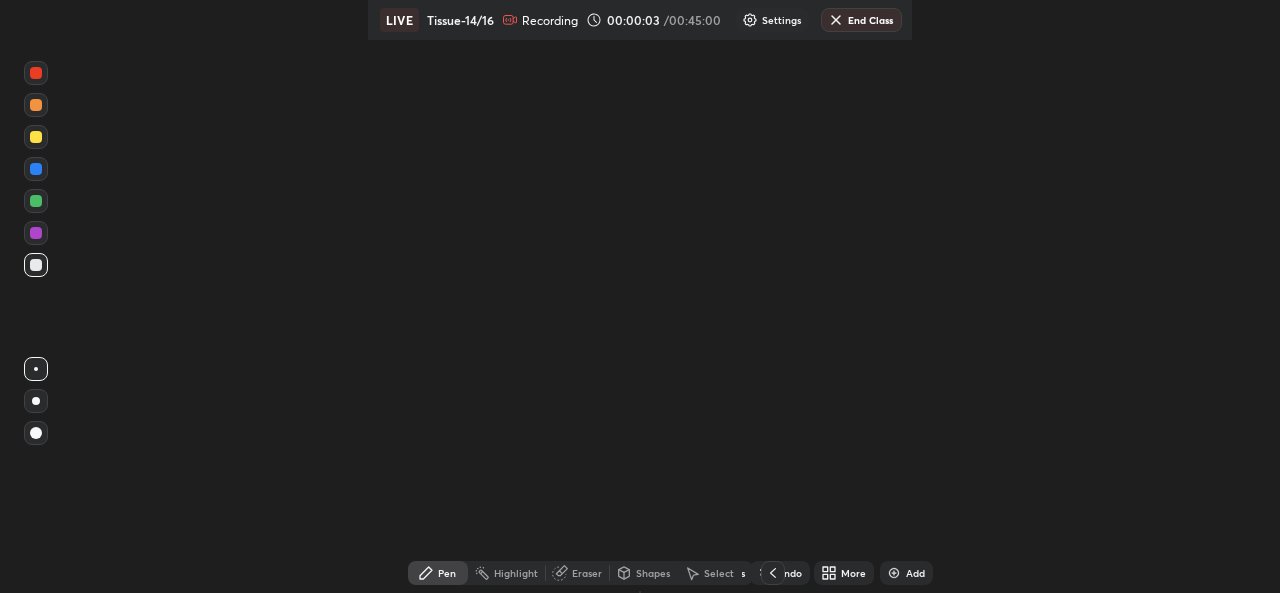 click on "More" at bounding box center [853, 573] 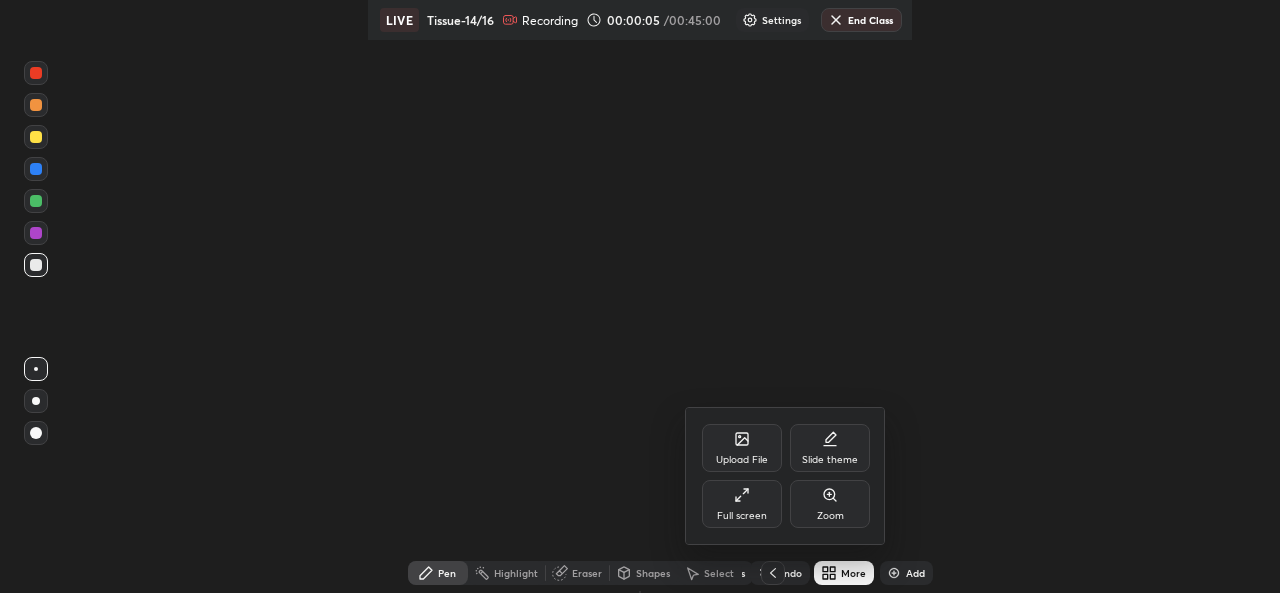 click 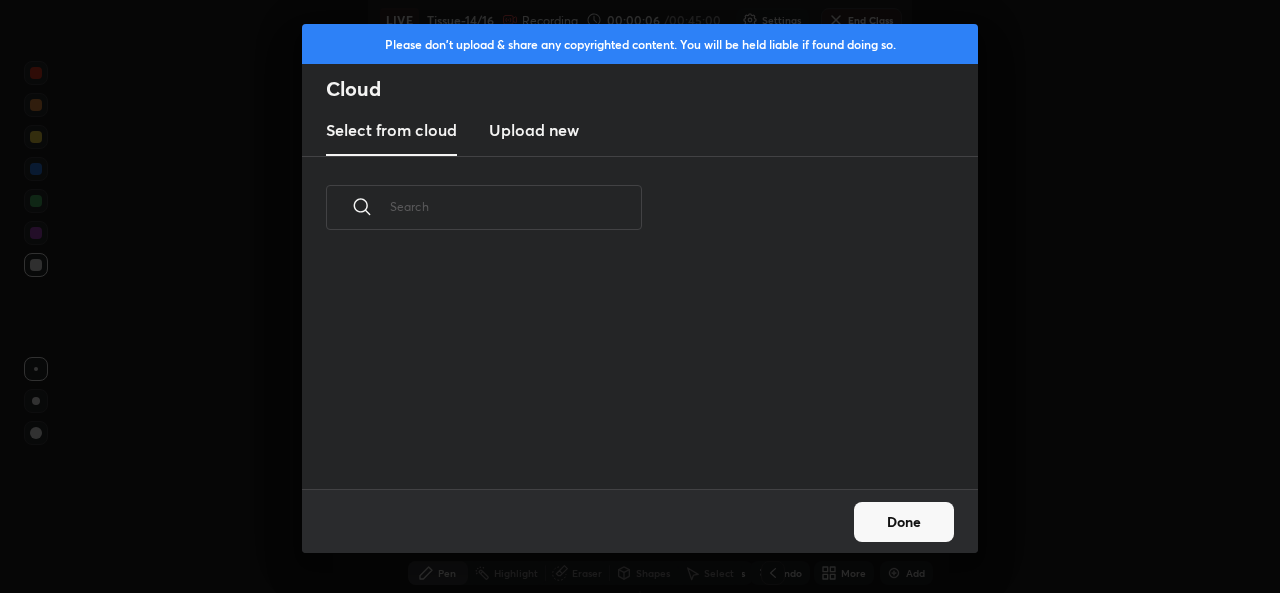 scroll, scrollTop: 7, scrollLeft: 11, axis: both 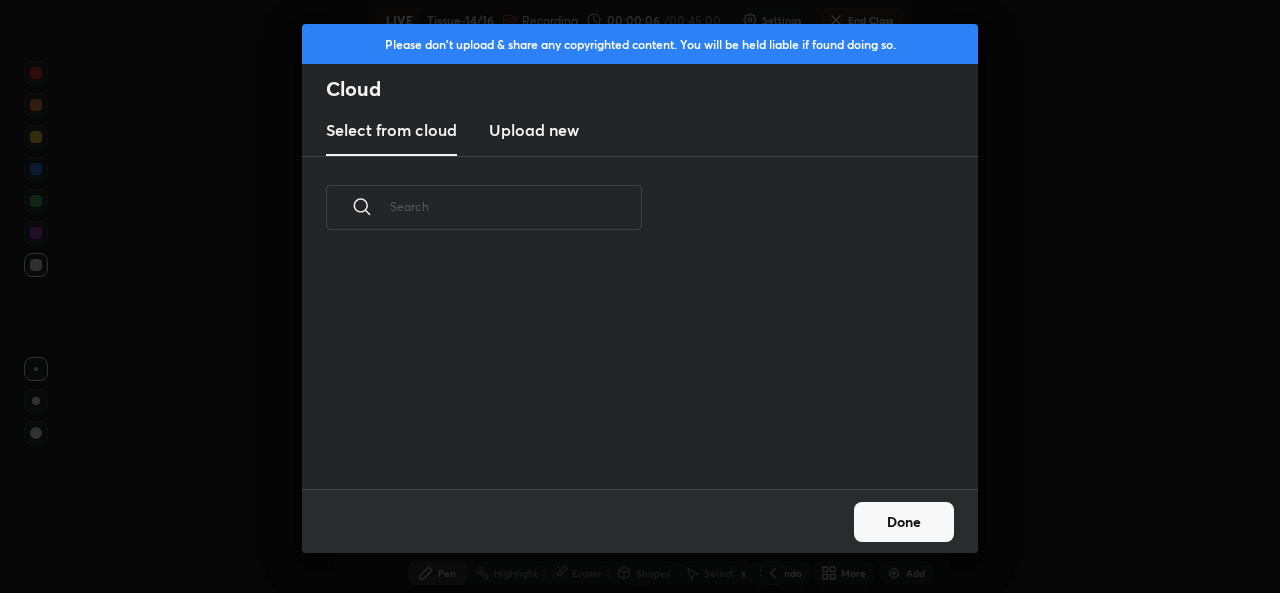 click on "Upload new" at bounding box center [534, 130] 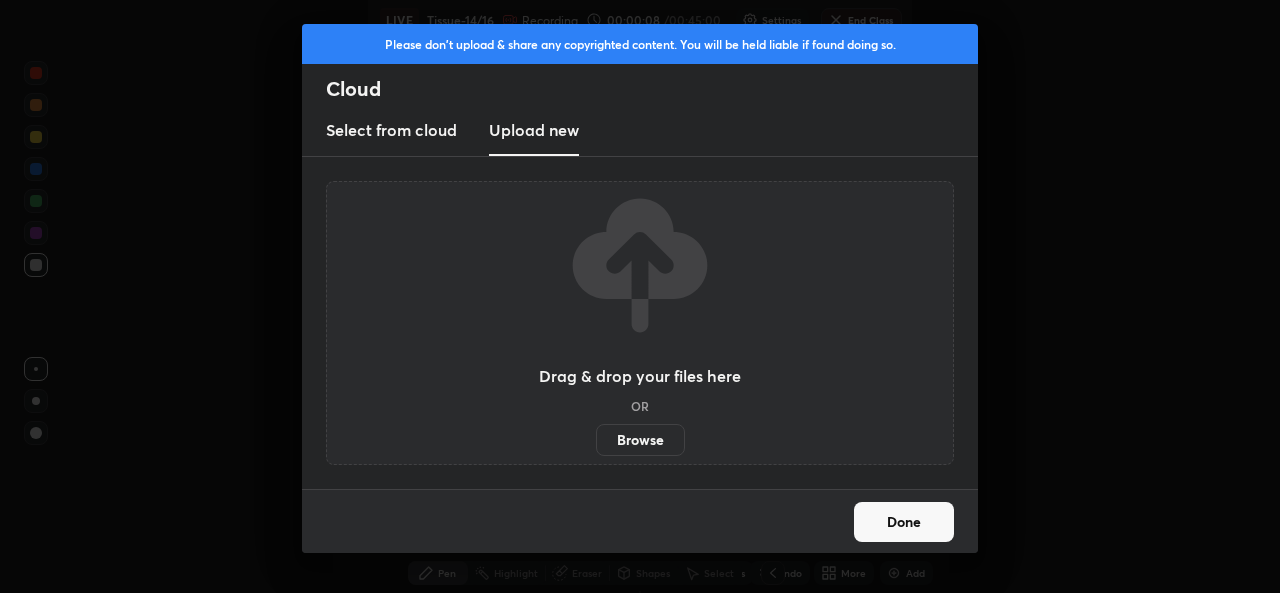 click on "Browse" at bounding box center [640, 440] 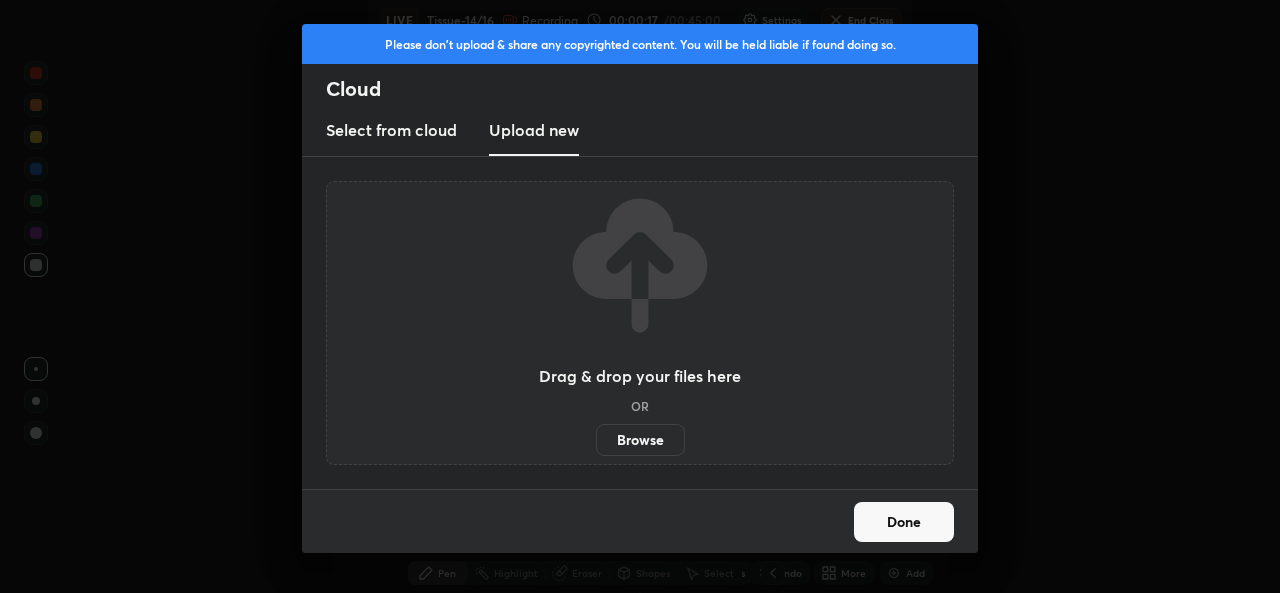 click on "Done" at bounding box center [904, 522] 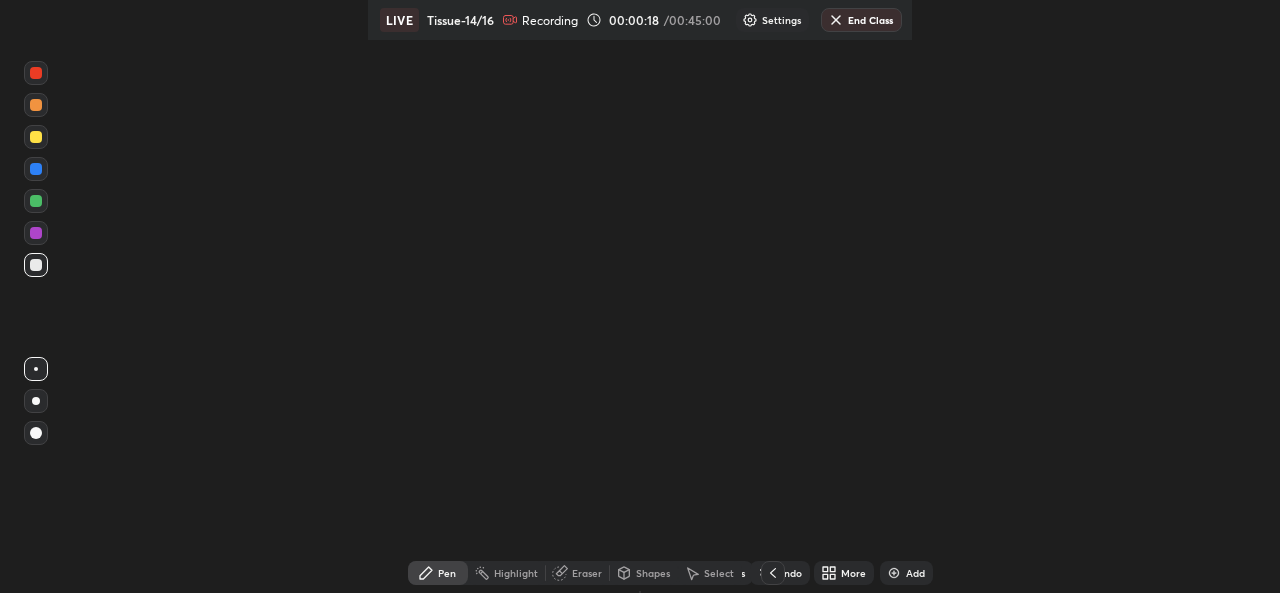 click on "More" at bounding box center (853, 573) 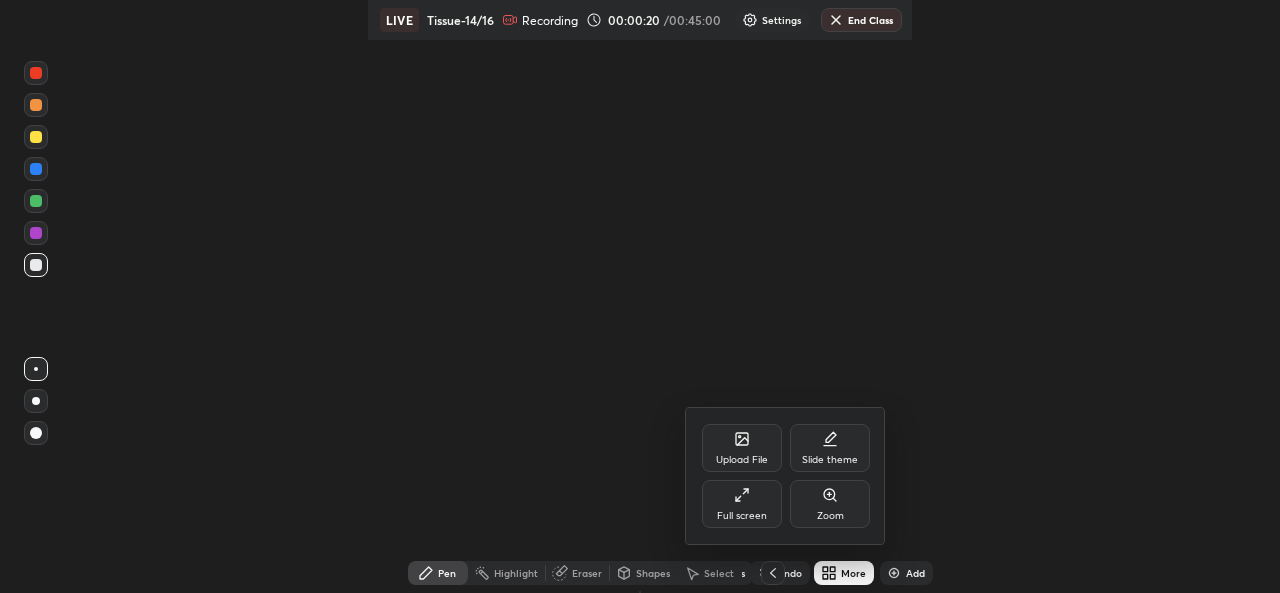 click on "Full screen" at bounding box center (742, 504) 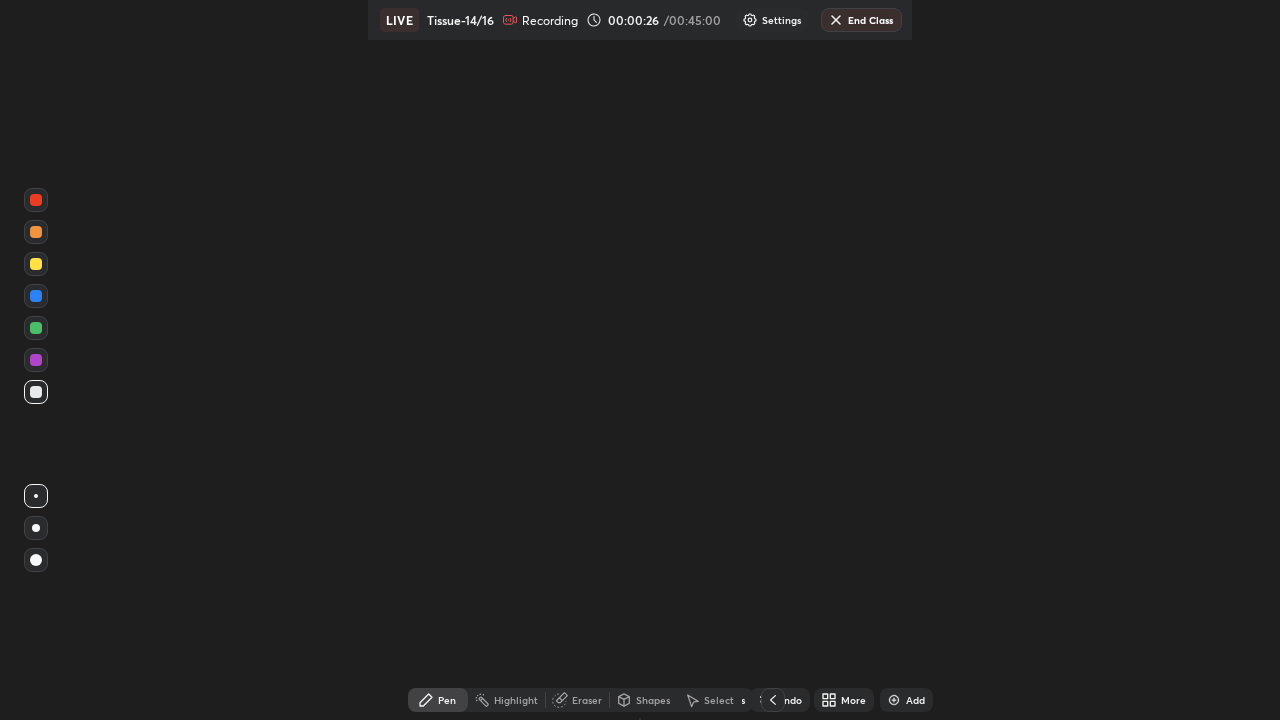 click 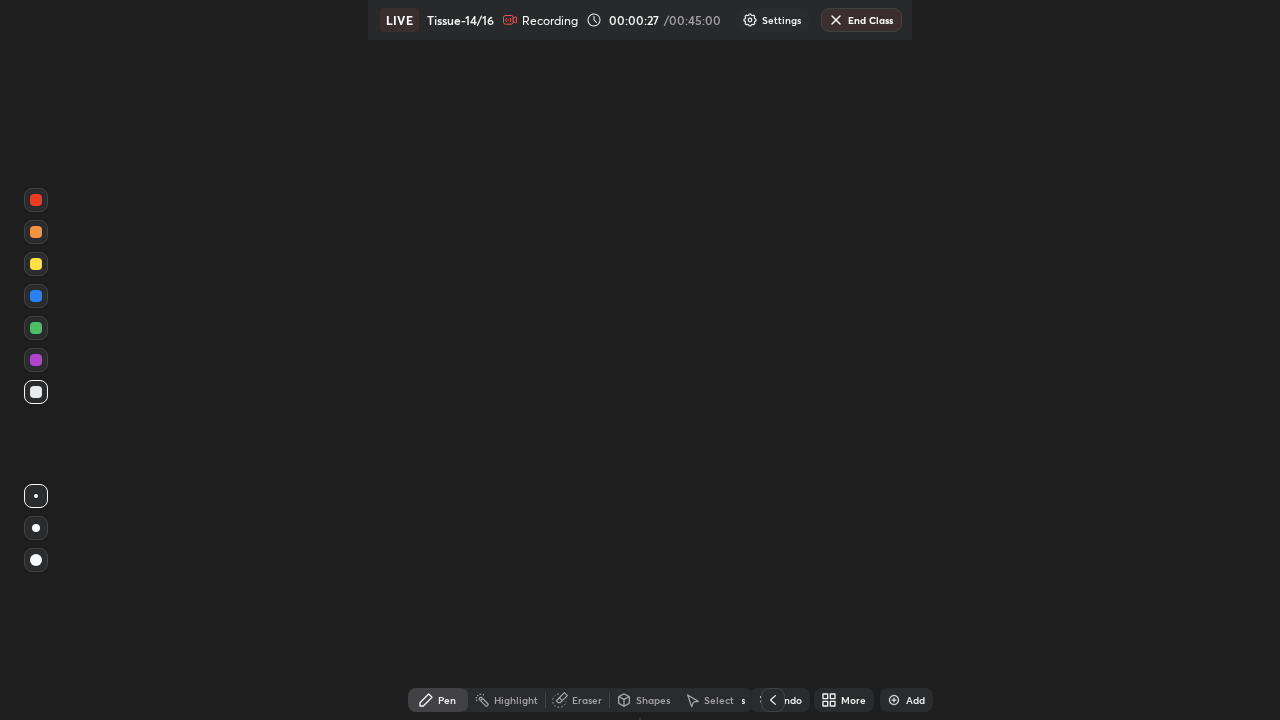 click on "More" at bounding box center (853, 700) 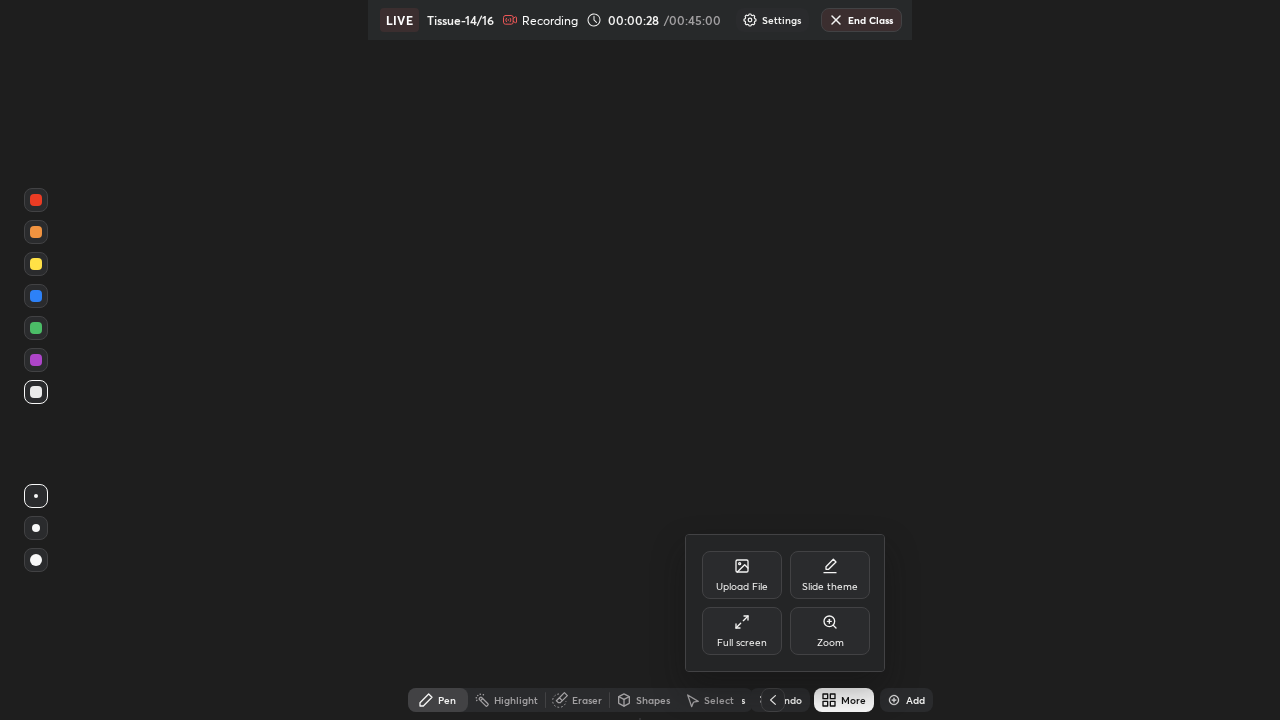 click on "Upload File" at bounding box center (742, 575) 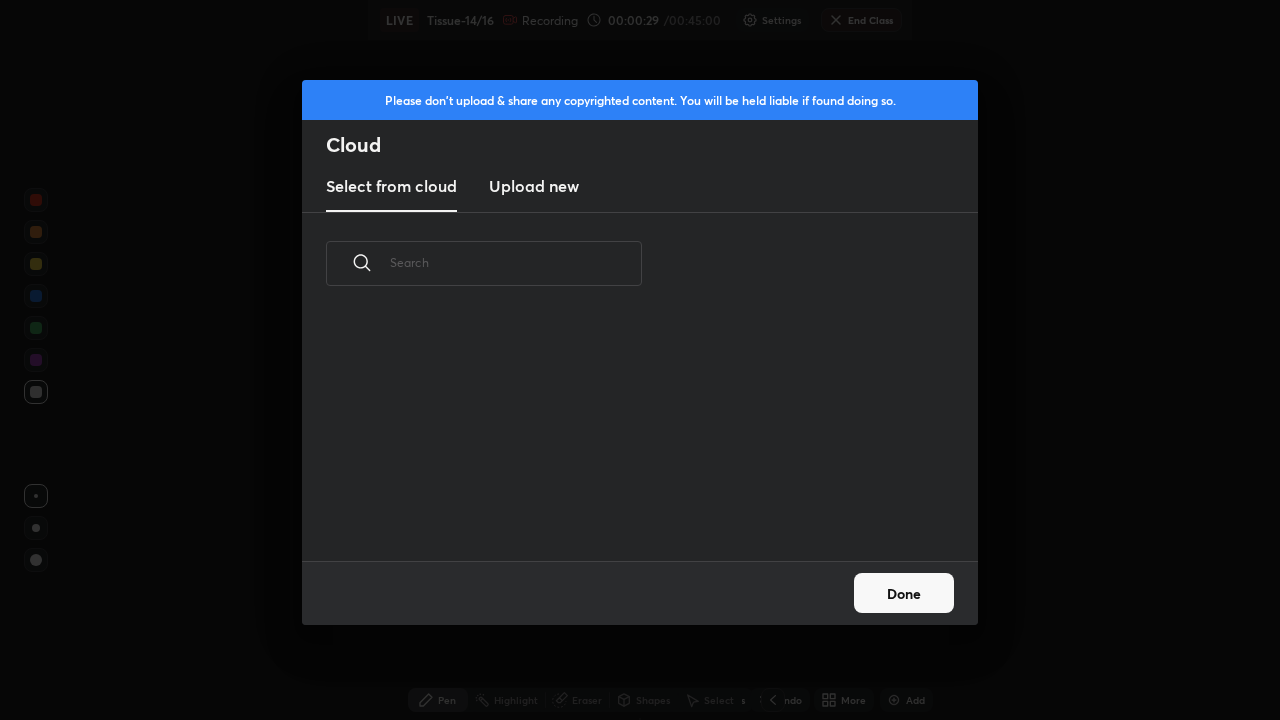 scroll, scrollTop: 246, scrollLeft: 642, axis: both 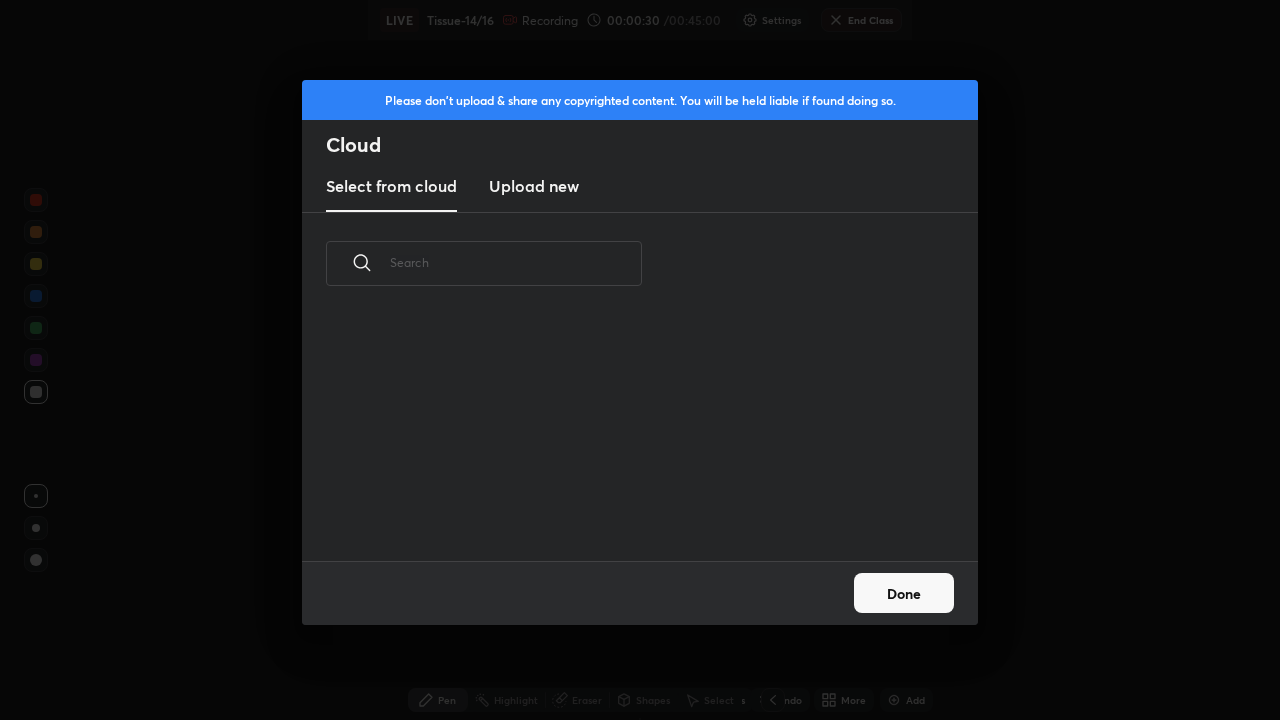 click on "Upload new" at bounding box center [534, 186] 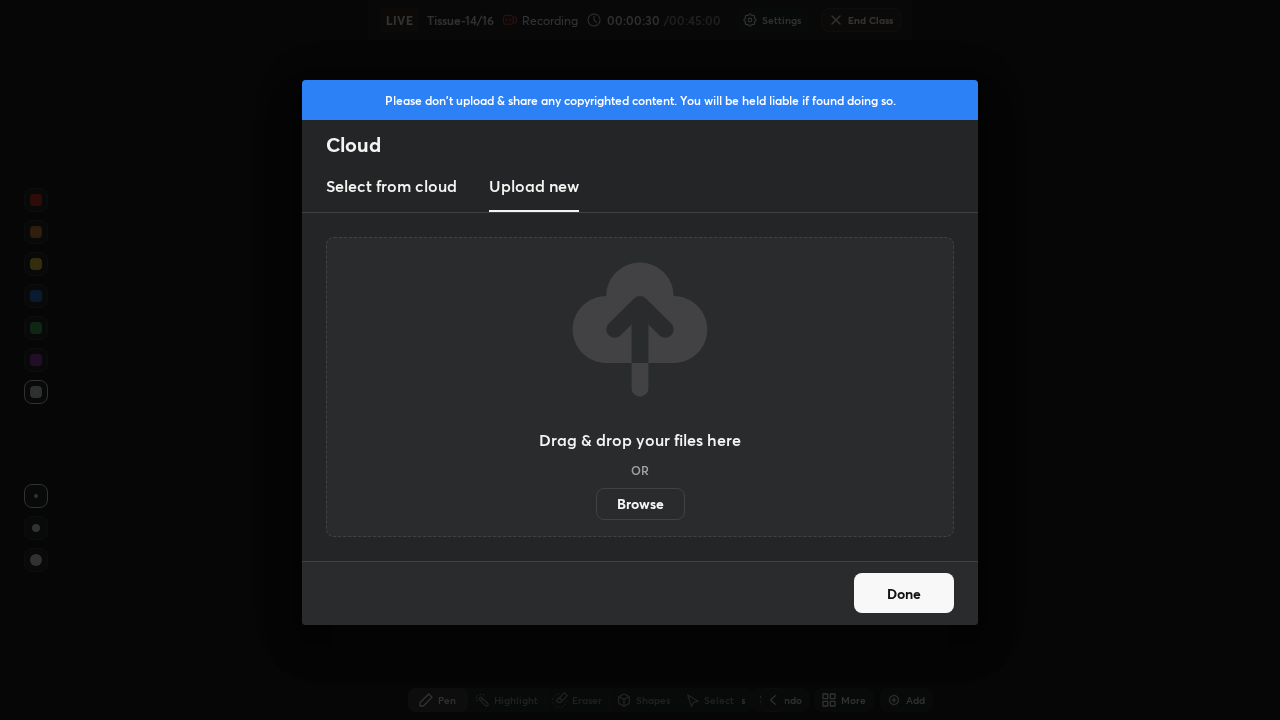 click on "Browse" at bounding box center (640, 504) 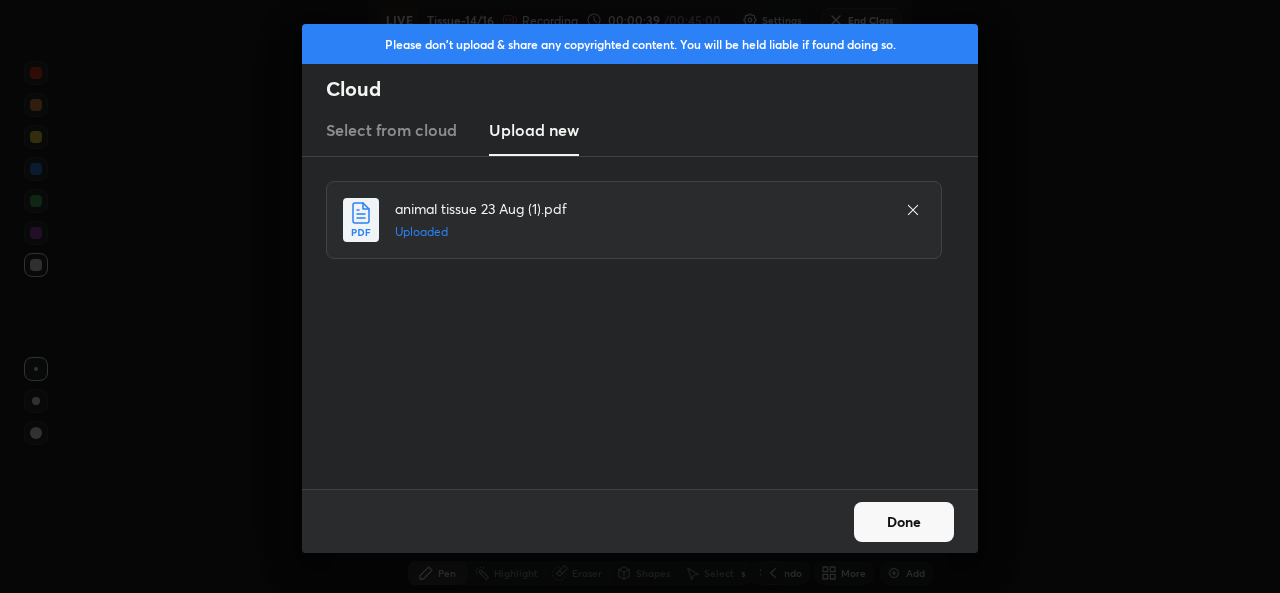 click on "Done" at bounding box center [904, 522] 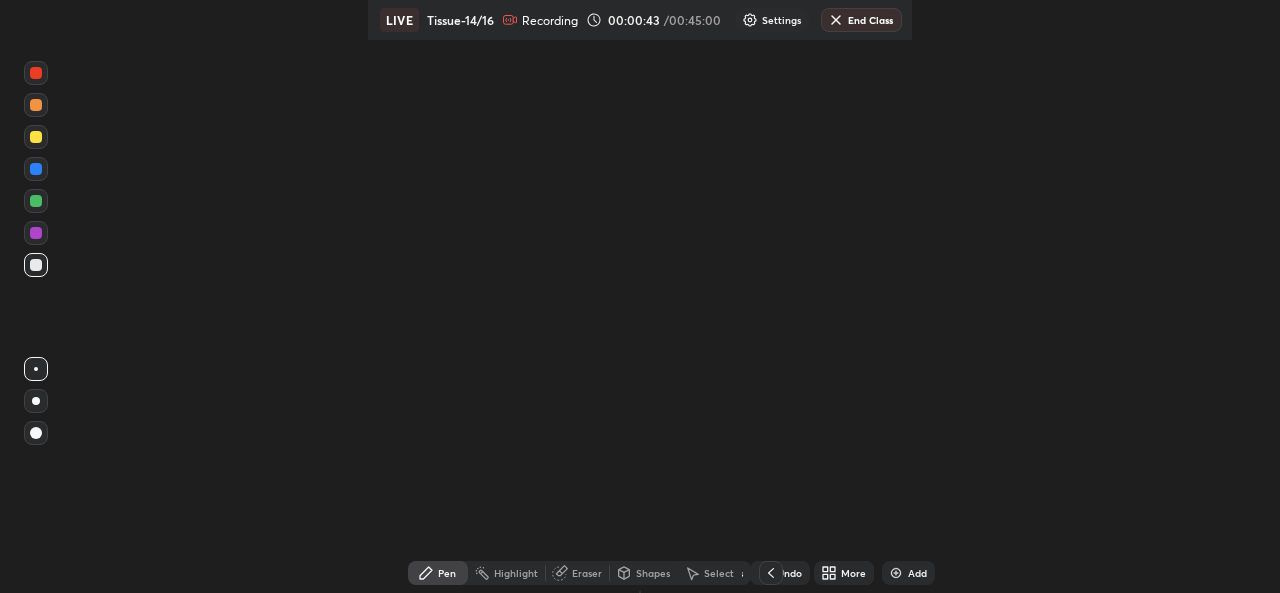 click on "More" at bounding box center (853, 573) 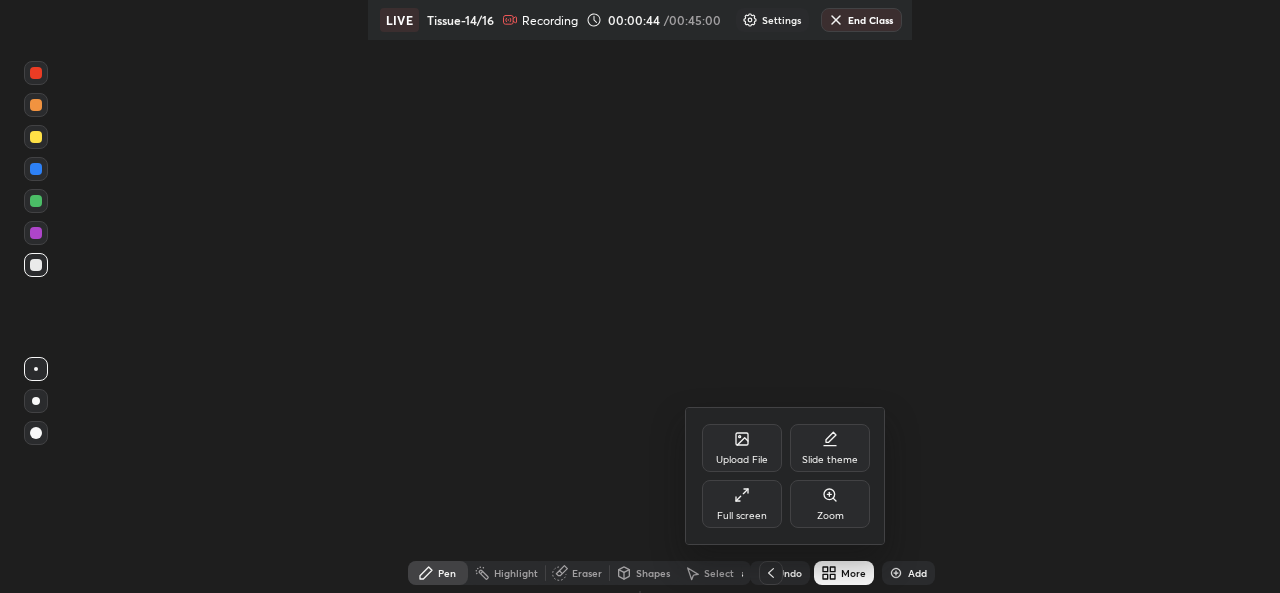 click on "Full screen" at bounding box center [742, 504] 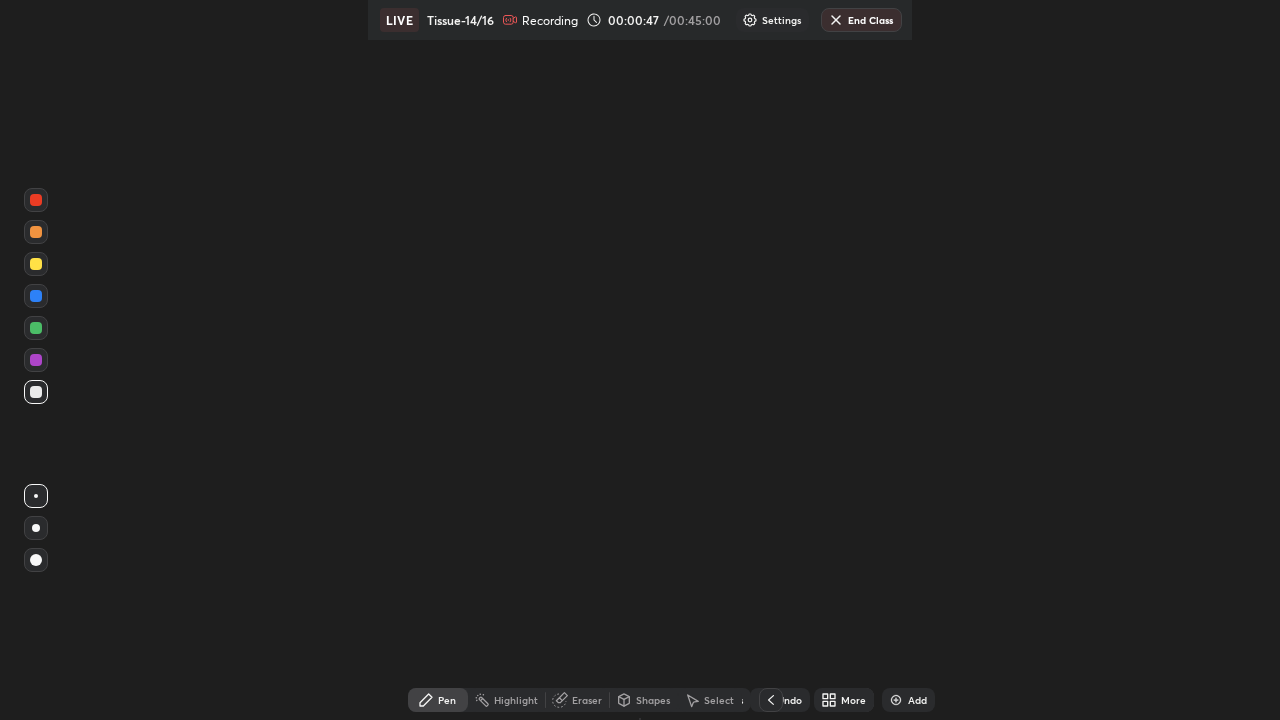 click on "More" at bounding box center (853, 700) 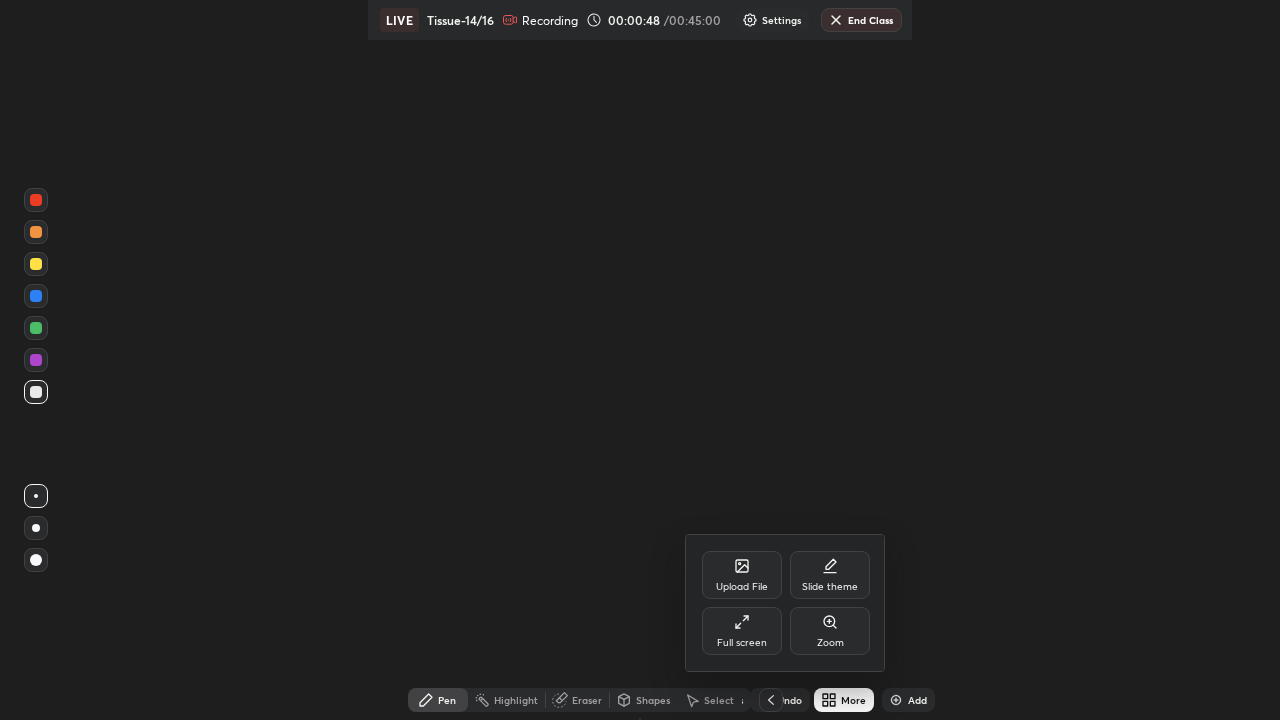 click on "Full screen" at bounding box center [742, 631] 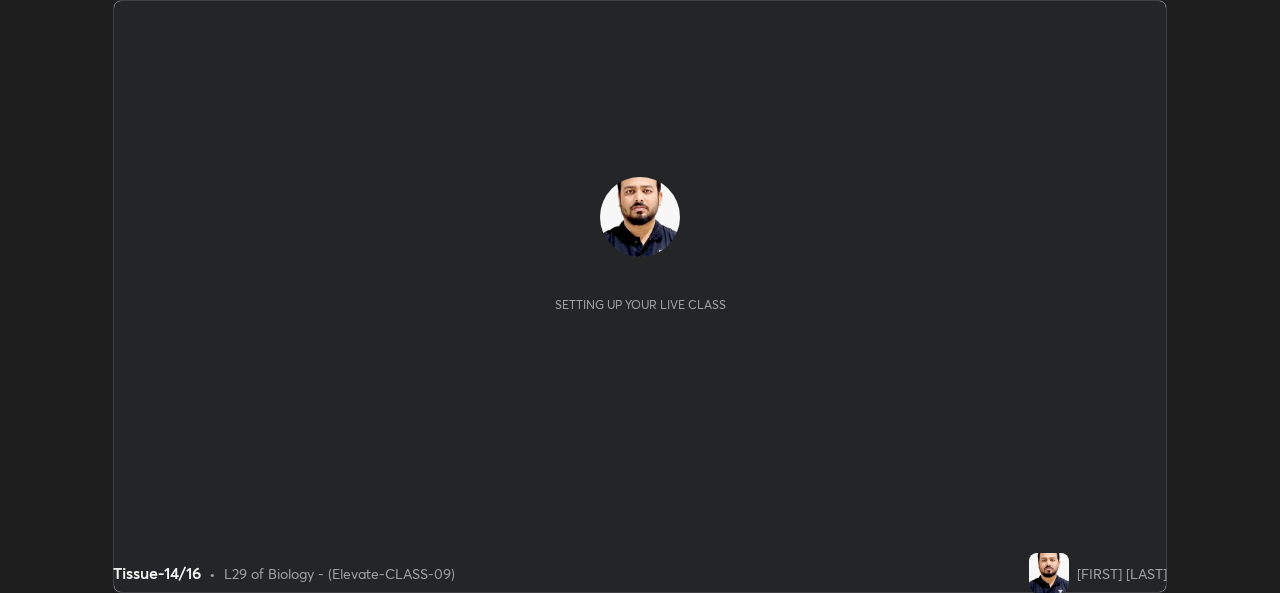 scroll, scrollTop: 0, scrollLeft: 0, axis: both 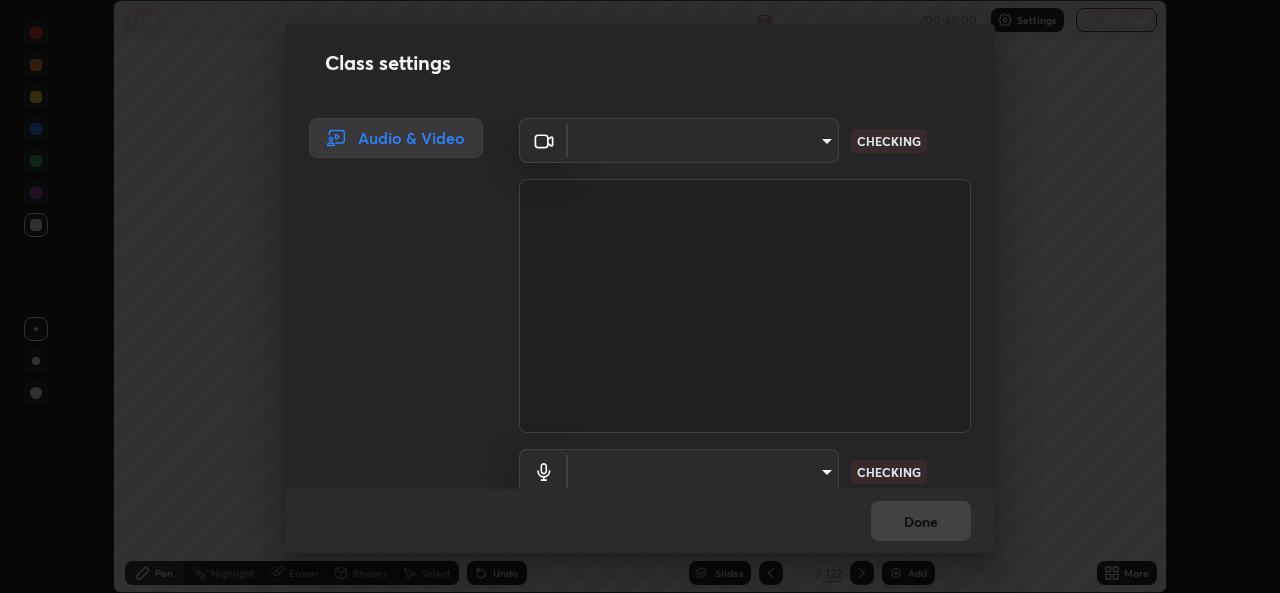type on "162a4bef6d5de59660943d10e2777e2613c591b7fe343c7323db06c6e3c7e835" 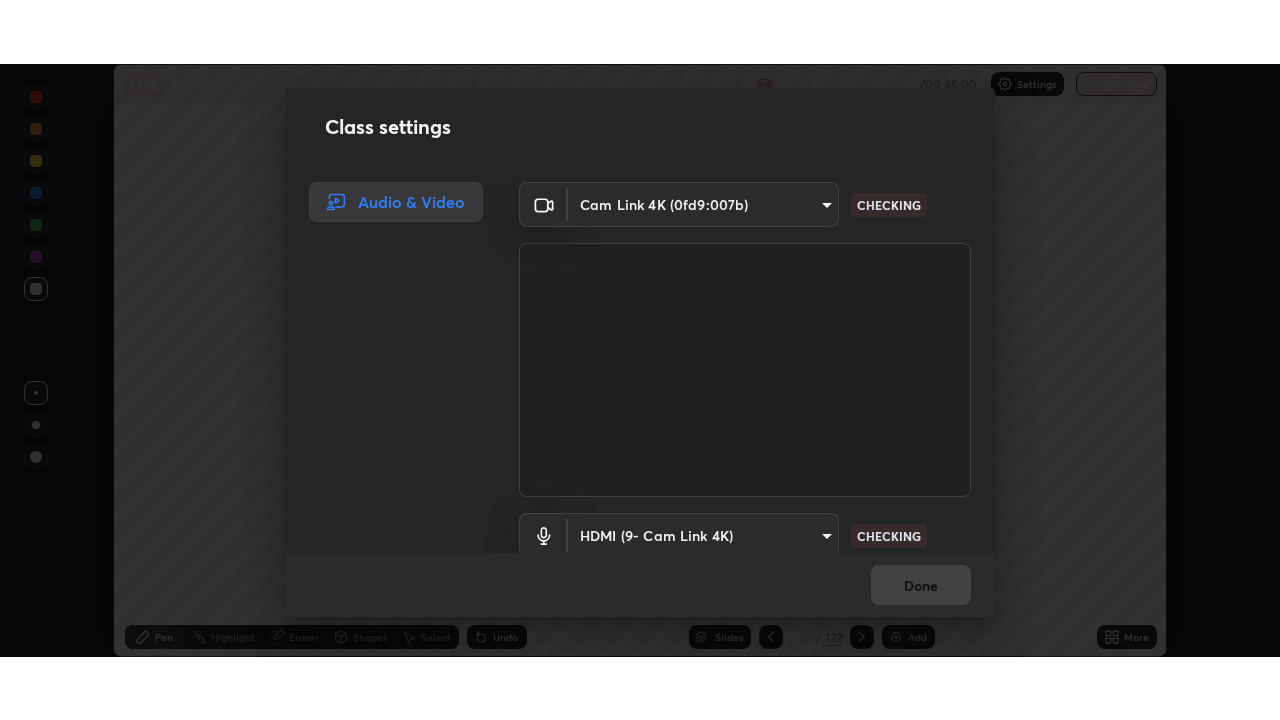 scroll, scrollTop: 83, scrollLeft: 0, axis: vertical 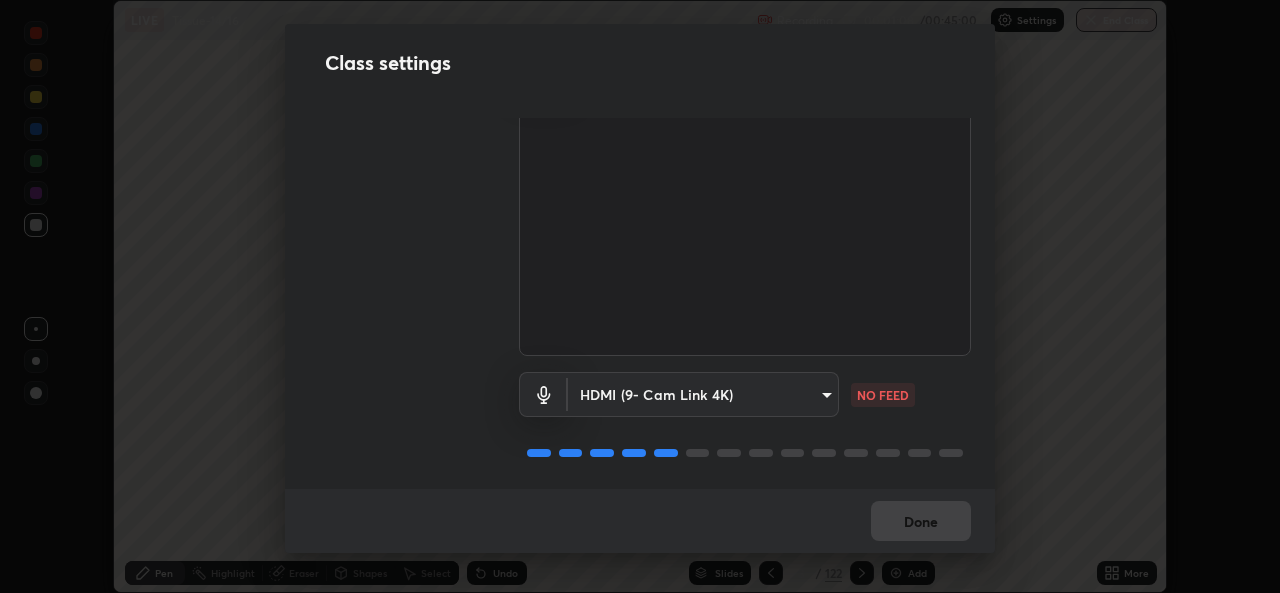 click on "Erase all LIVE Tissue-14/16 Recording 00:01:08 /  00:45:00 Settings End Class Setting up your live class Tissue-14/16 • L29 of Biology - (Elevate-CLASS-09) [FIRST] [LAST] Pen Highlight Eraser Shapes Select Undo Slides 3 / 122 Add More No doubts shared Encourage your learners to ask a doubt for better clarity Report an issue Reason for reporting Buffering Chat not working Audio - Video sync issue Educator video quality low ​ Attach an image Report Class settings Audio & Video Cam Link 4K ([DEVICE_ID]) [MAC_ADDRESS] WORKING HDMI (9- Cam Link 4K) [MAC_ADDRESS] NO FEED Done" at bounding box center (640, 296) 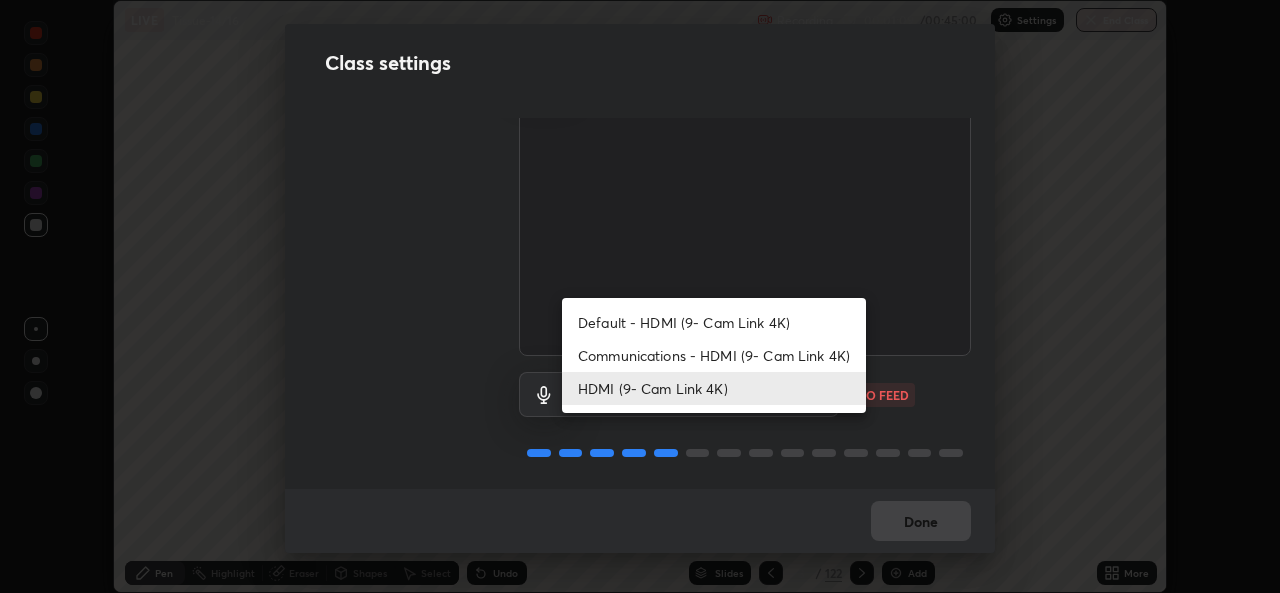 click on "Communications - HDMI (9- Cam Link 4K)" at bounding box center (714, 355) 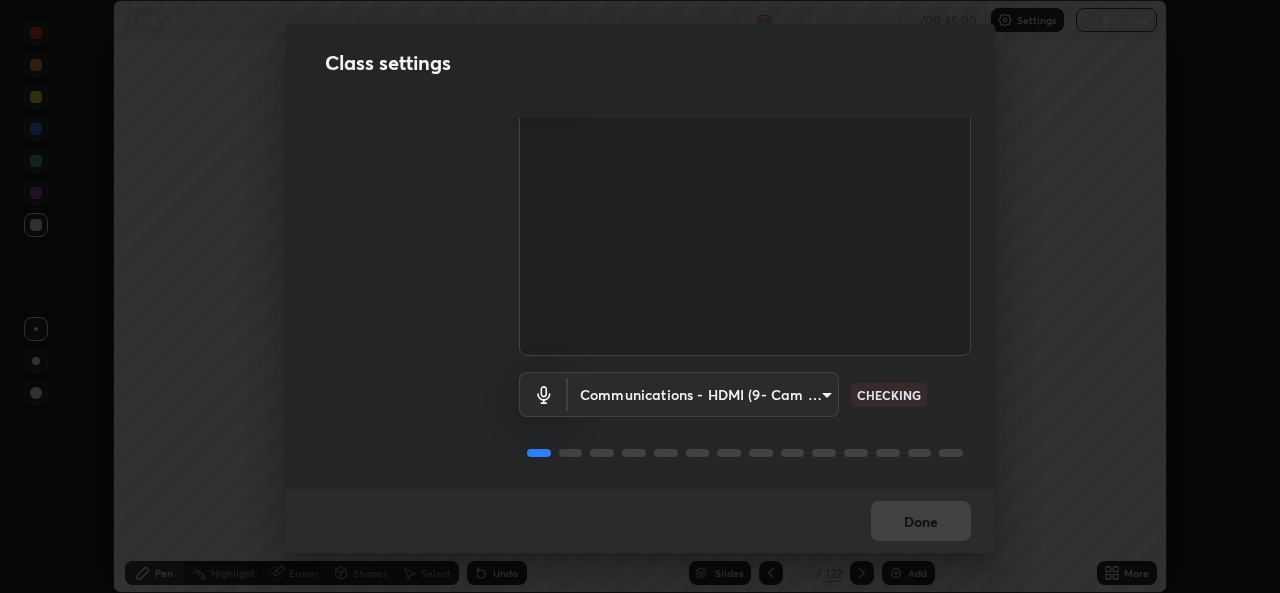 click on "Done" at bounding box center [640, 521] 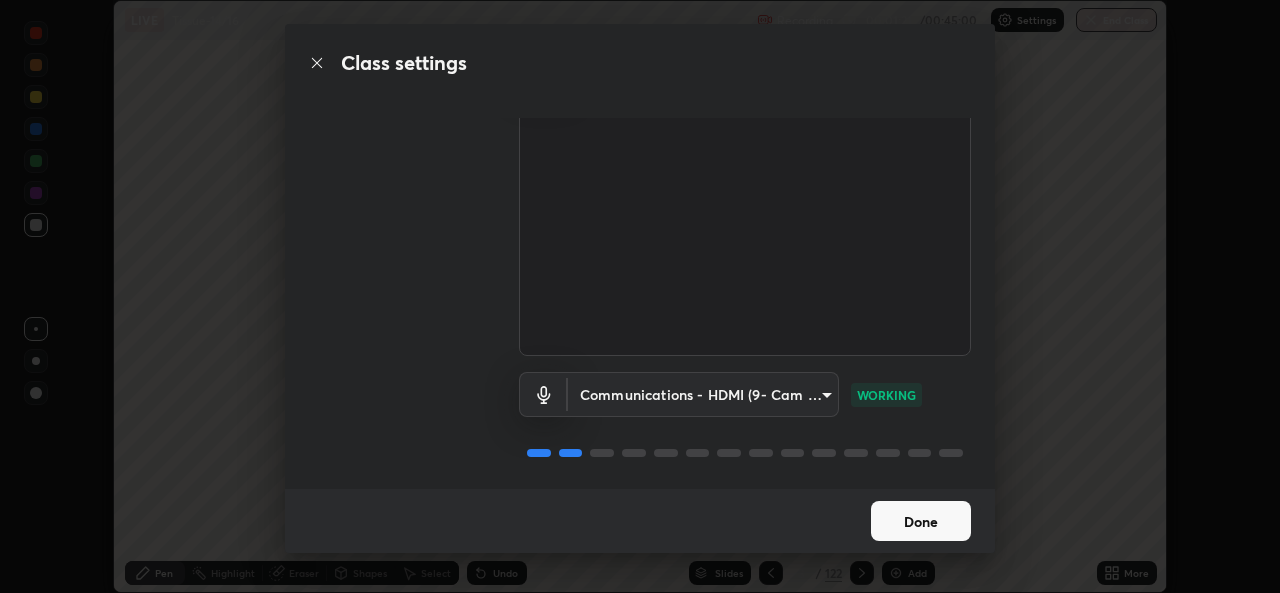 click on "Done" at bounding box center [921, 521] 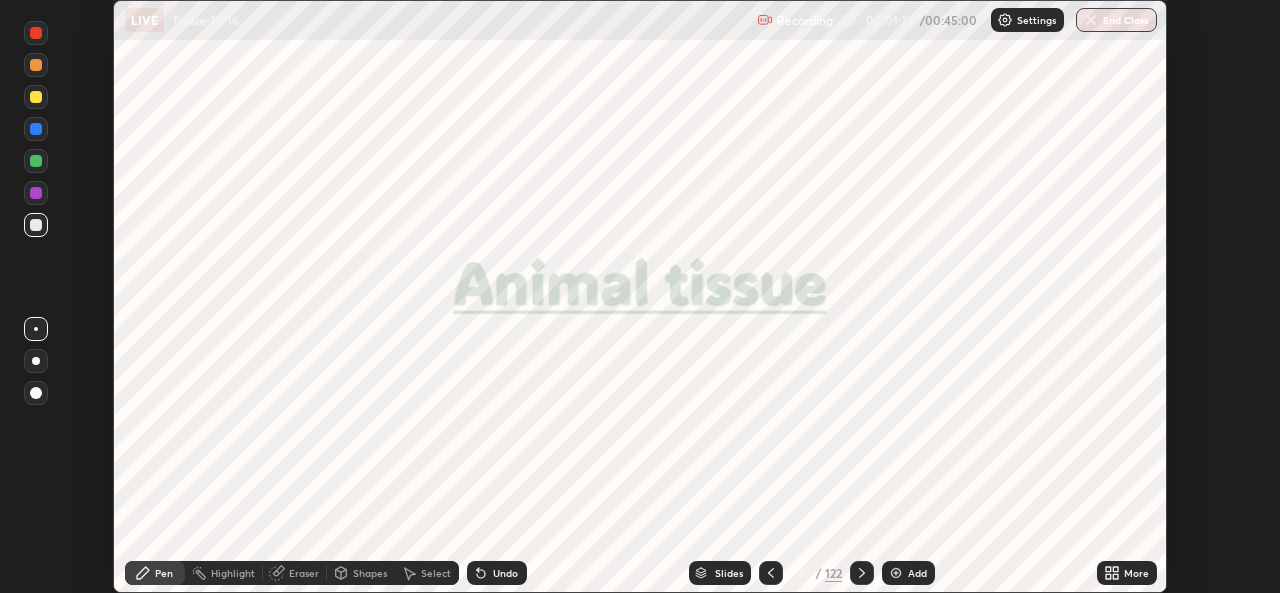 click on "More" at bounding box center (1127, 573) 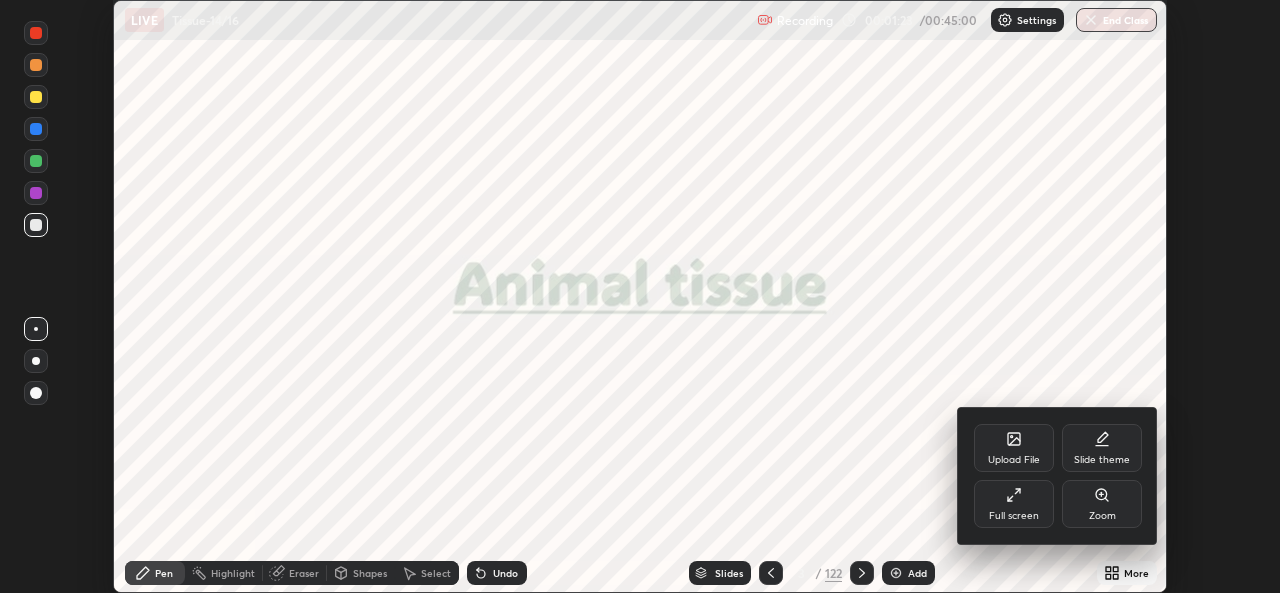 click 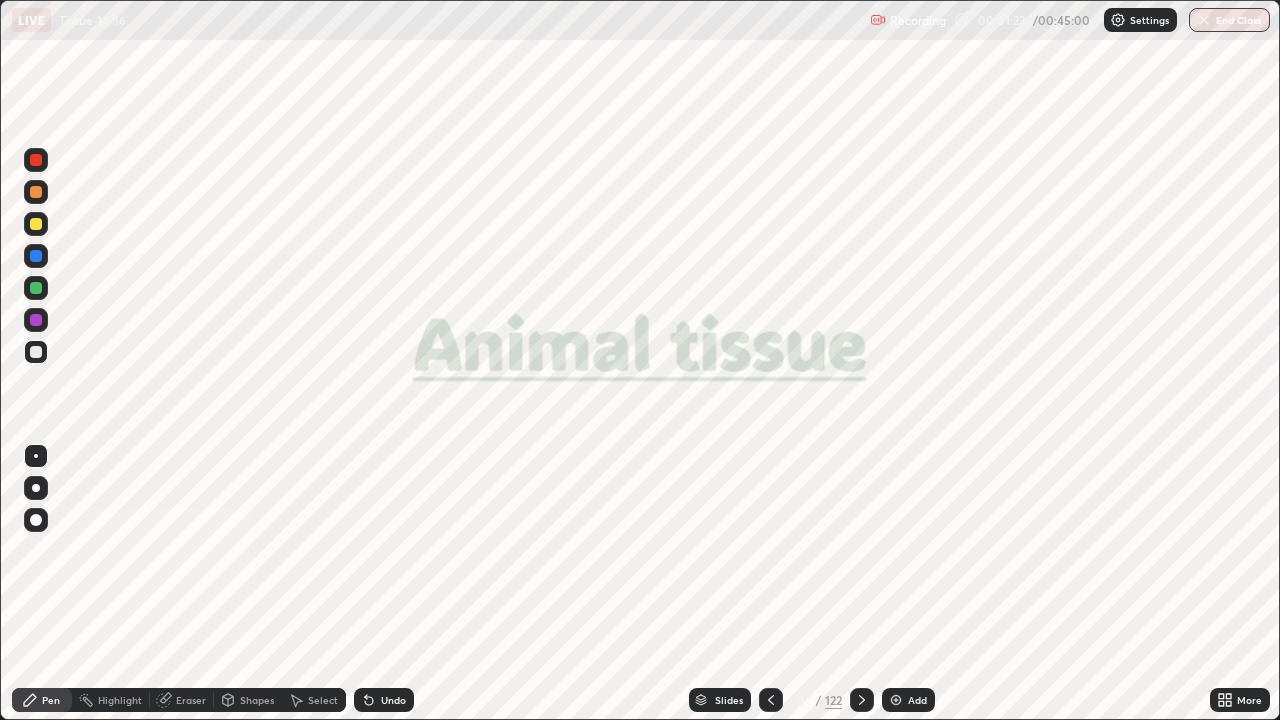 scroll, scrollTop: 99280, scrollLeft: 98720, axis: both 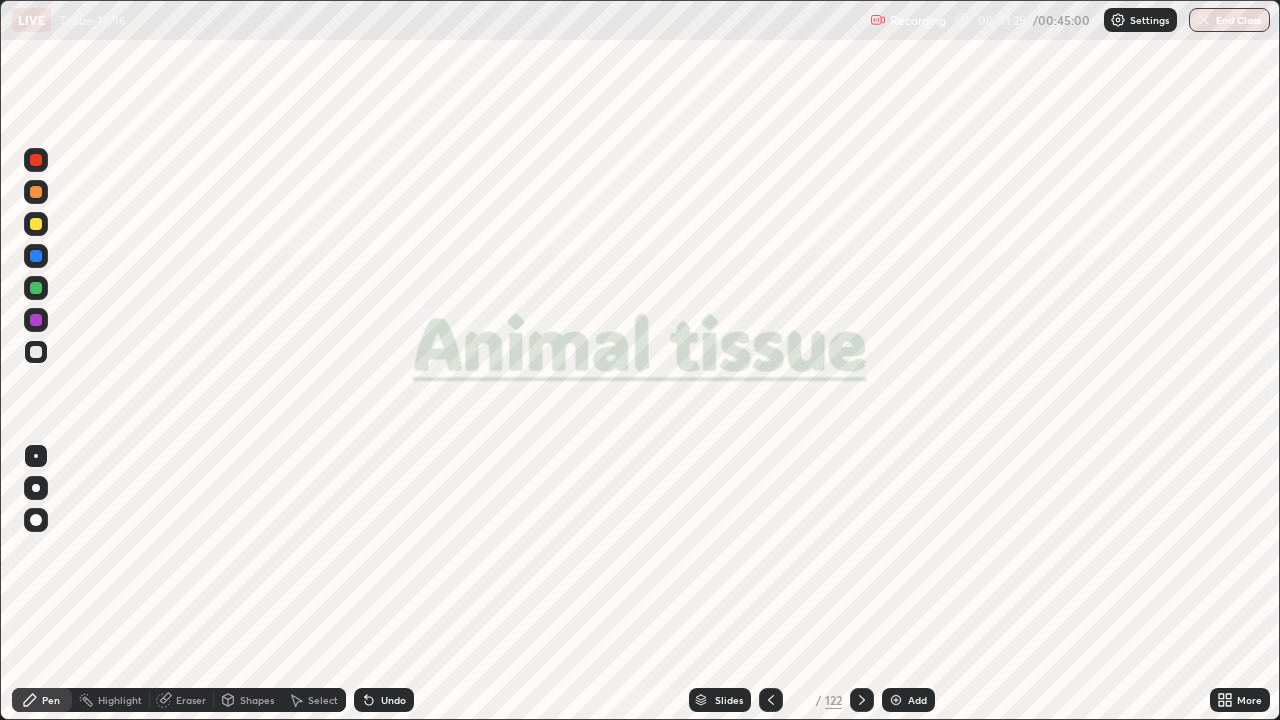 click on "Slides" at bounding box center (729, 700) 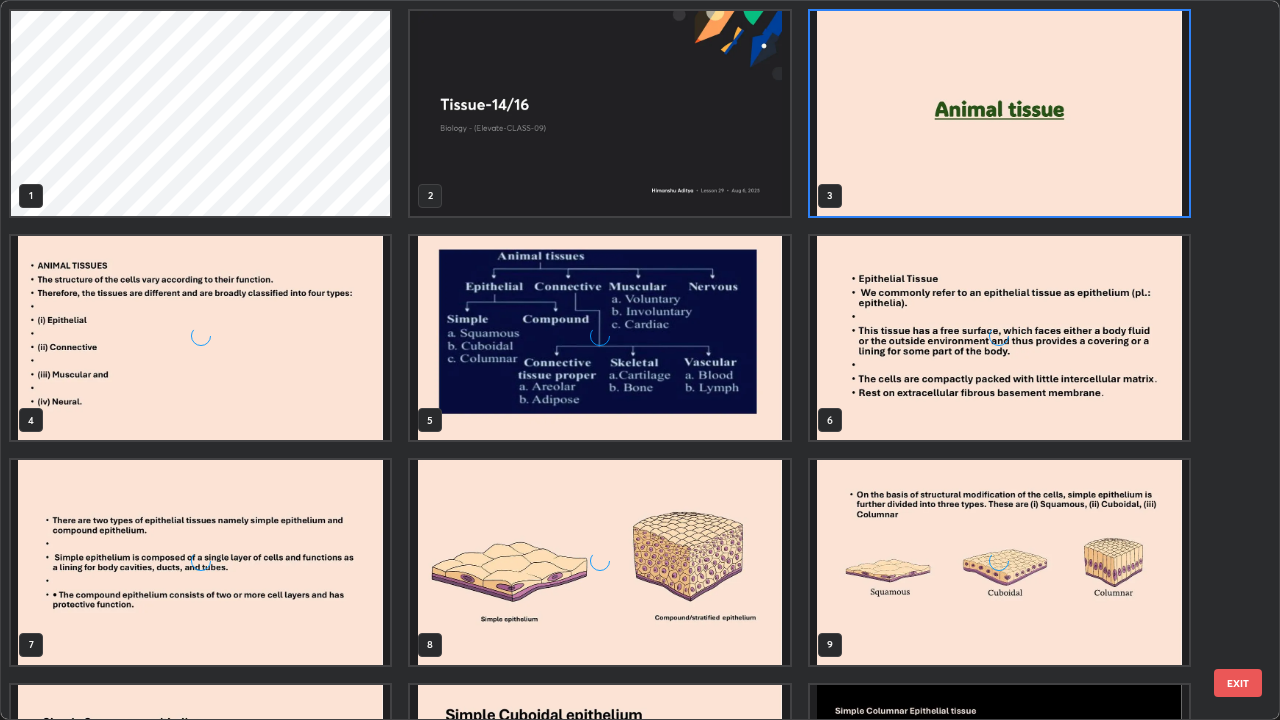 scroll, scrollTop: 7, scrollLeft: 11, axis: both 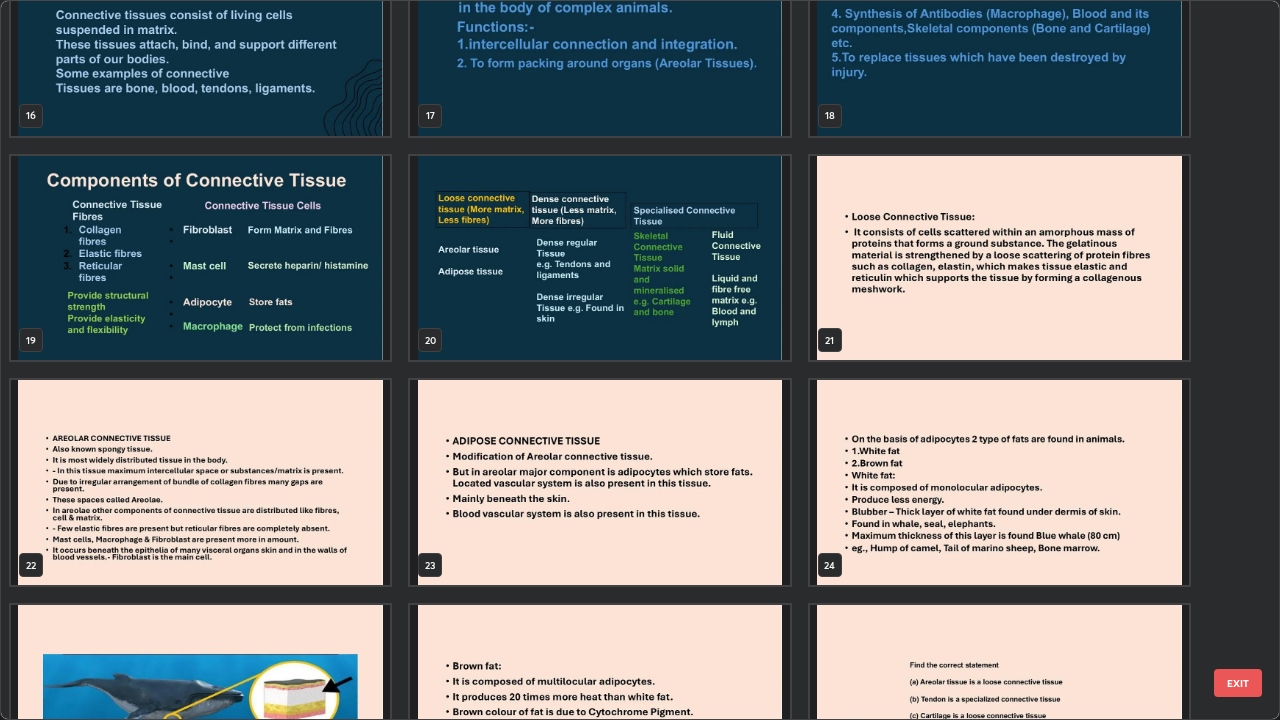 click at bounding box center [200, 482] 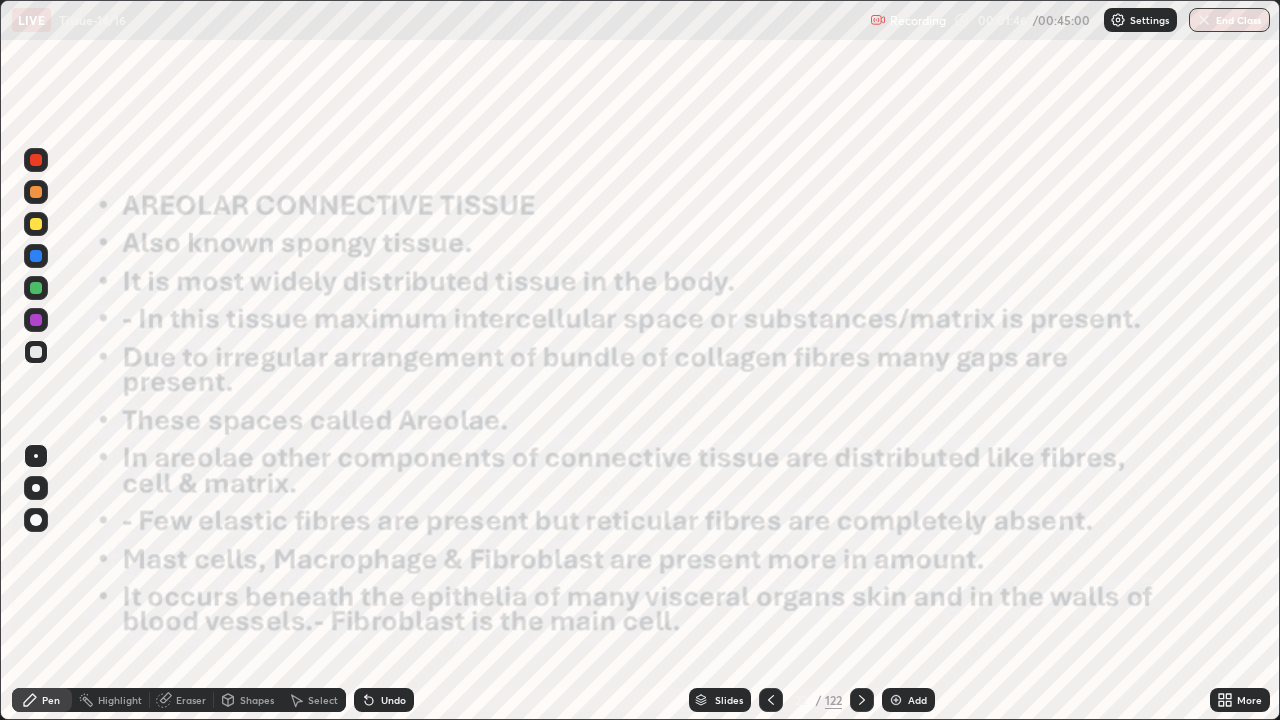 click at bounding box center (862, 700) 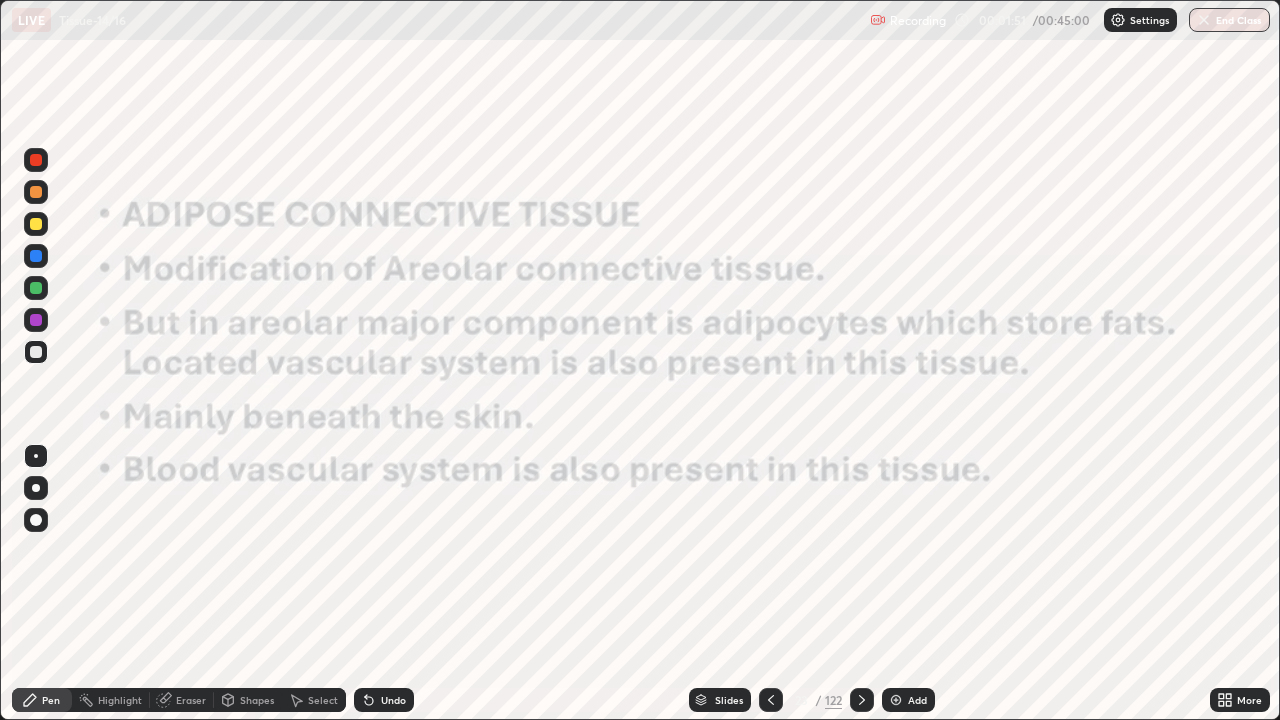 click 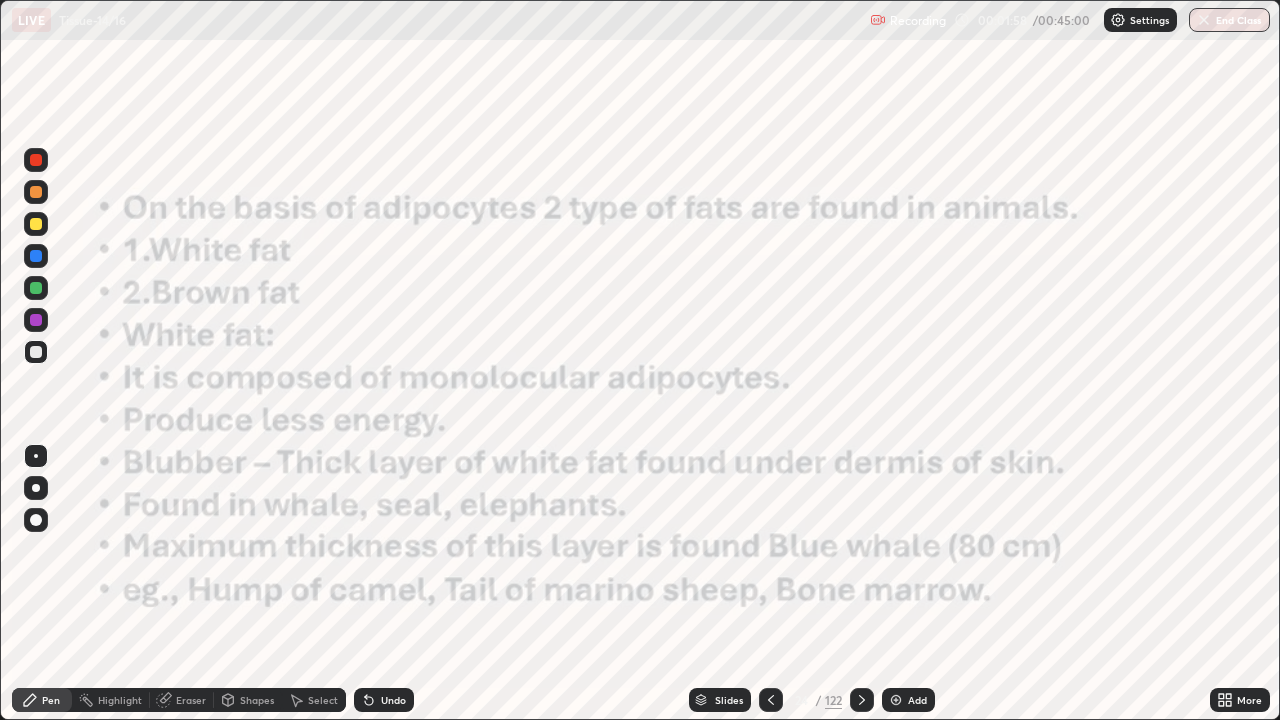 click on "Shapes" at bounding box center (248, 700) 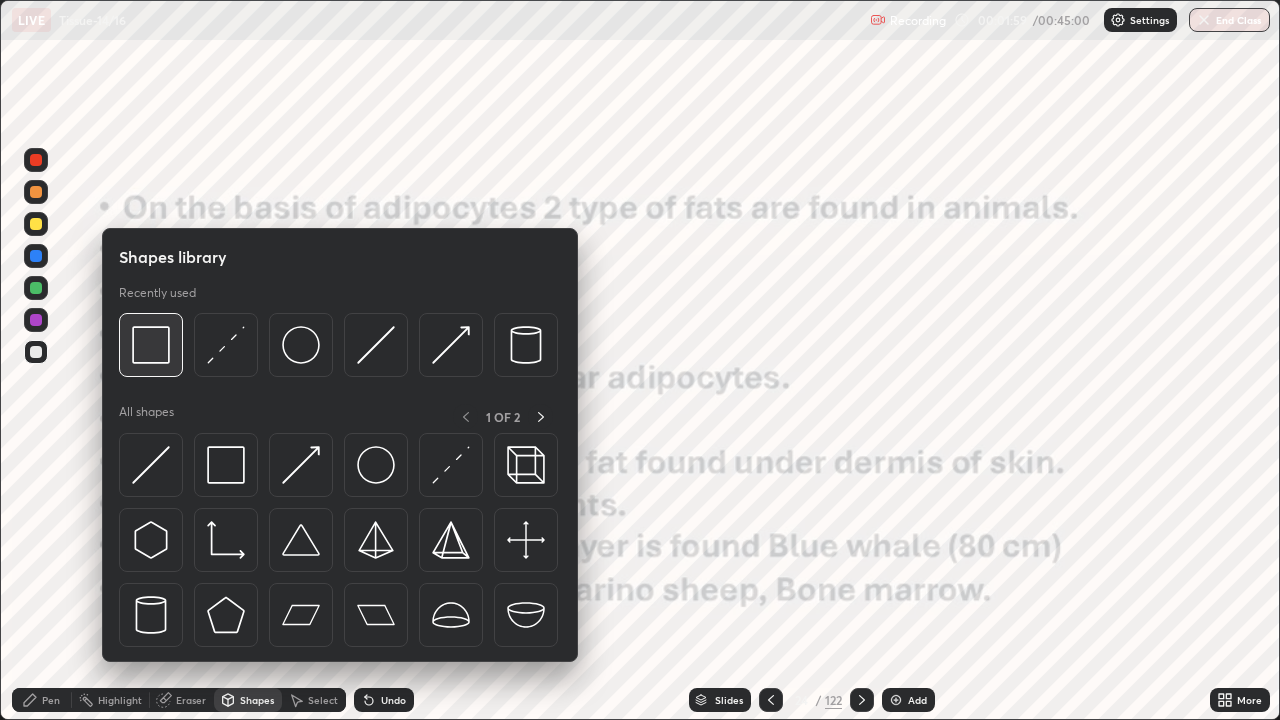 click at bounding box center [151, 345] 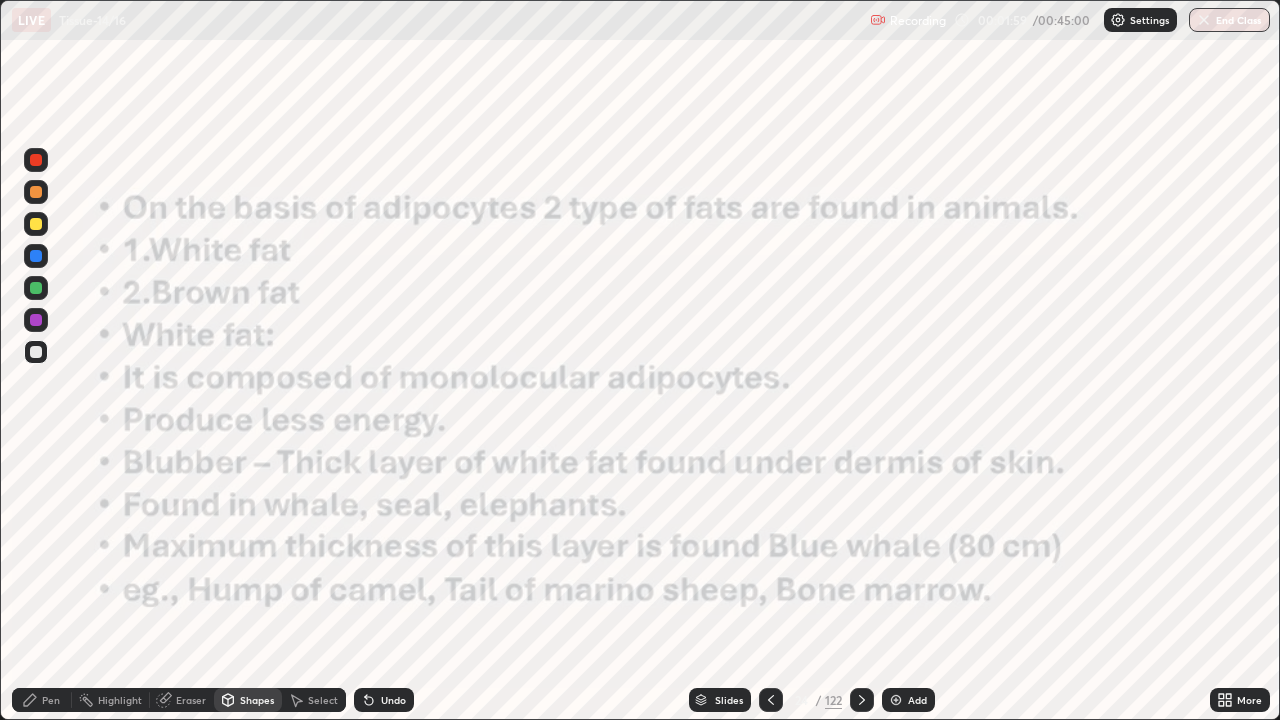 click at bounding box center (36, 320) 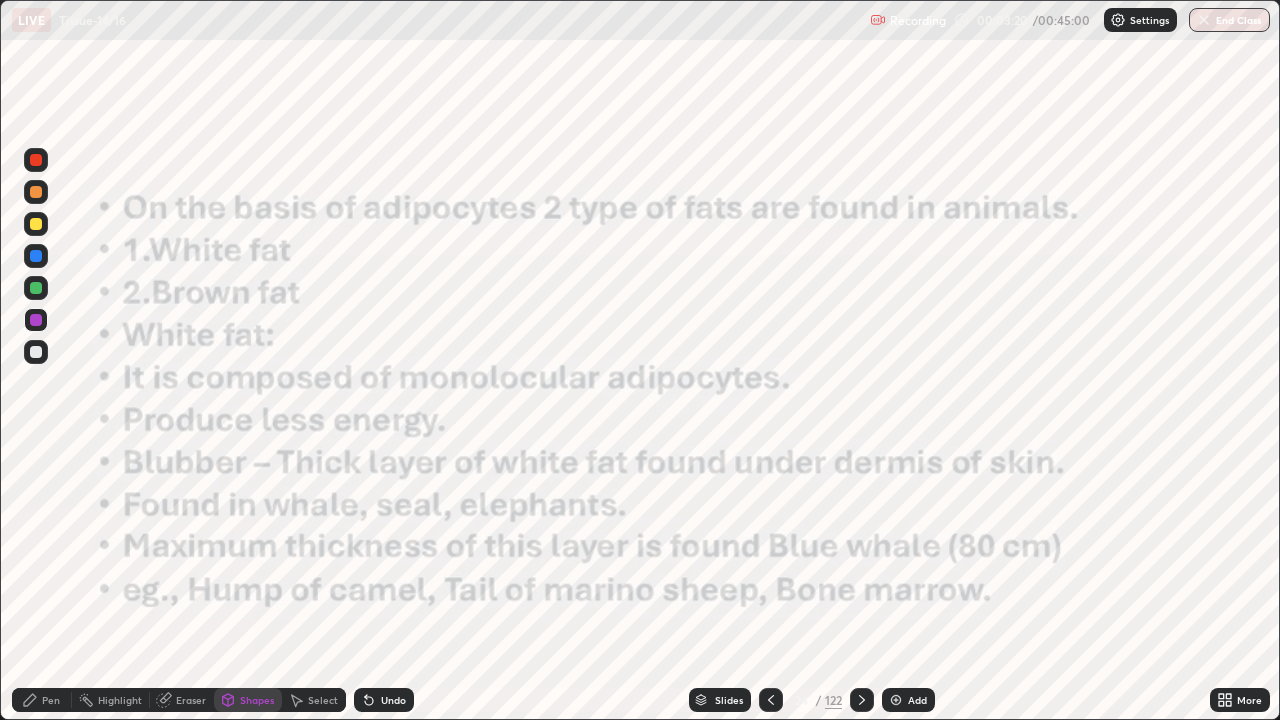 click on "Shapes" at bounding box center [248, 700] 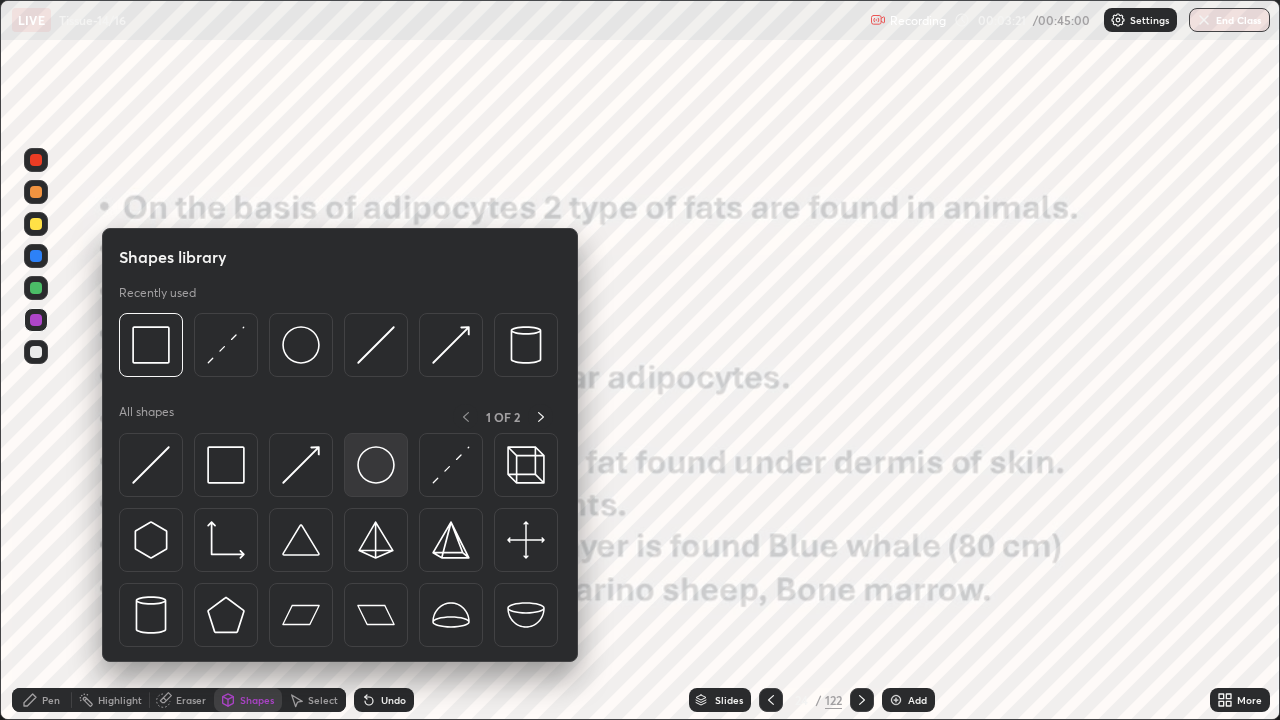 click at bounding box center [376, 465] 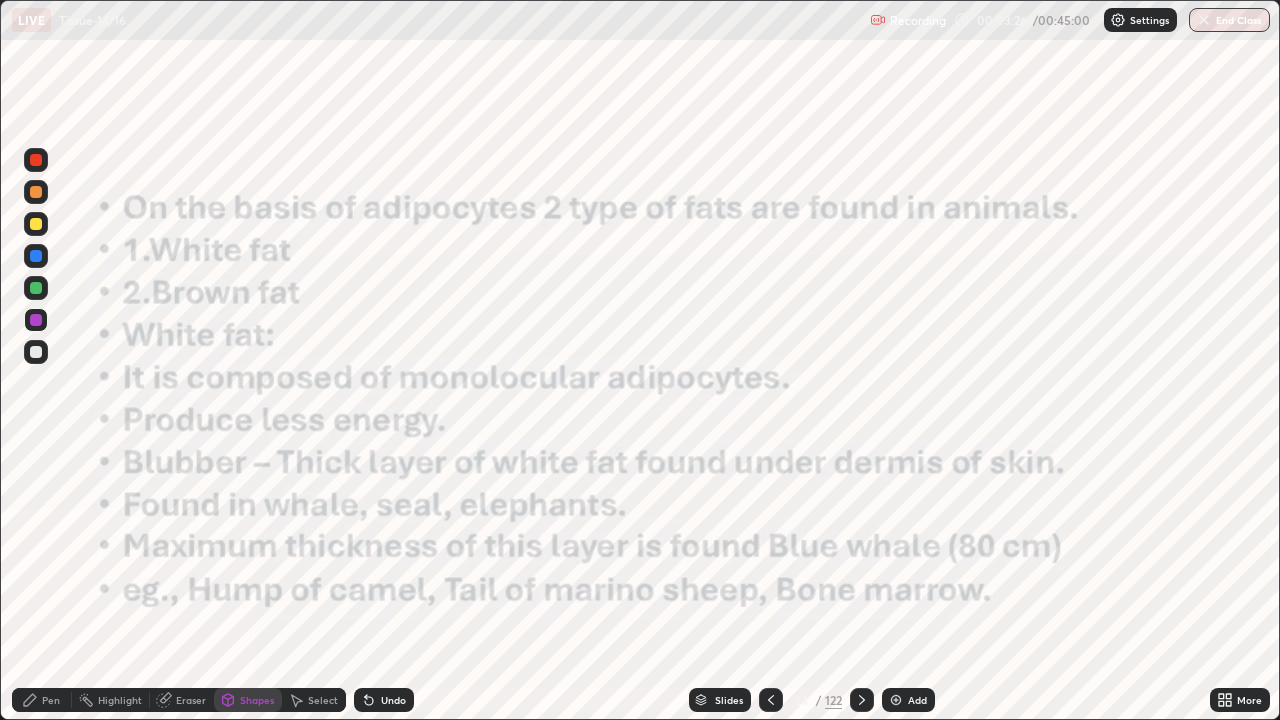 click at bounding box center (36, 352) 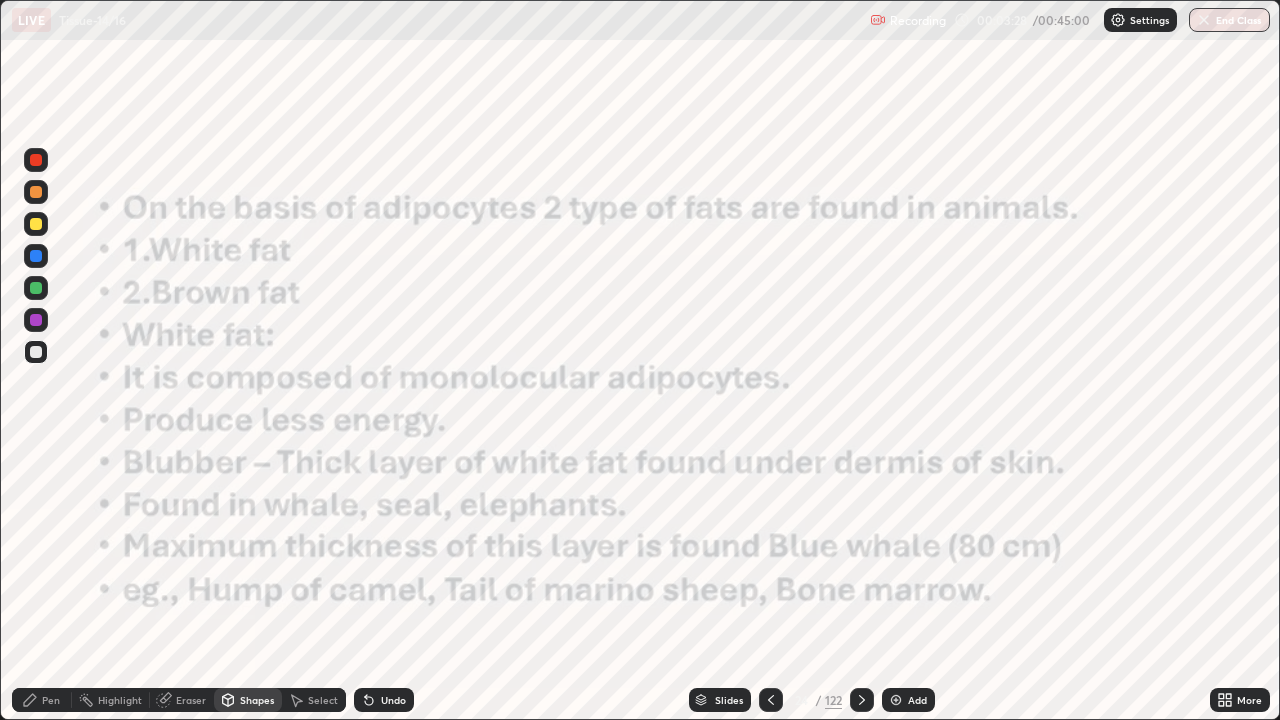 click on "Shapes" at bounding box center [257, 700] 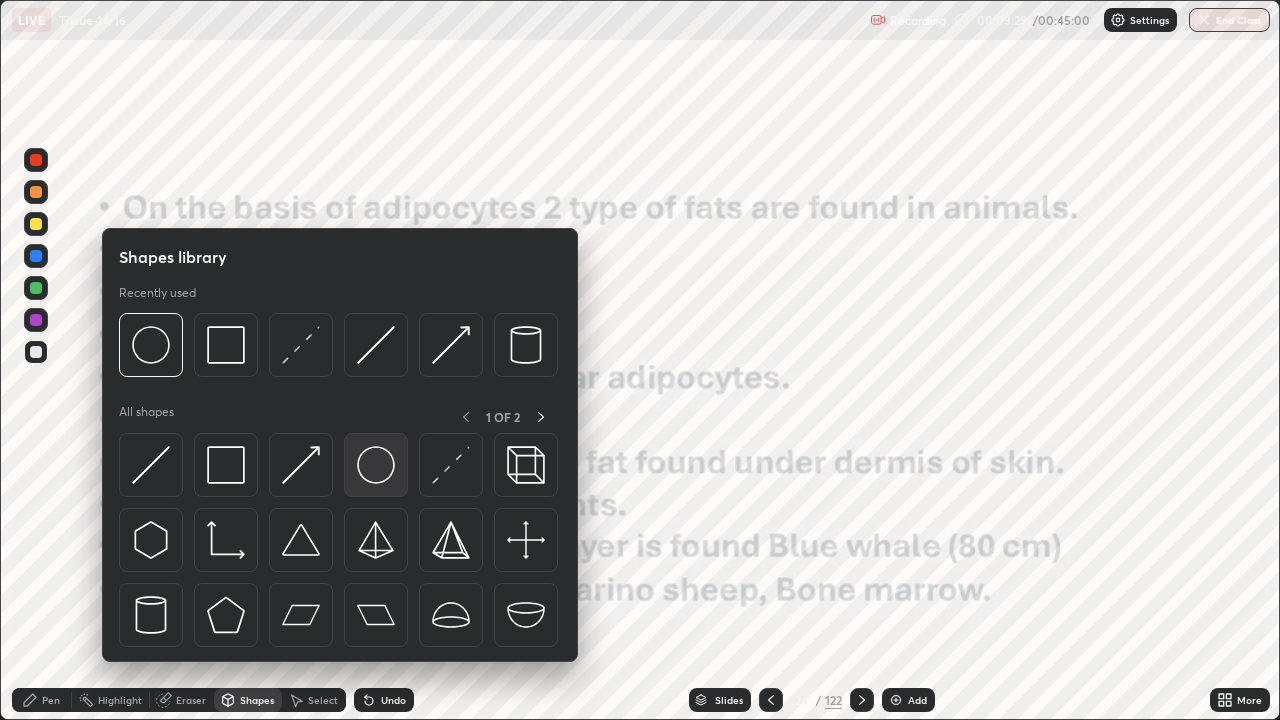 click at bounding box center (376, 465) 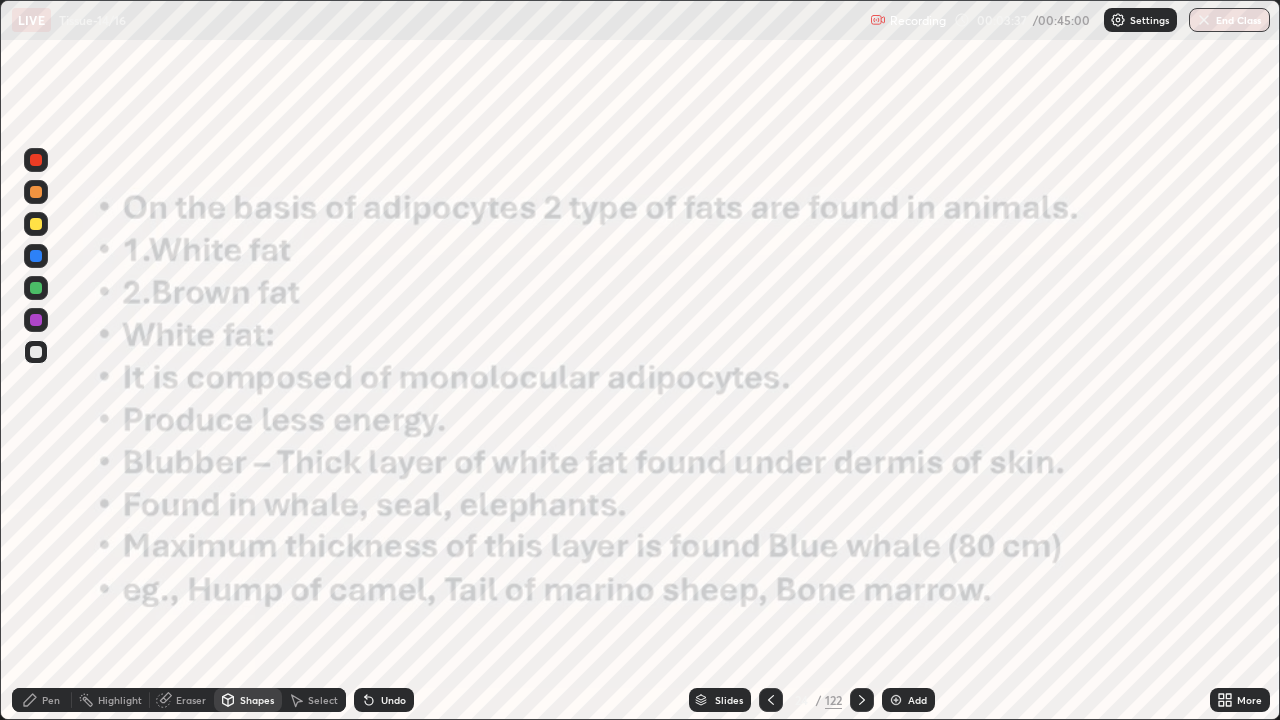 click at bounding box center (36, 224) 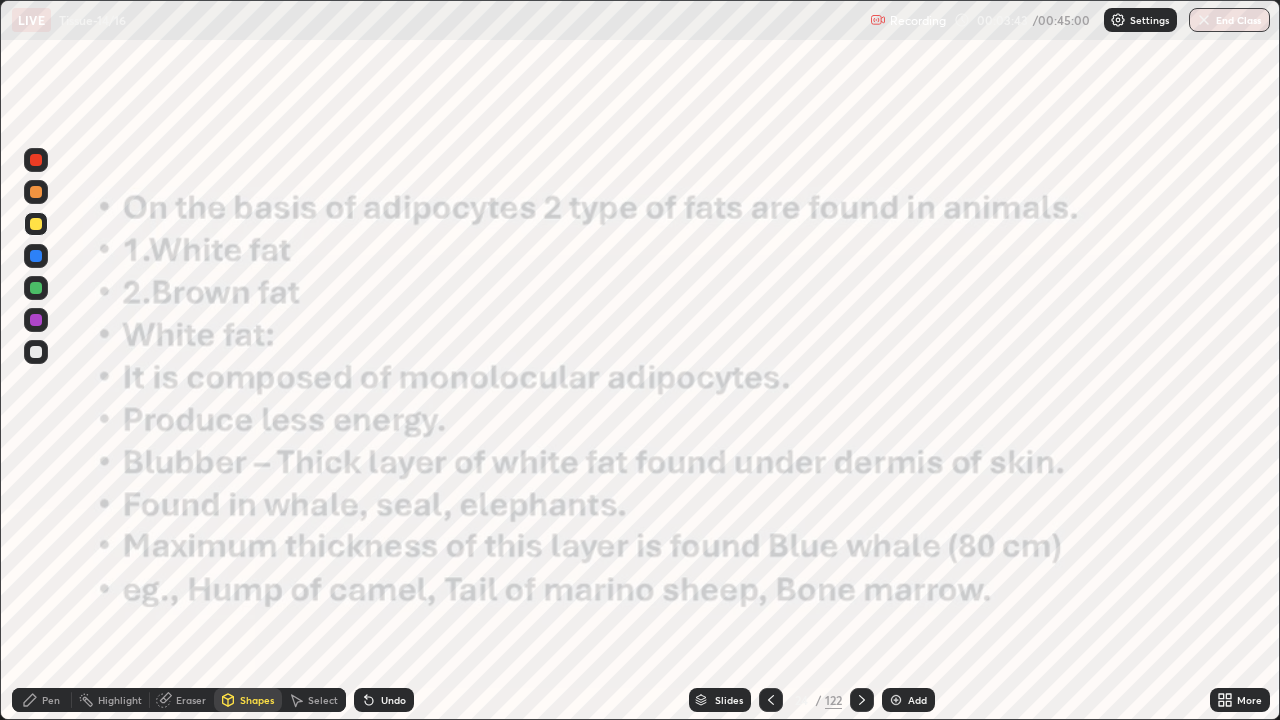 click at bounding box center [36, 160] 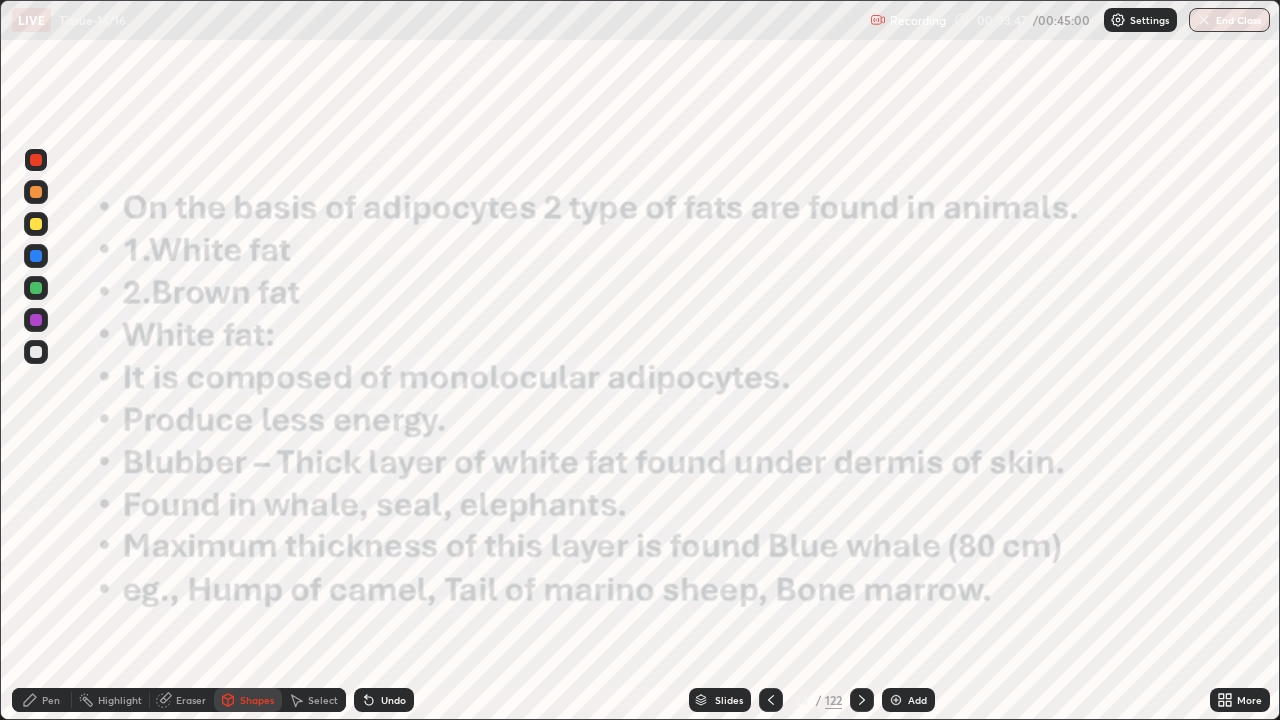 click on "Undo" at bounding box center (393, 700) 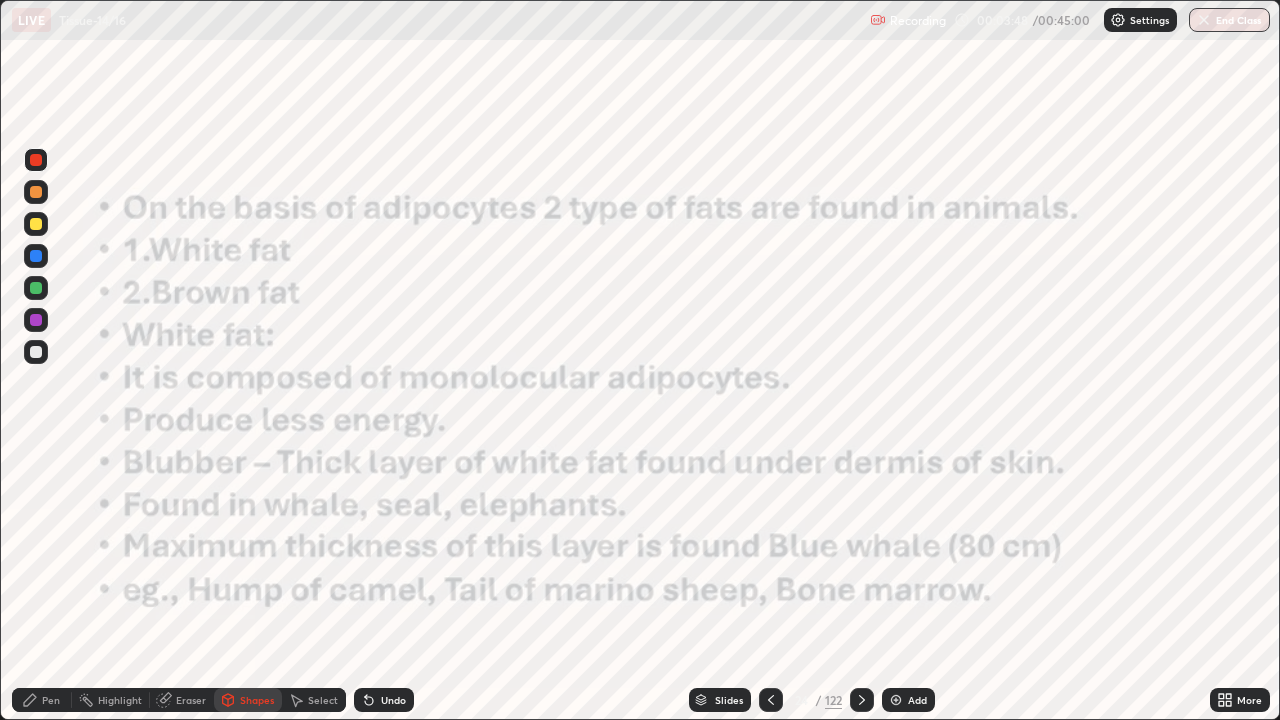 click on "Highlight" at bounding box center [120, 700] 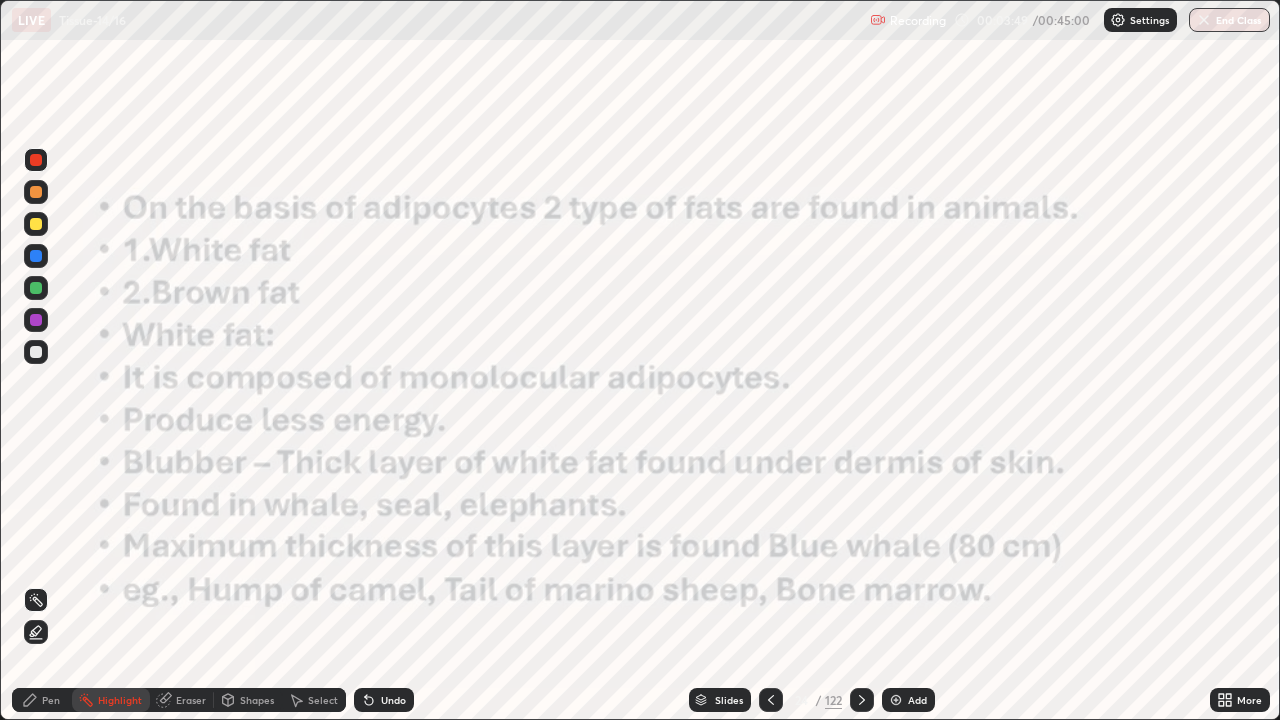 click 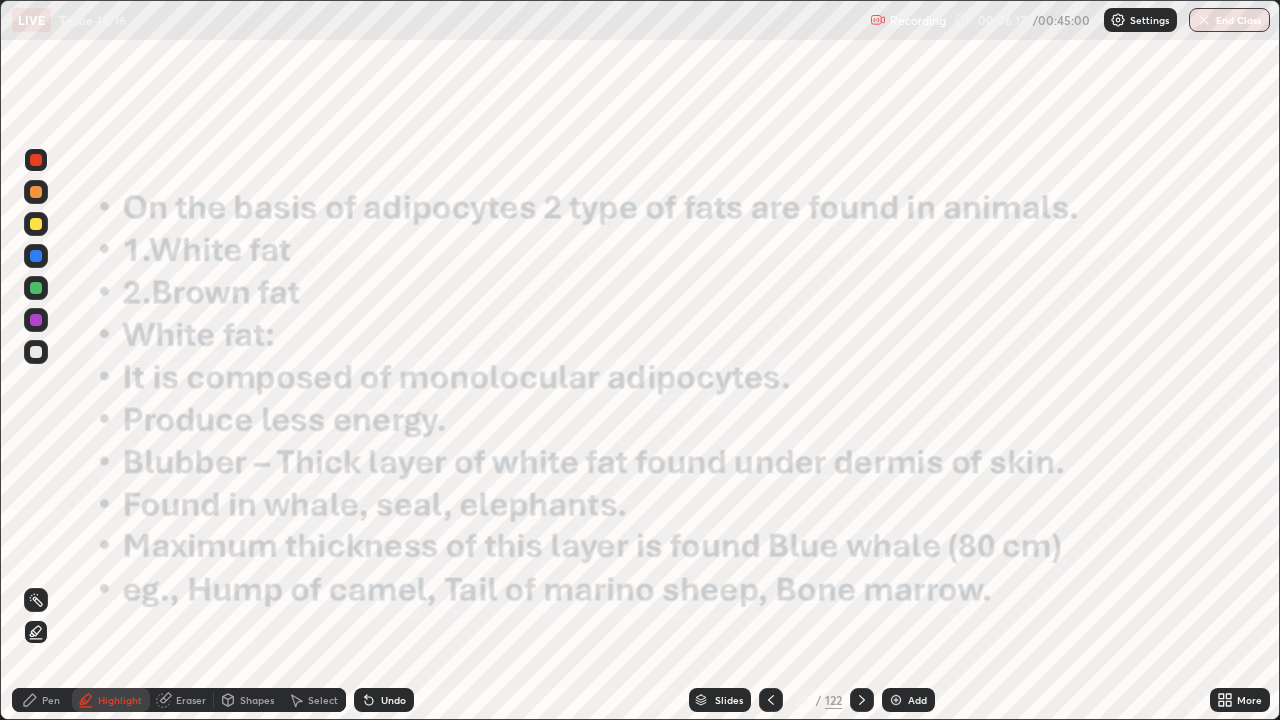click 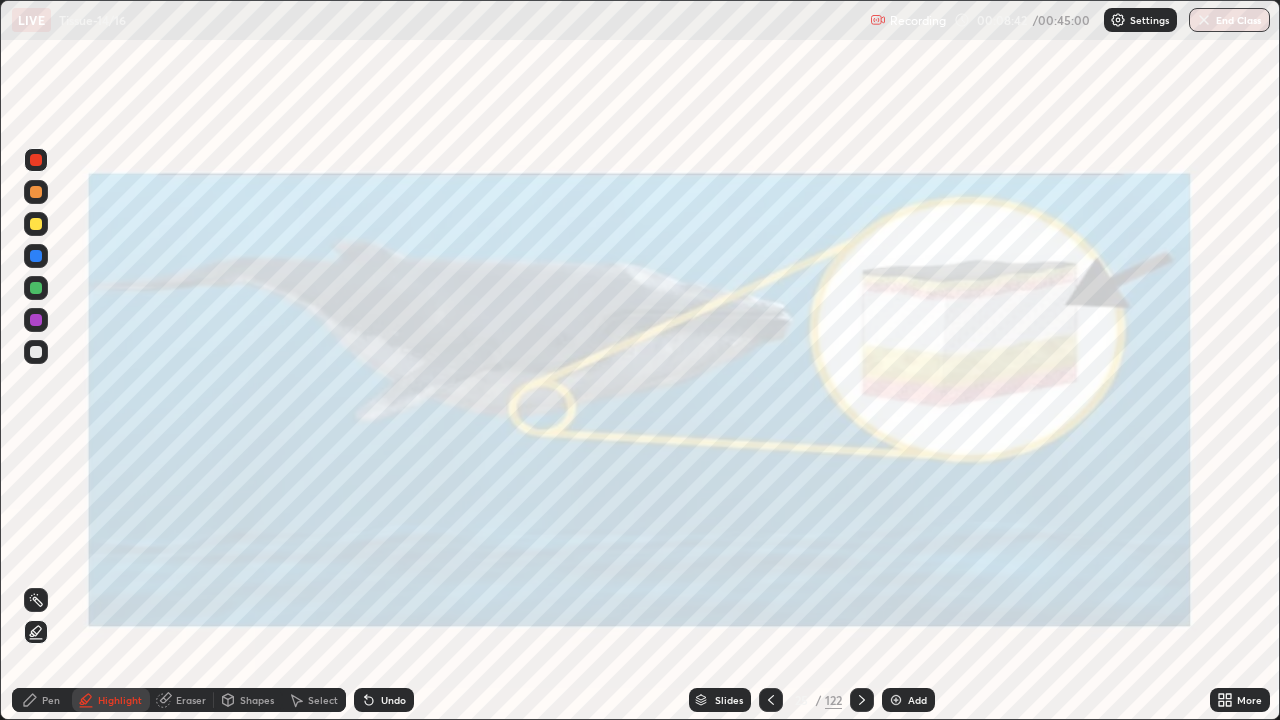 click 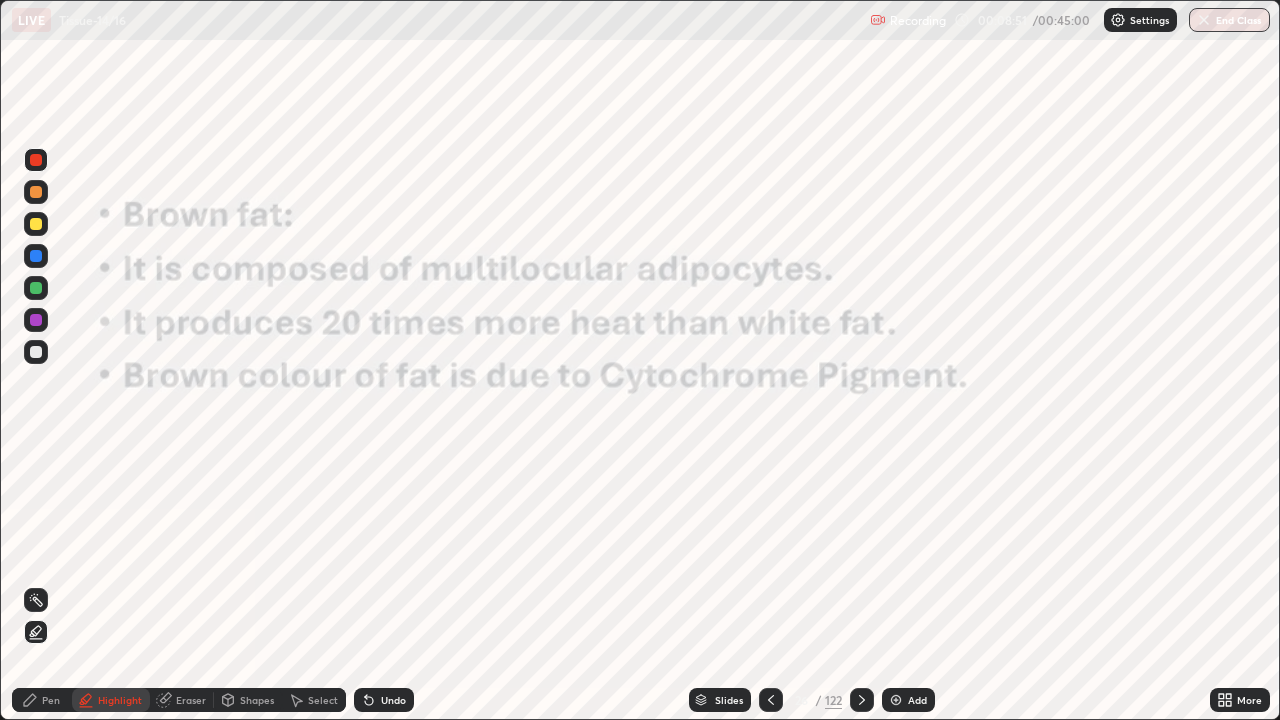 click at bounding box center [36, 320] 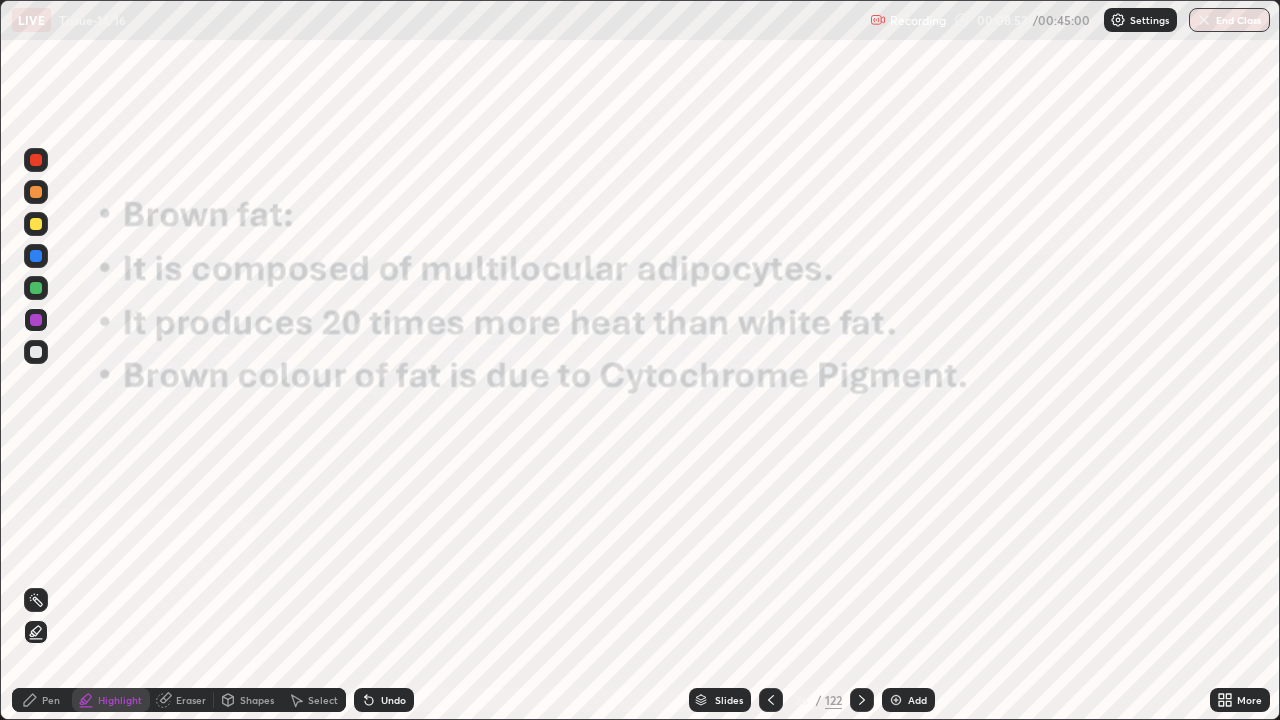 click on "Highlight" at bounding box center [120, 700] 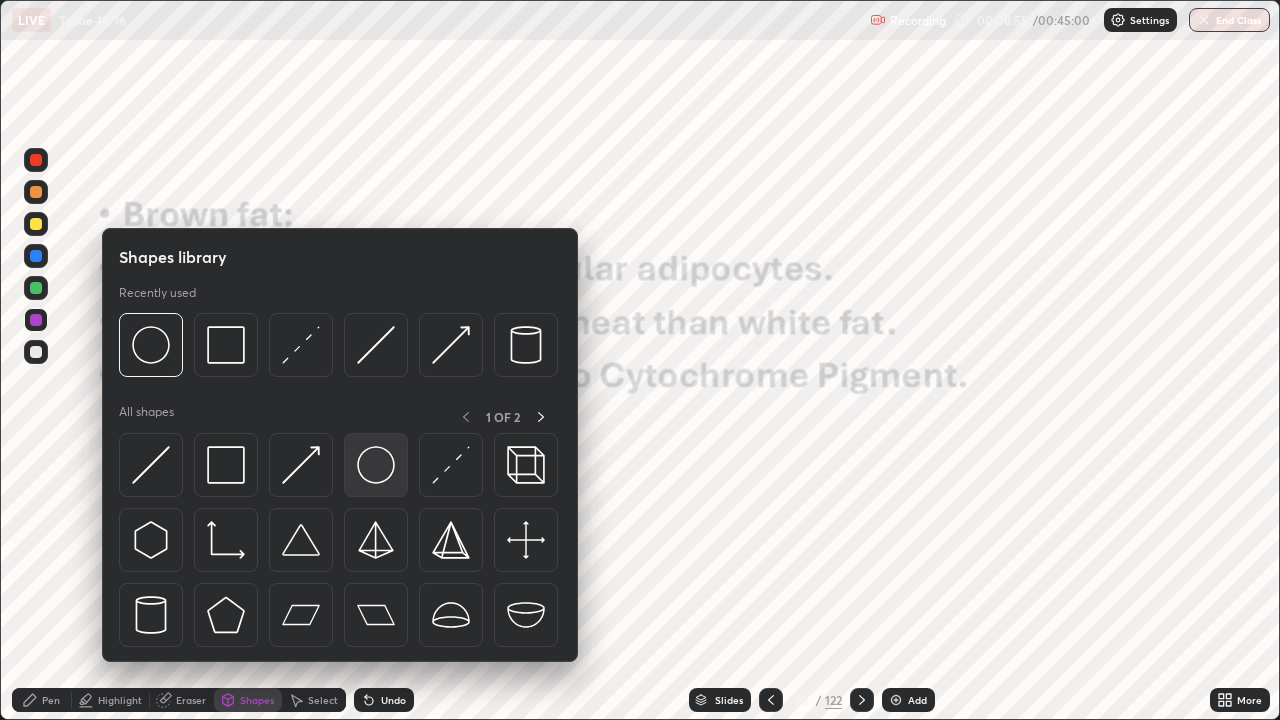 click at bounding box center [376, 465] 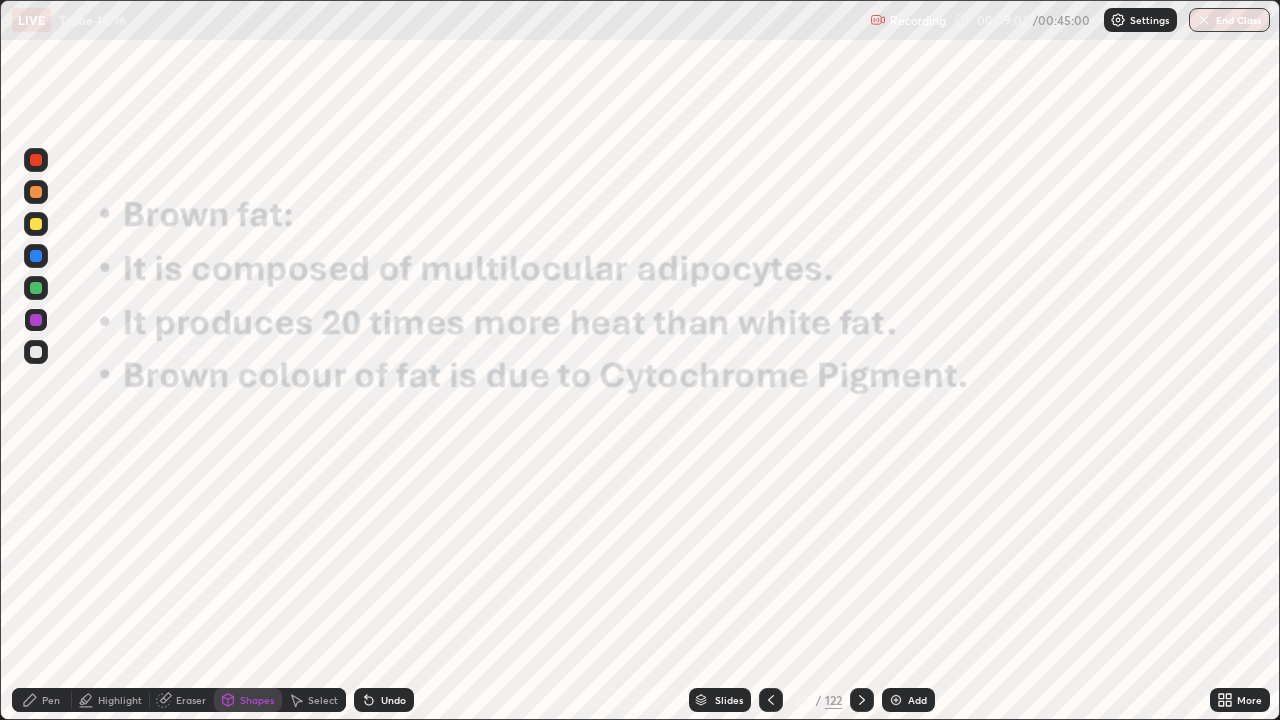 click at bounding box center (36, 288) 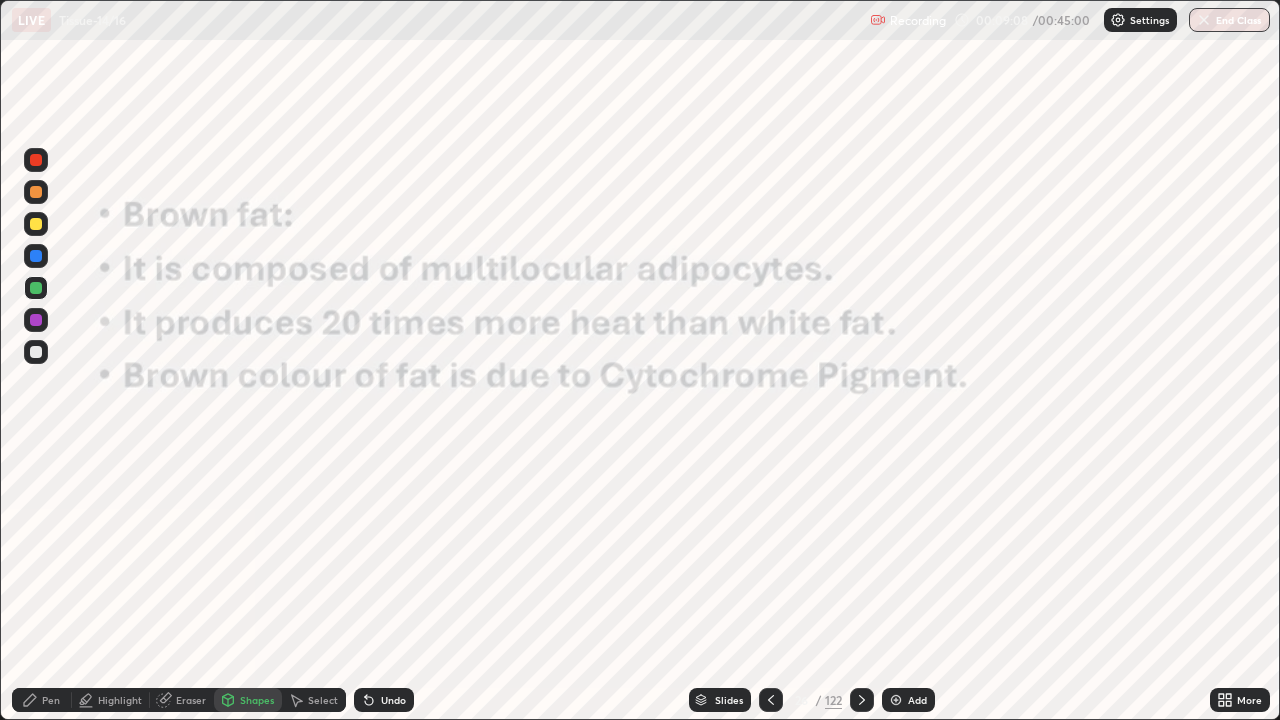 click on "Select" at bounding box center (323, 700) 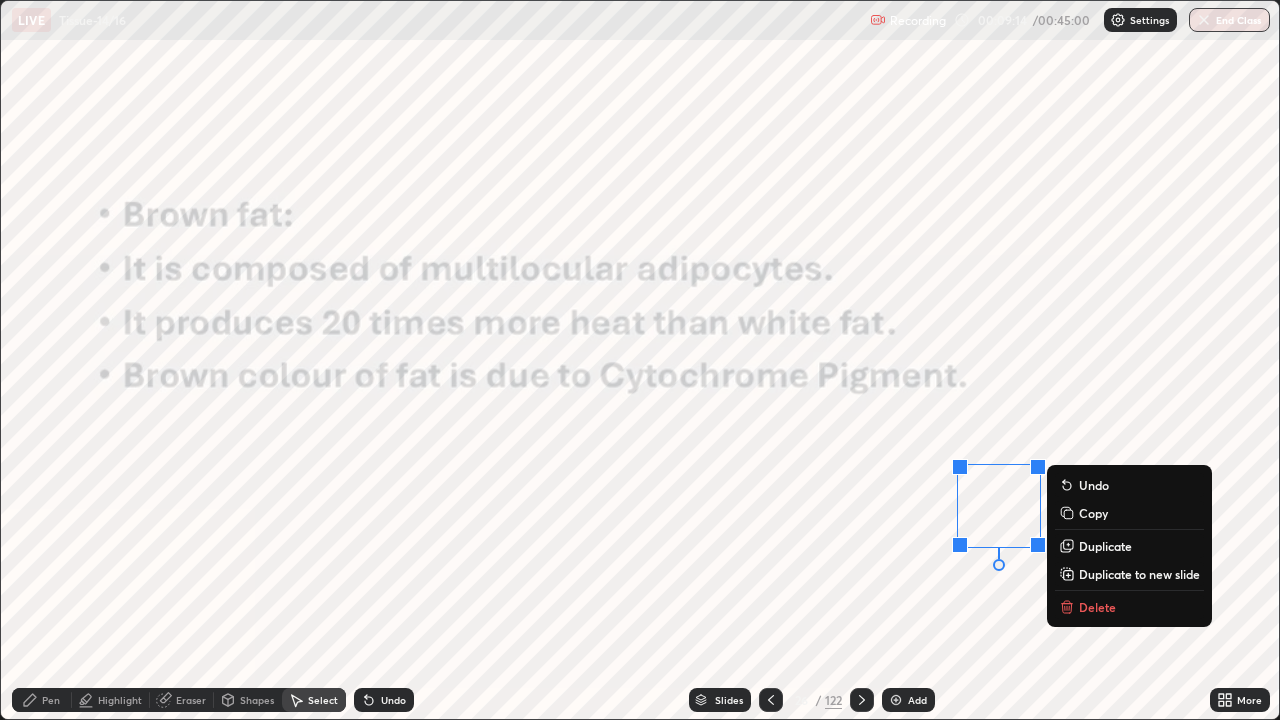 click on "Copy" at bounding box center [1093, 513] 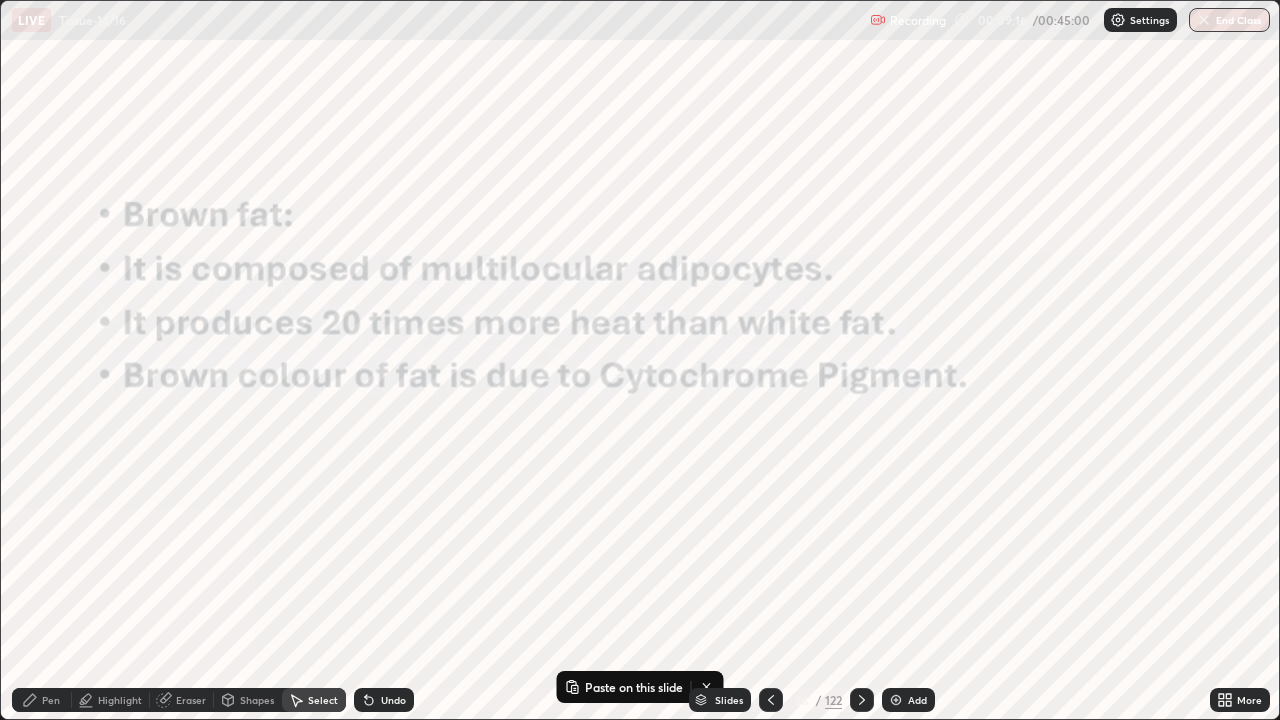 click on "Select" at bounding box center (323, 700) 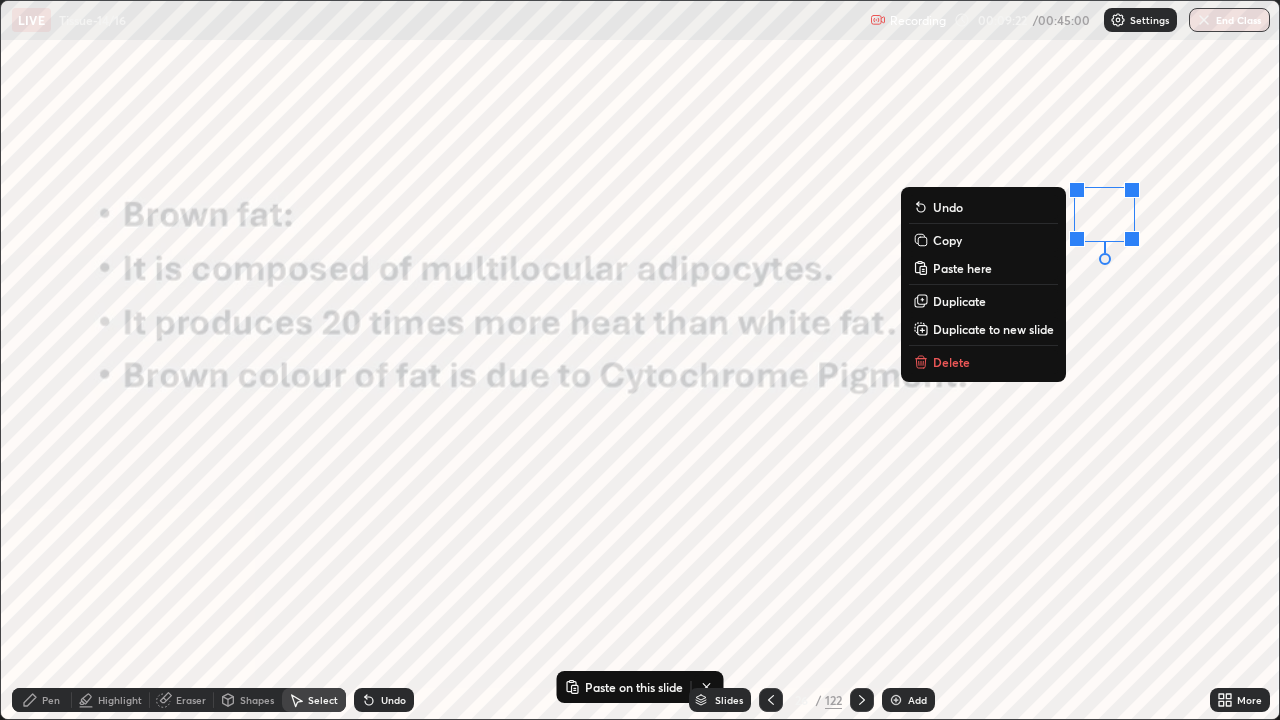 click on "0 ° Undo Copy Paste here Duplicate Duplicate to new slide Delete" at bounding box center [640, 360] 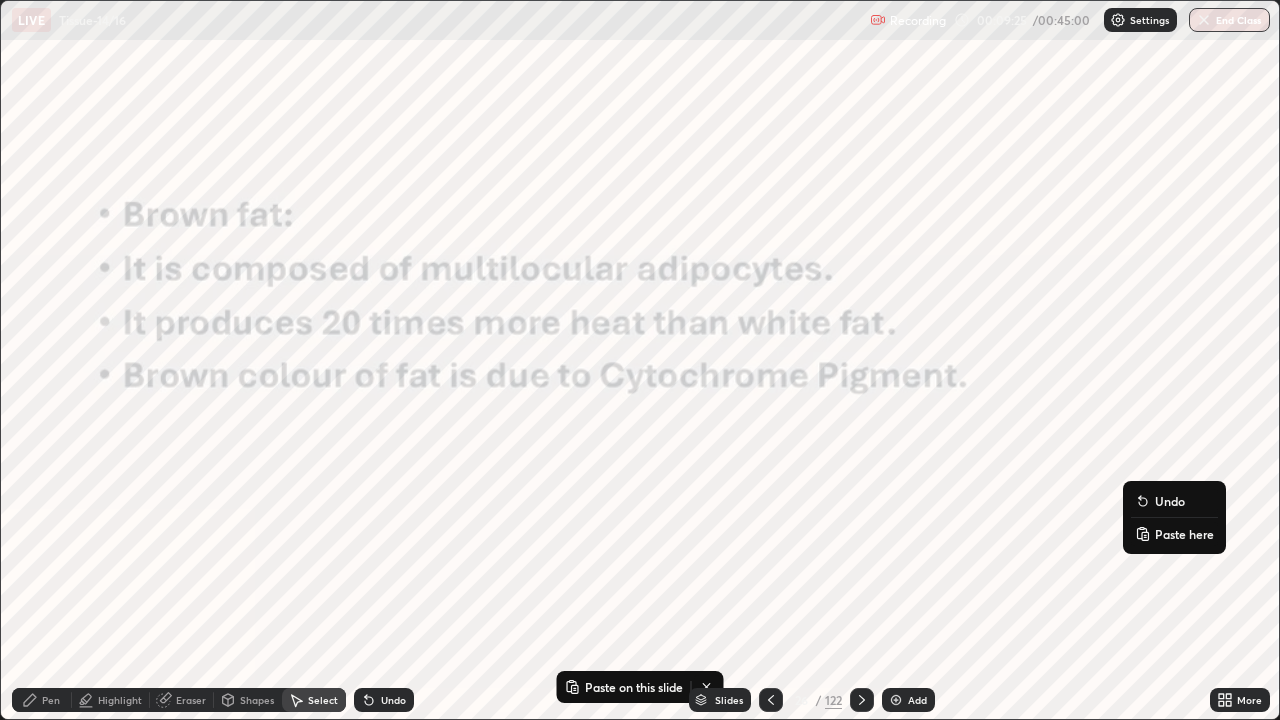 click on "Paste here" at bounding box center (1184, 534) 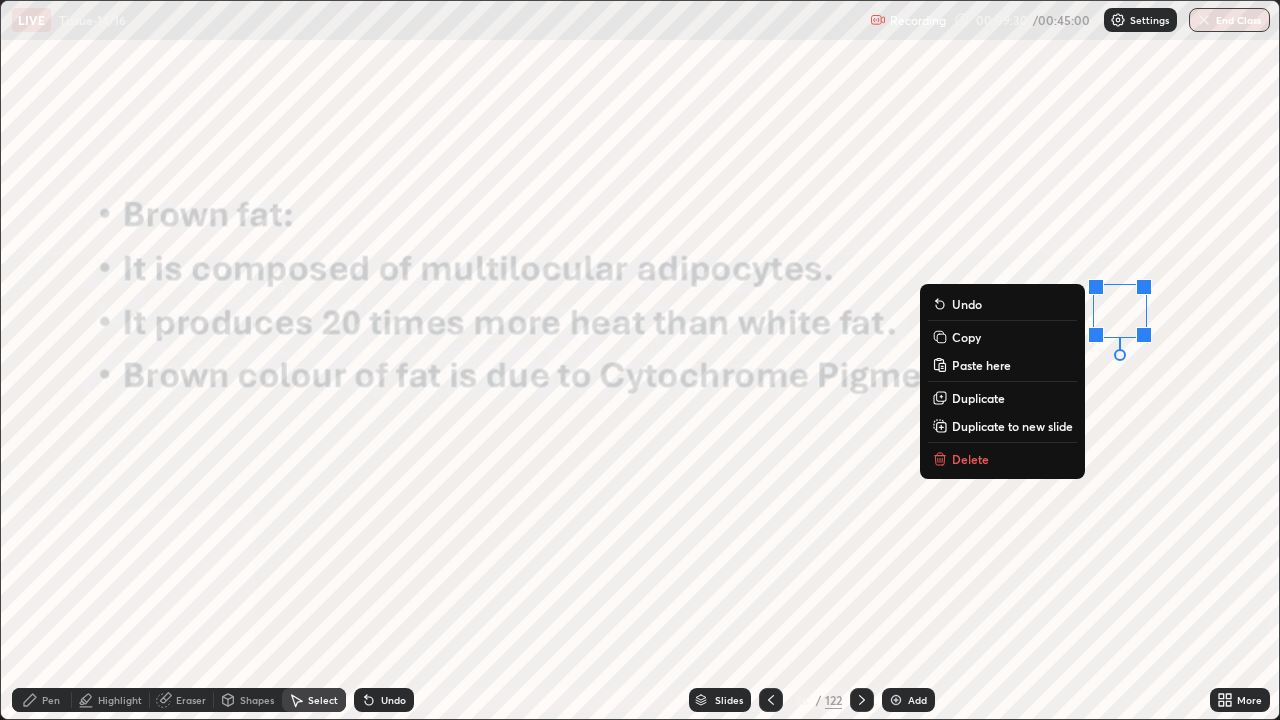 click on "0 ° Undo Copy Paste here Duplicate Duplicate to new slide Delete" at bounding box center [640, 360] 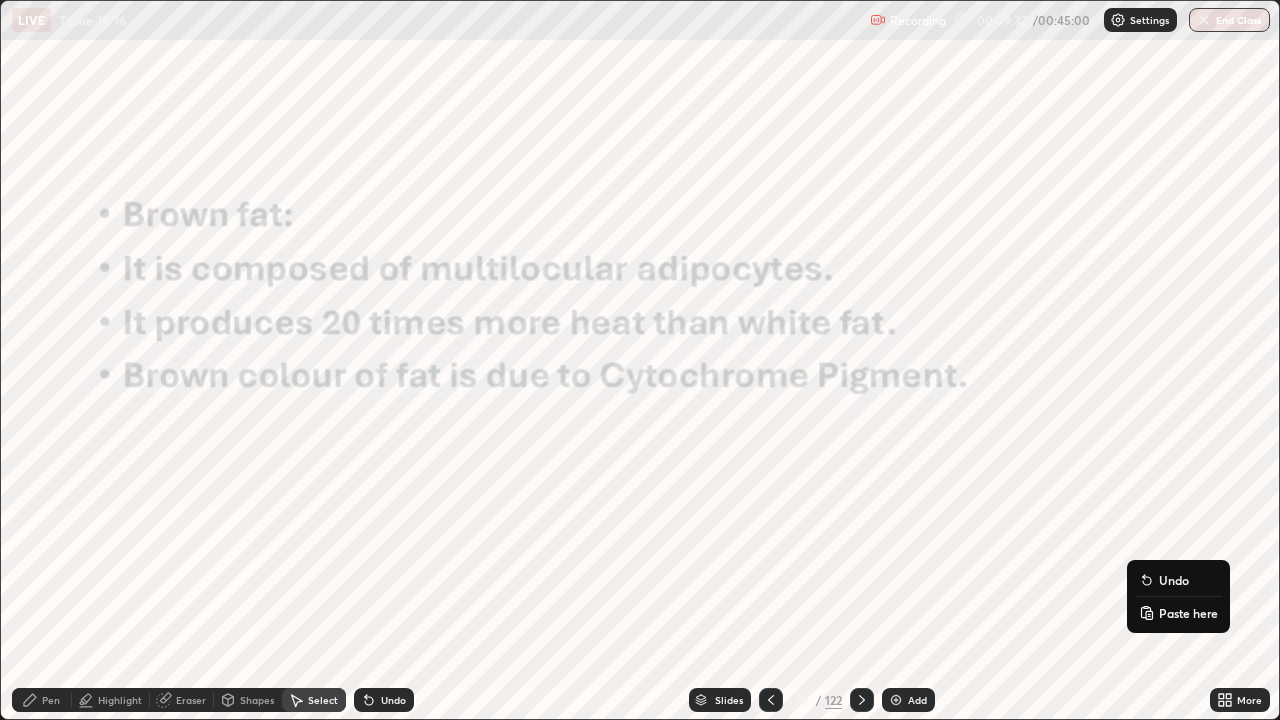 click on "Paste here" at bounding box center (1188, 613) 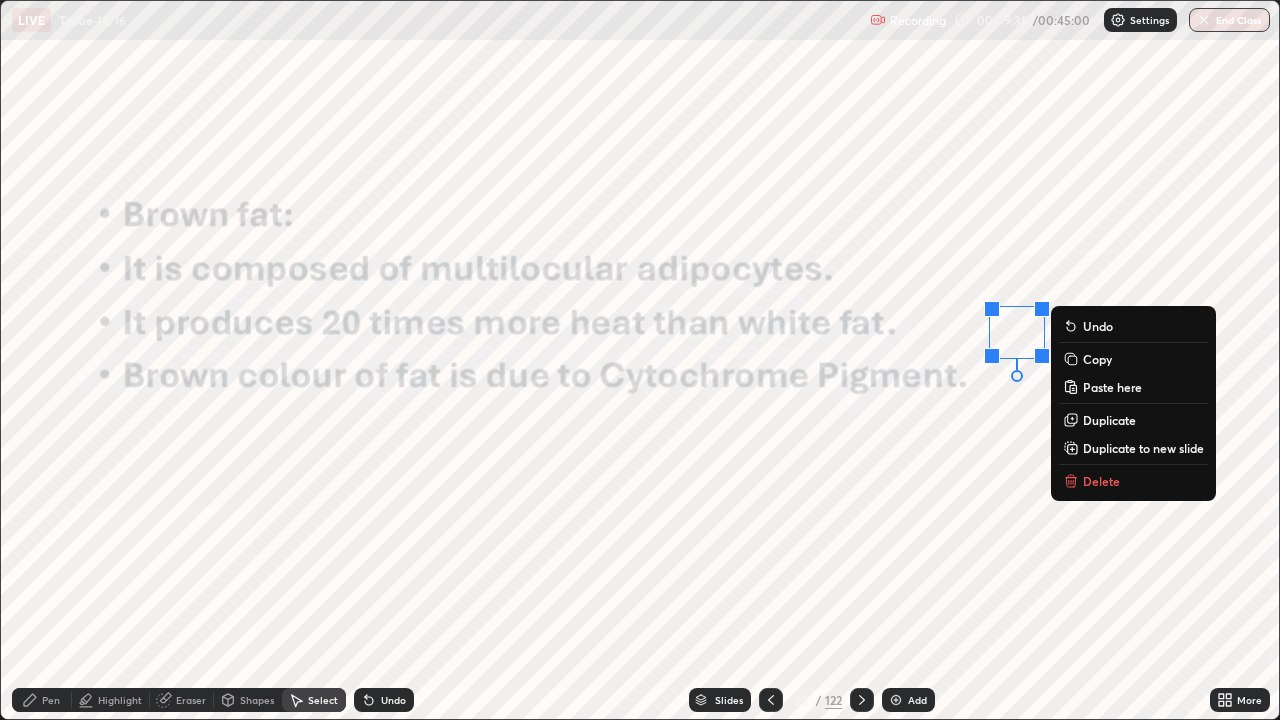 click on "0 ° Undo Copy Paste here Duplicate Duplicate to new slide Delete" at bounding box center (640, 360) 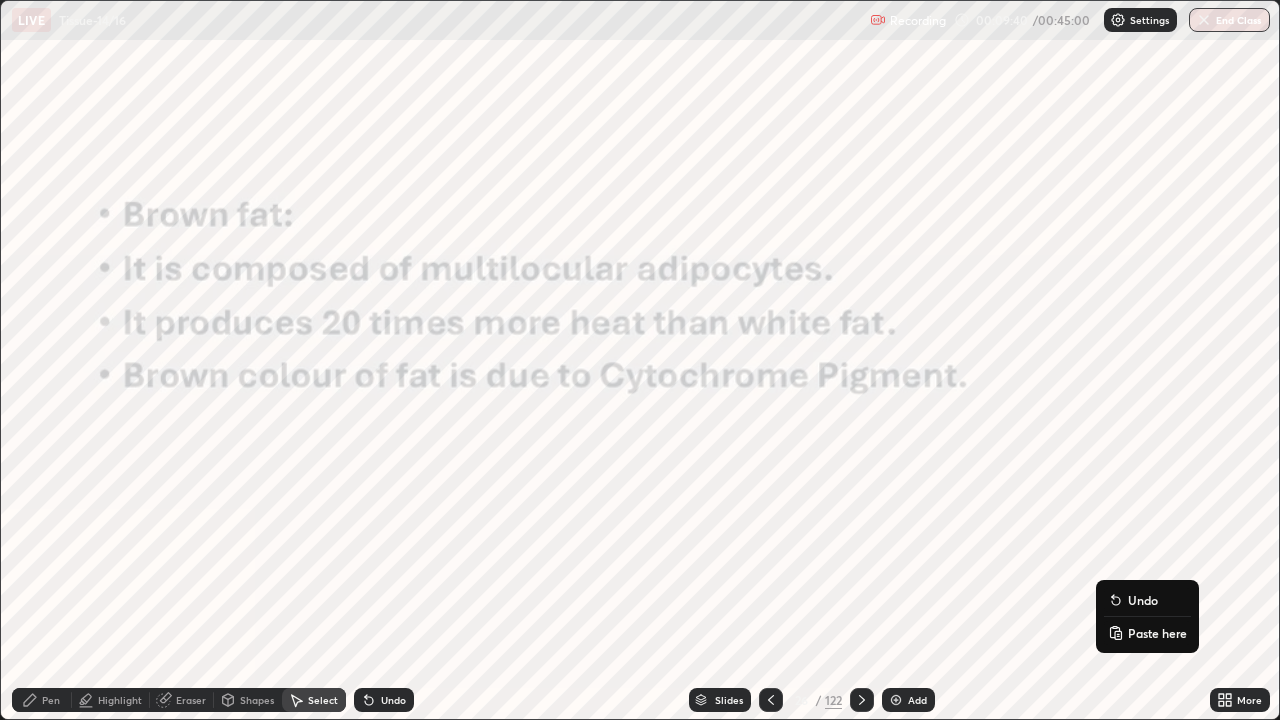 click on "Paste here" at bounding box center (1157, 633) 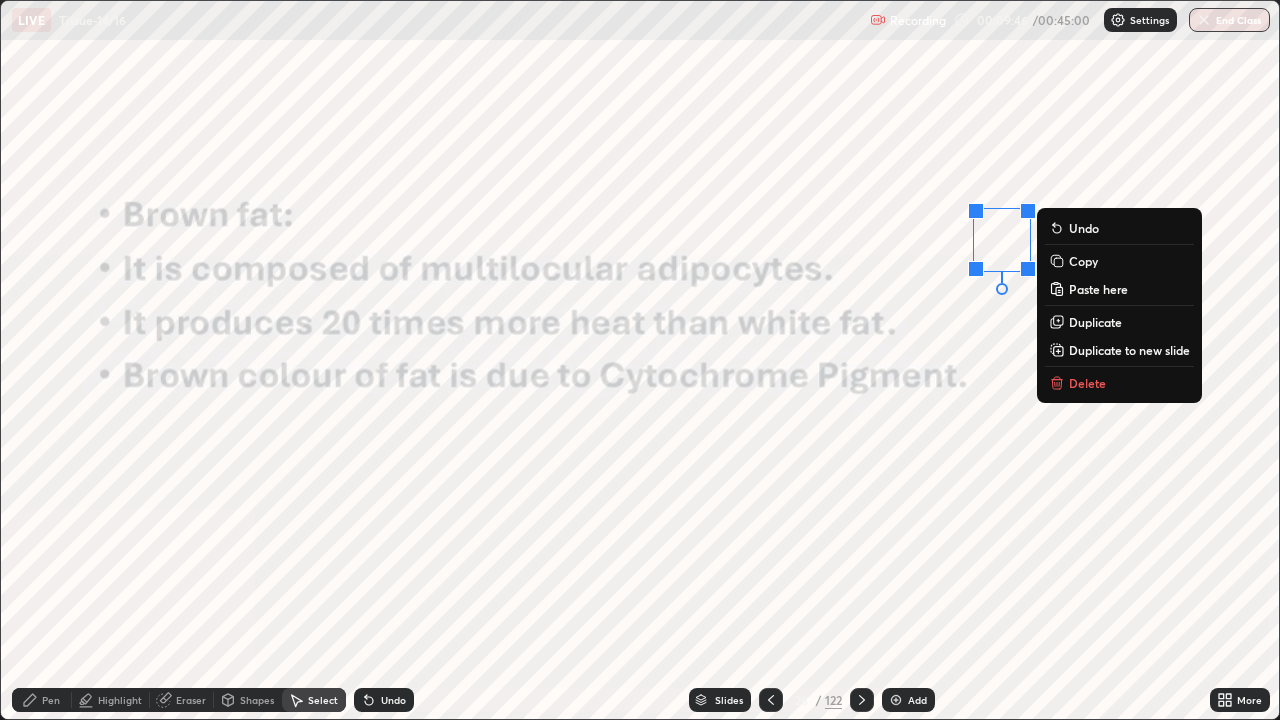 click on "0 ° Undo Copy Paste here Duplicate Duplicate to new slide Delete" at bounding box center [640, 360] 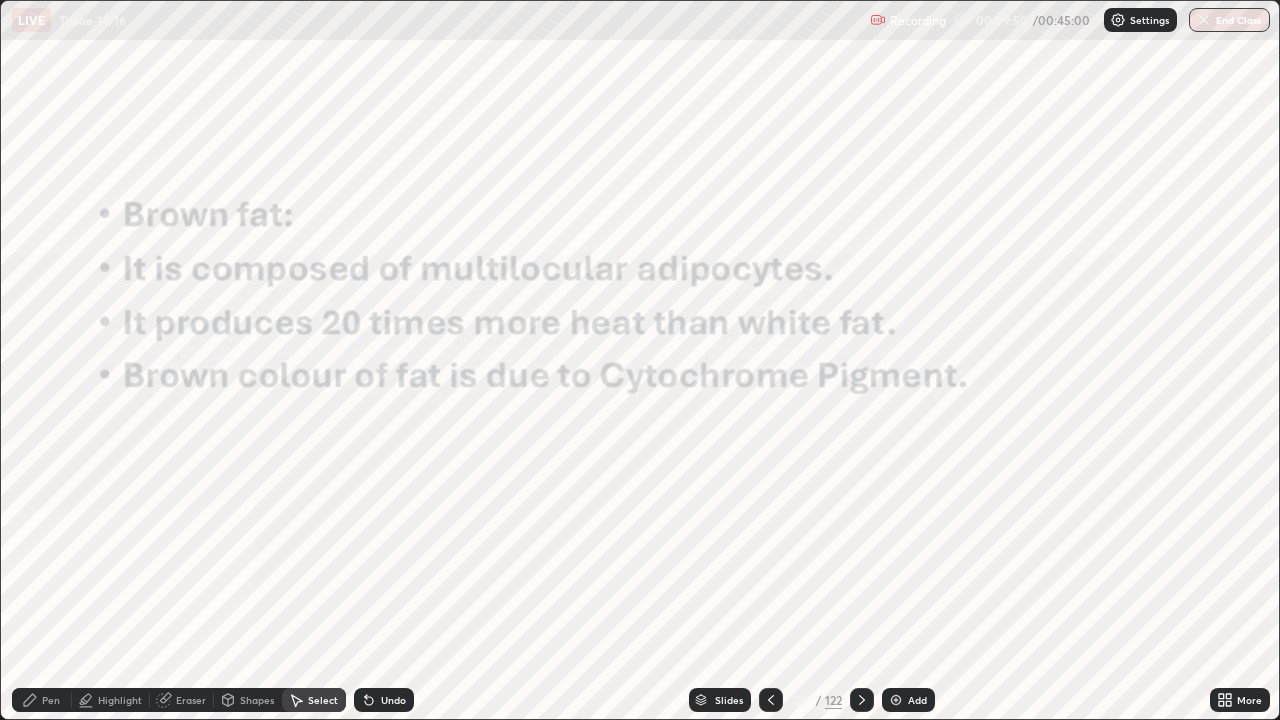 click on "Pen" at bounding box center (42, 700) 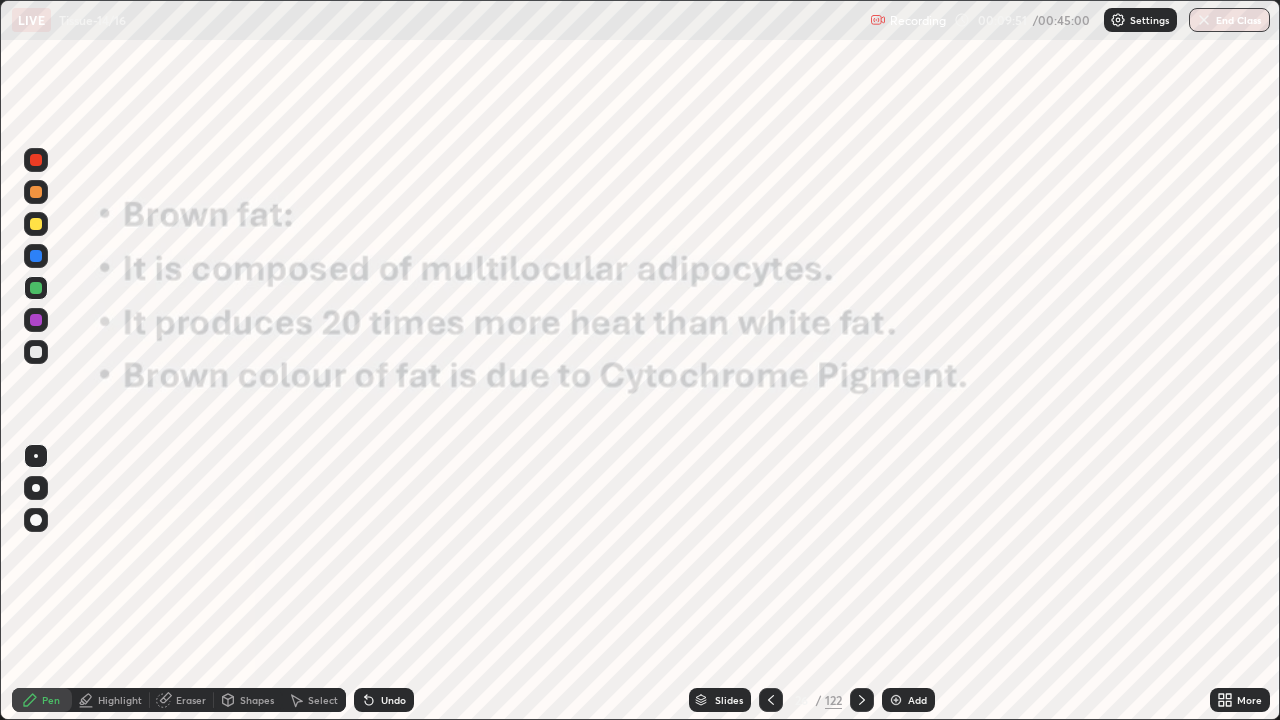 click at bounding box center [36, 192] 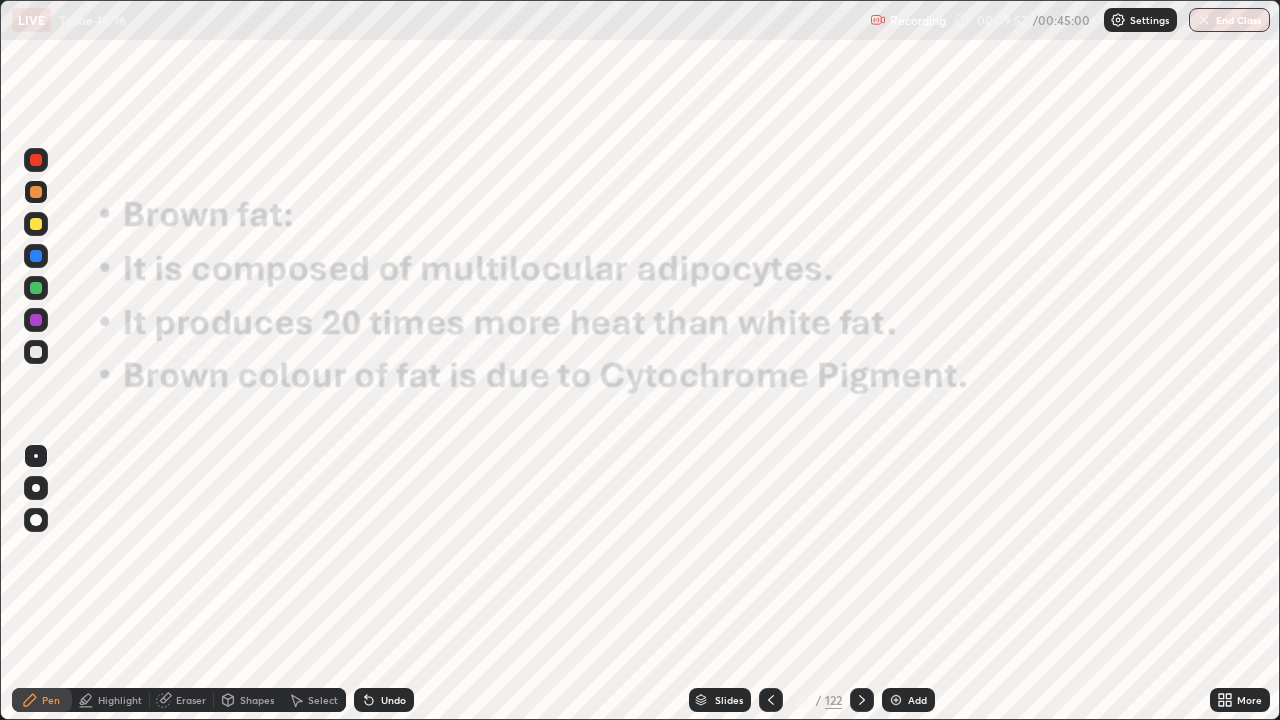click on "Highlight" at bounding box center (111, 700) 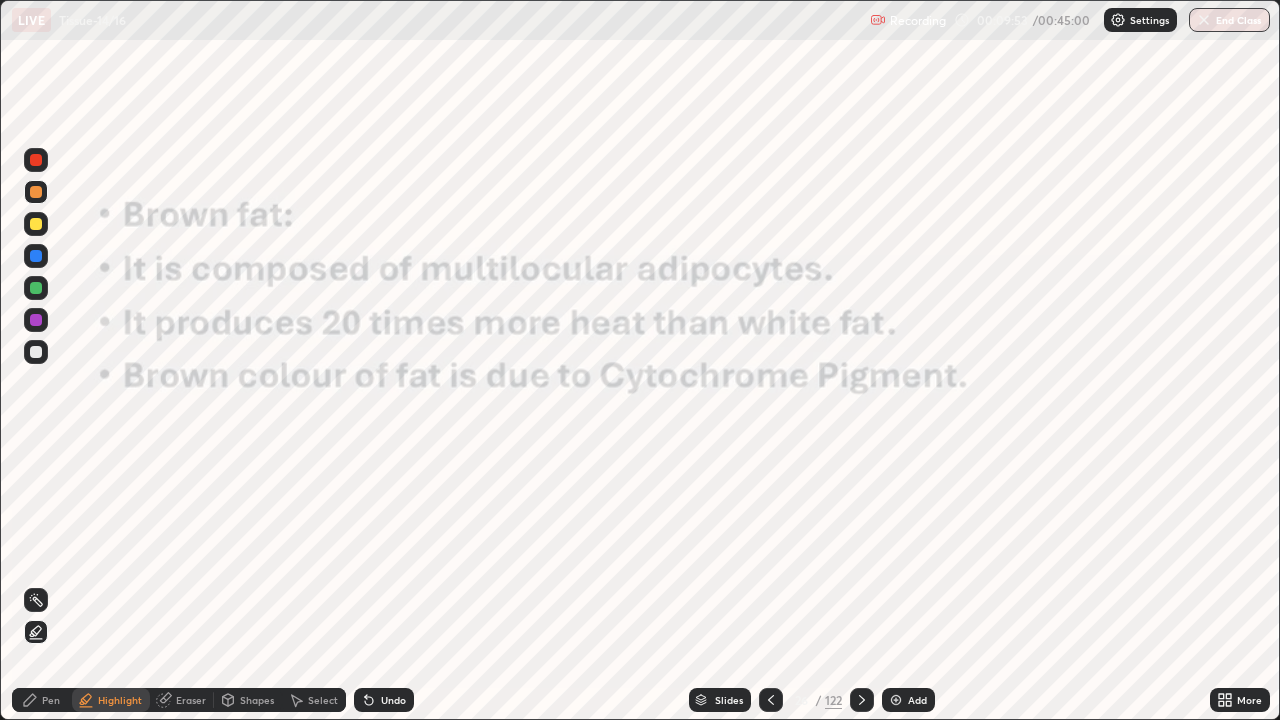 click 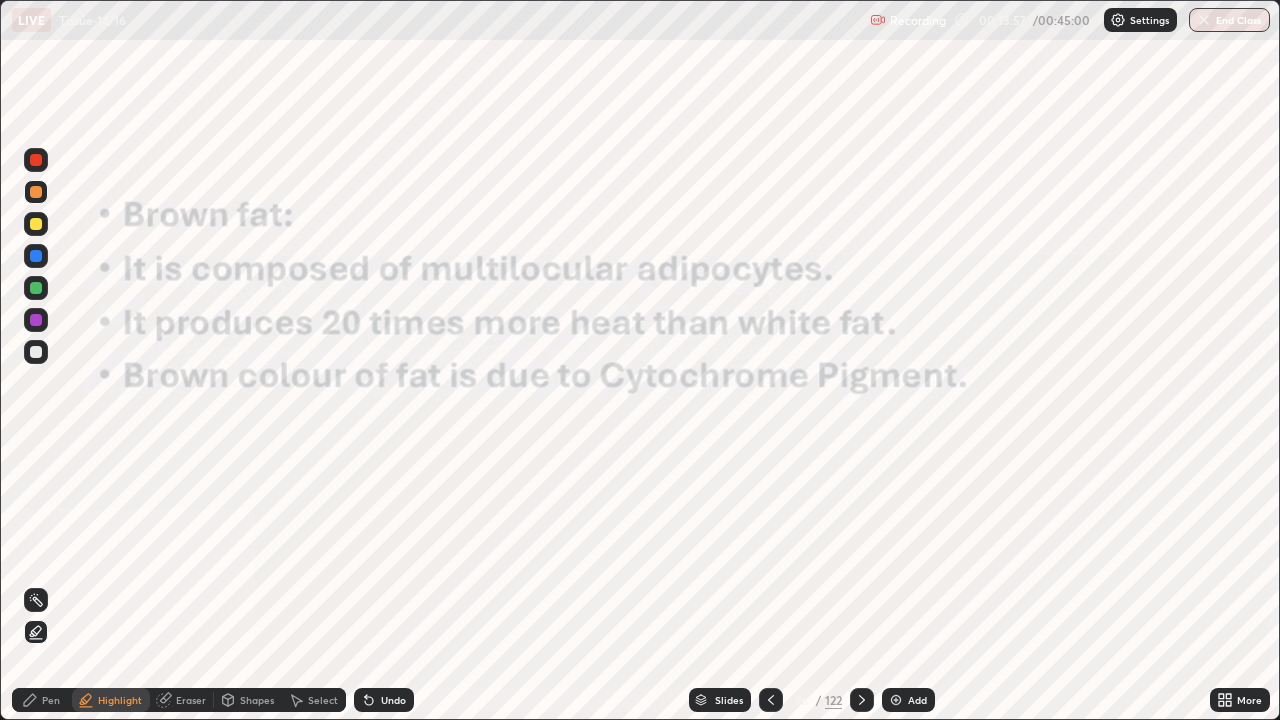click at bounding box center [862, 700] 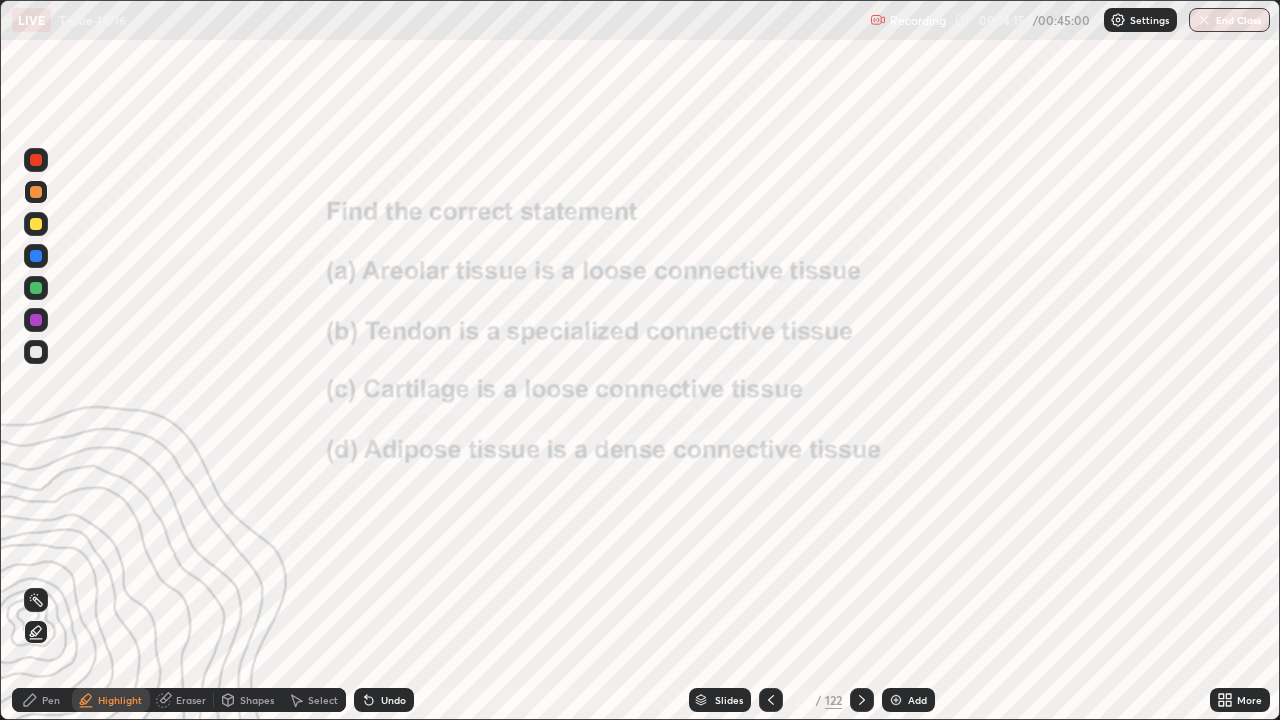 click 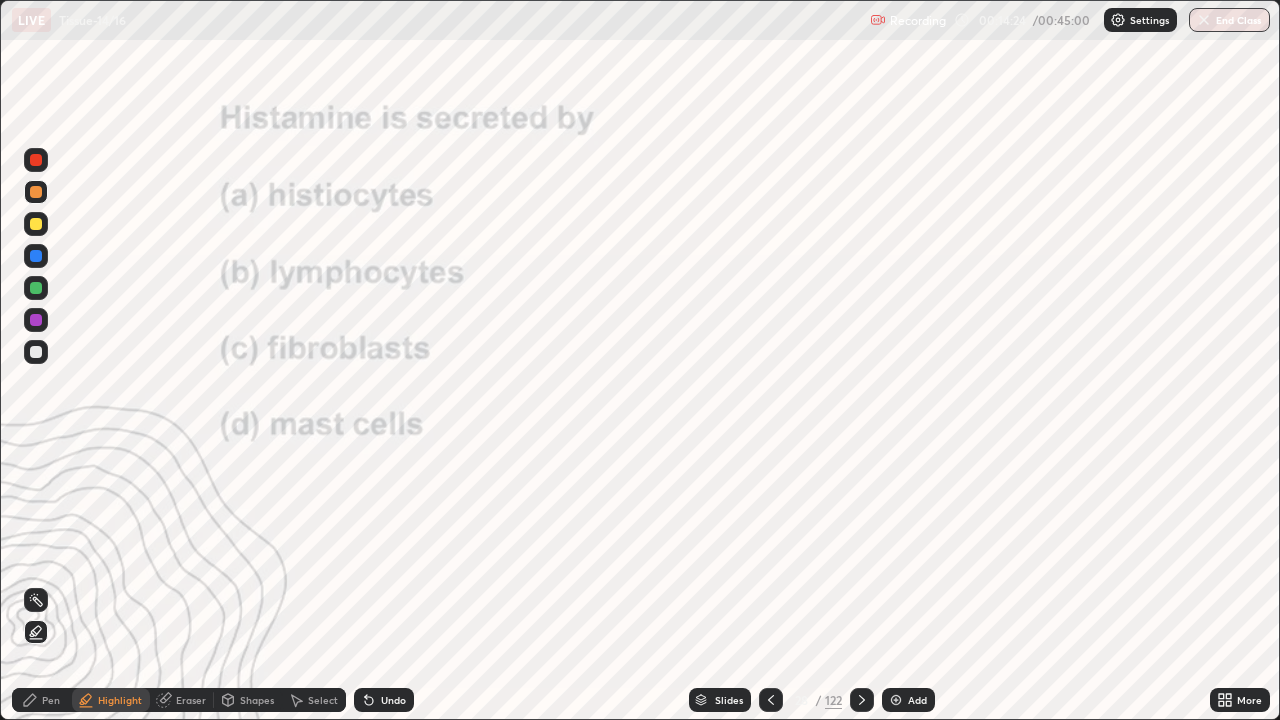 click 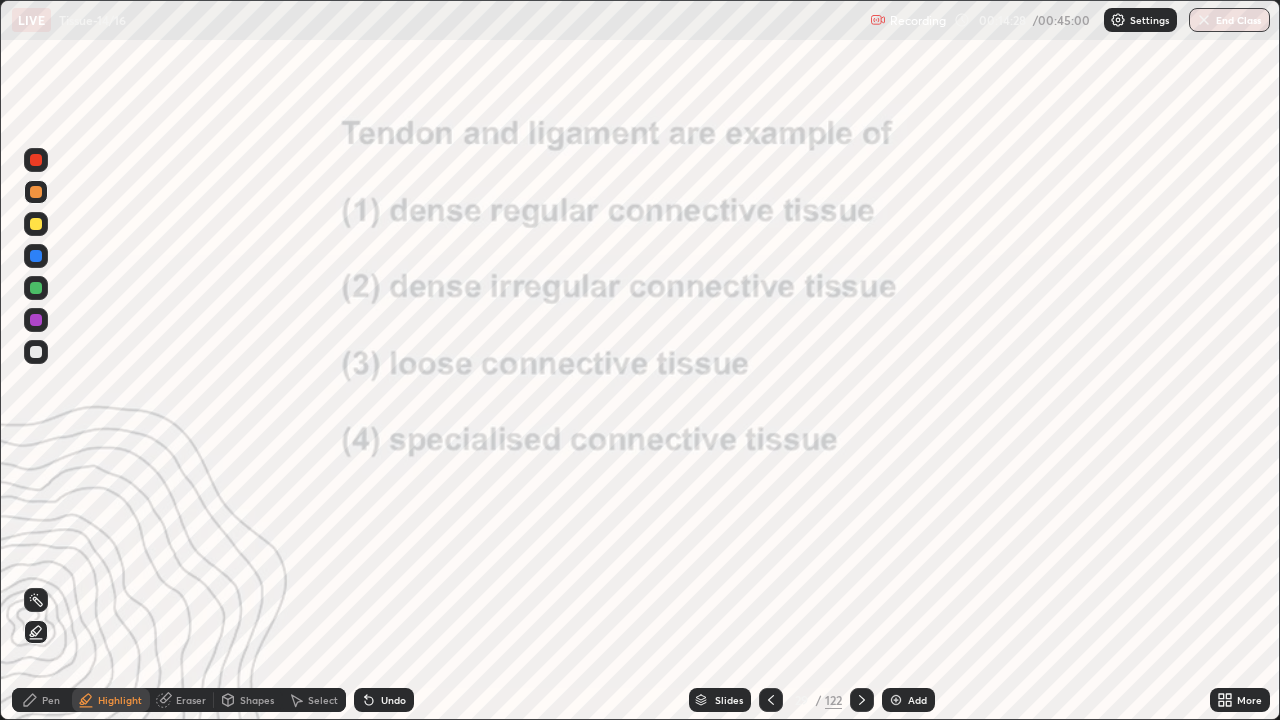 click at bounding box center (862, 700) 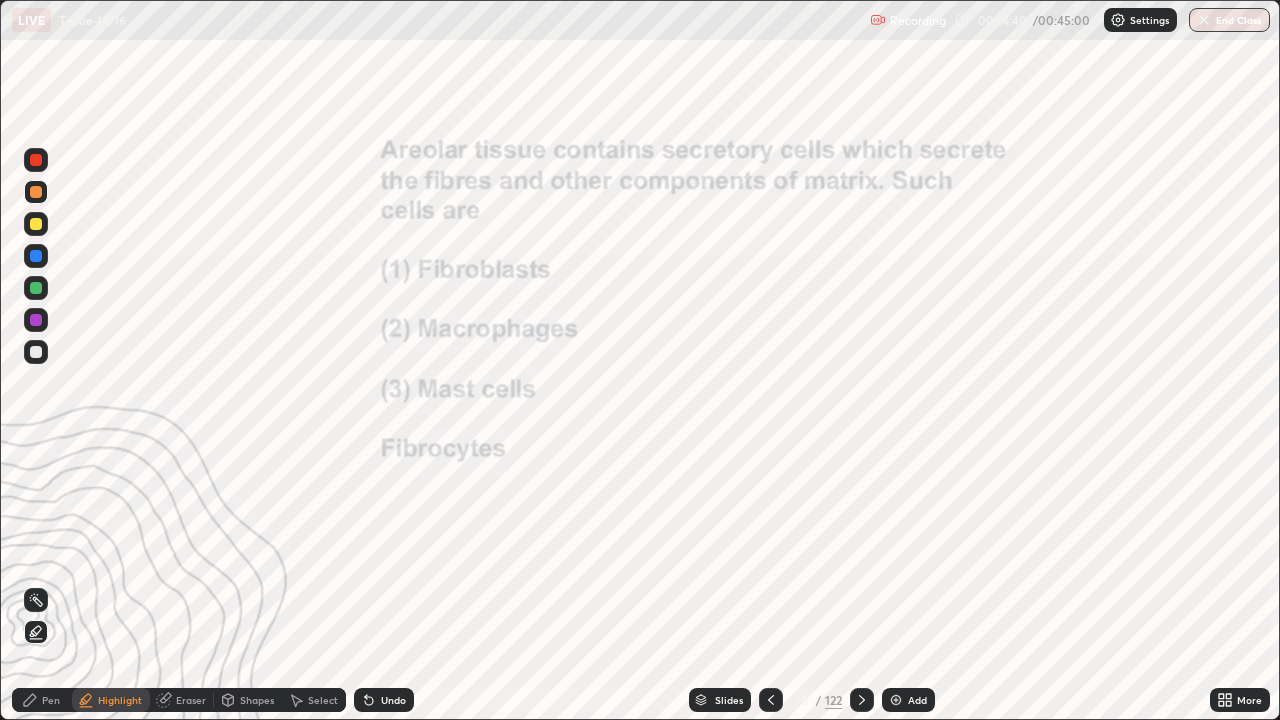 click at bounding box center [862, 700] 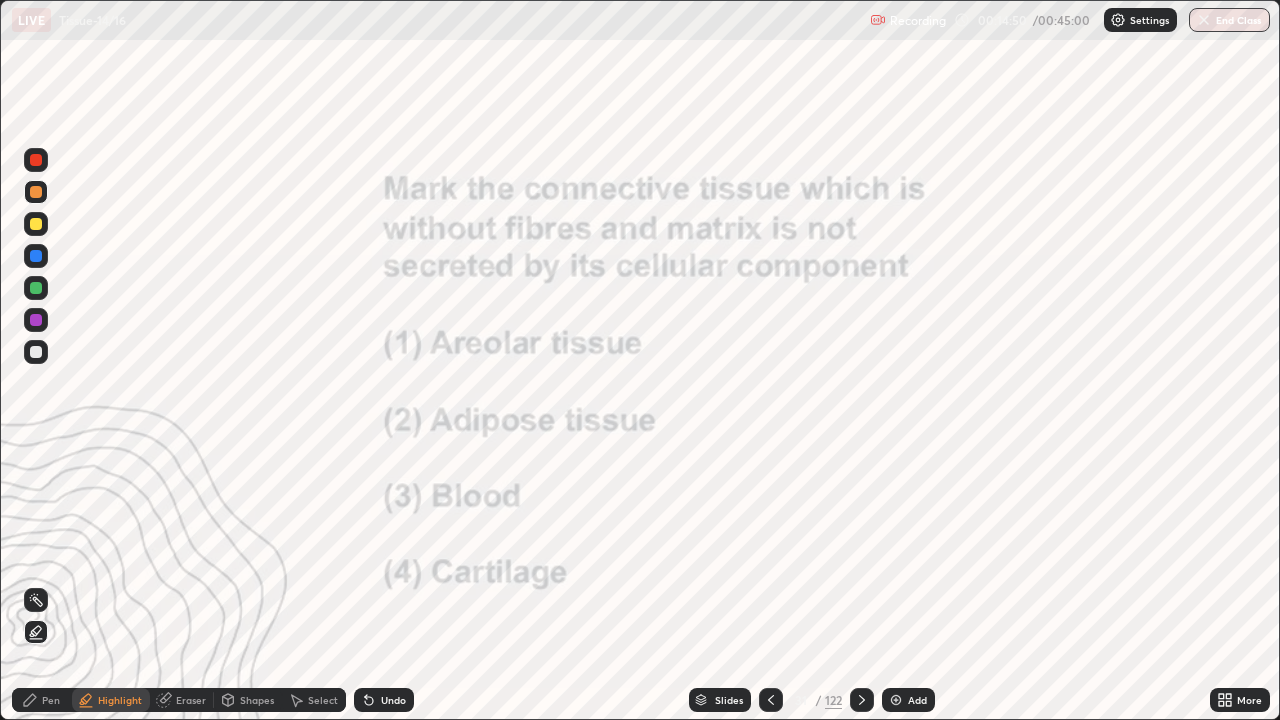 click 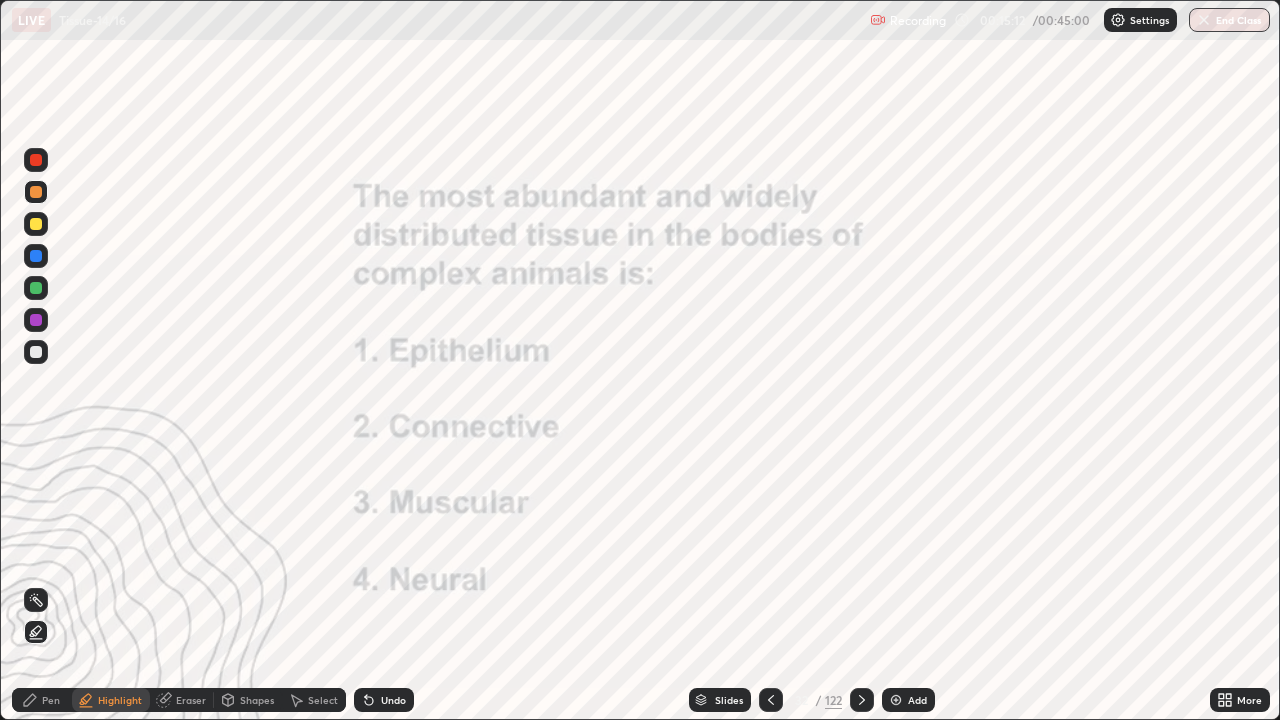 click at bounding box center (862, 700) 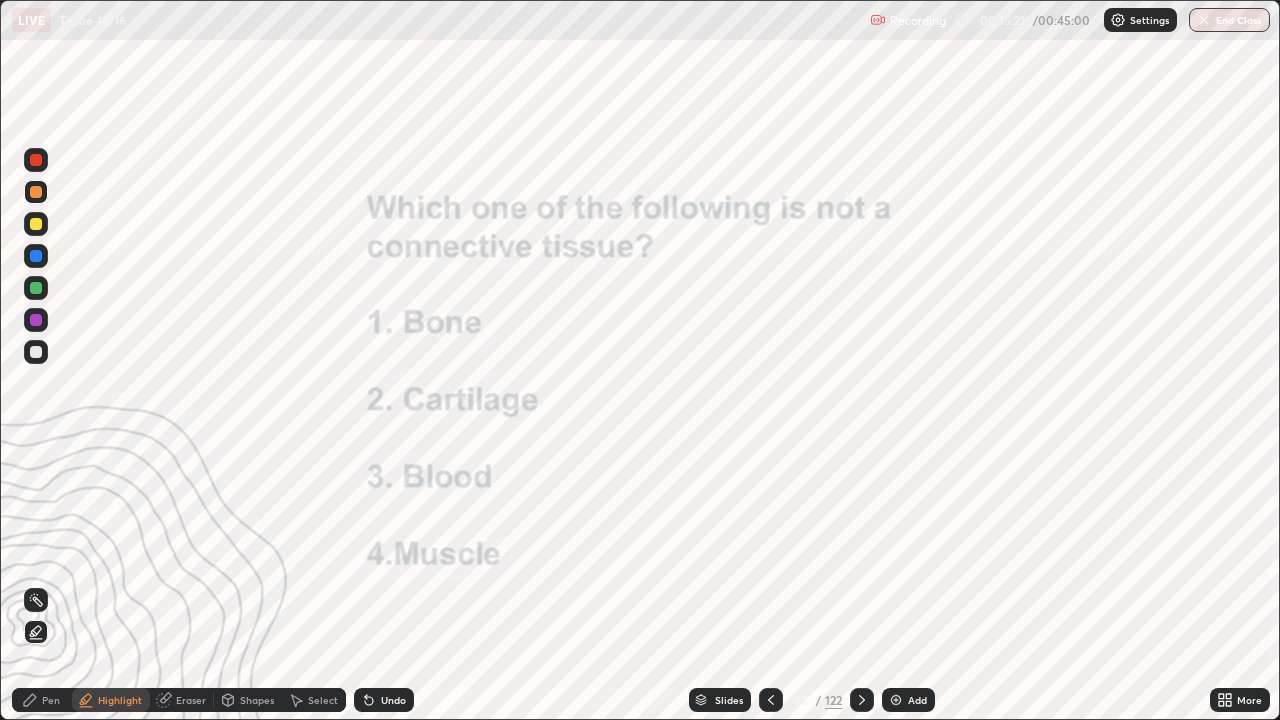 click at bounding box center [862, 700] 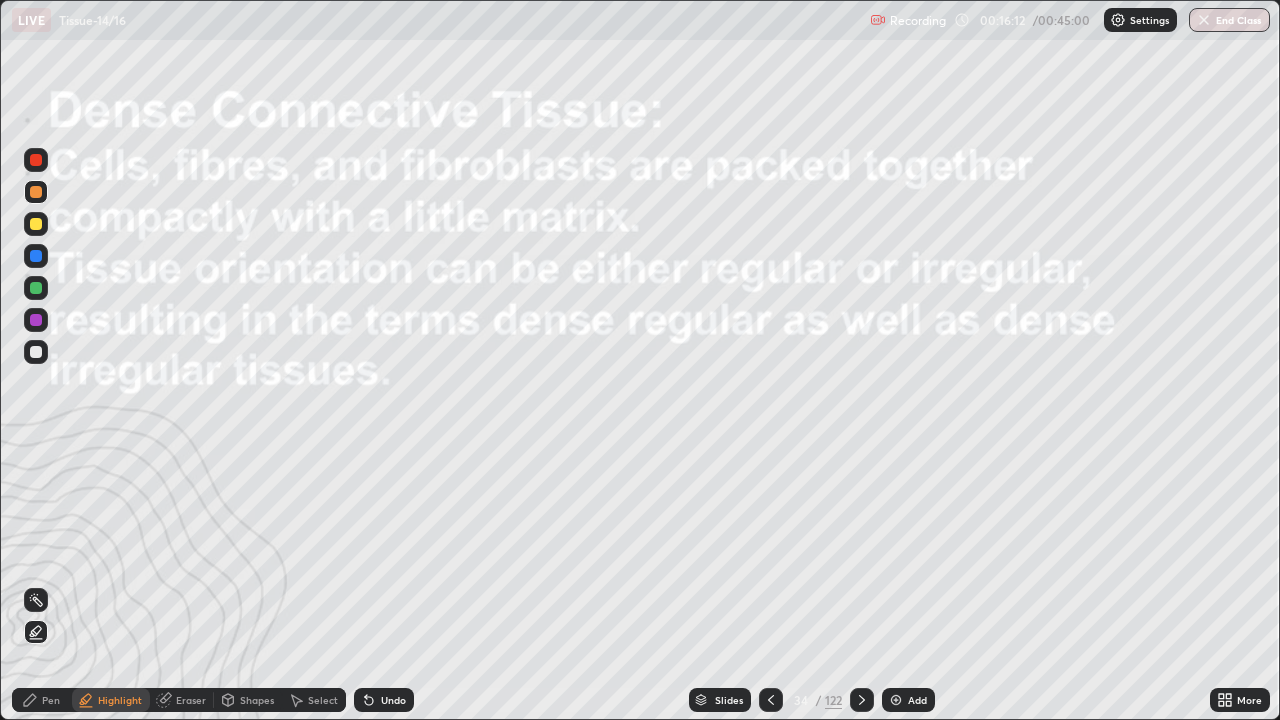 click at bounding box center [36, 320] 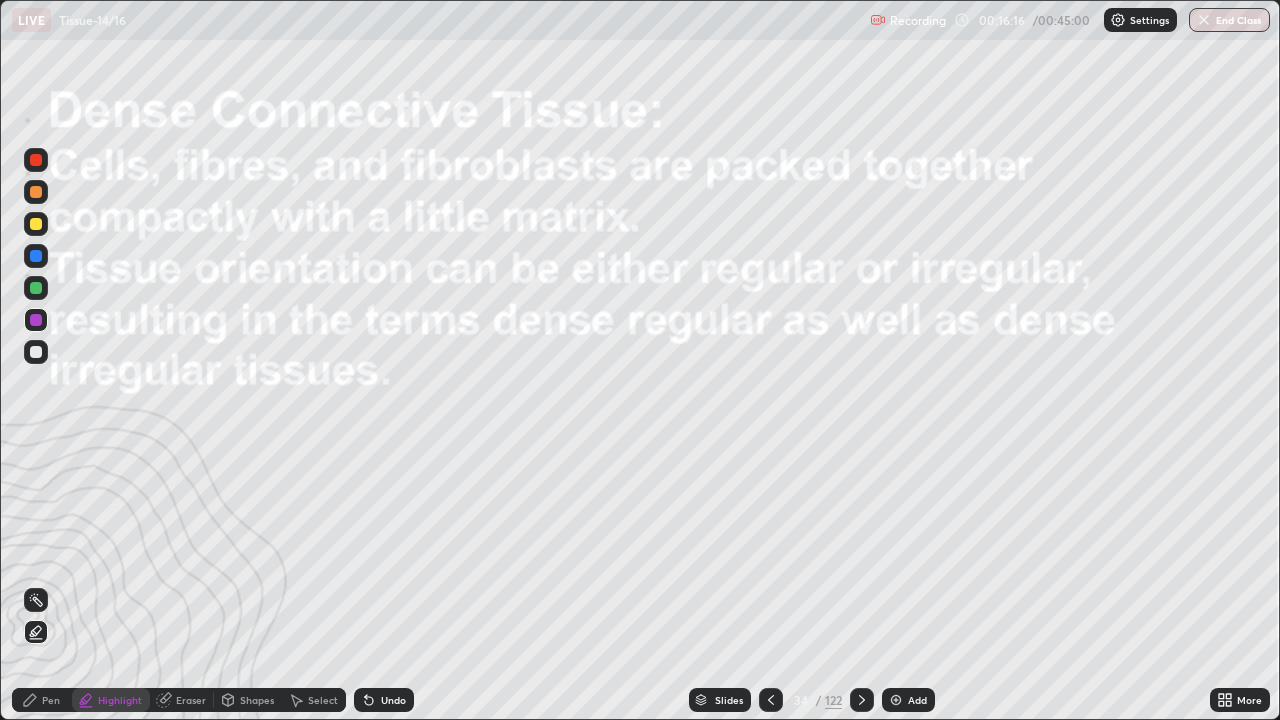 click at bounding box center [36, 320] 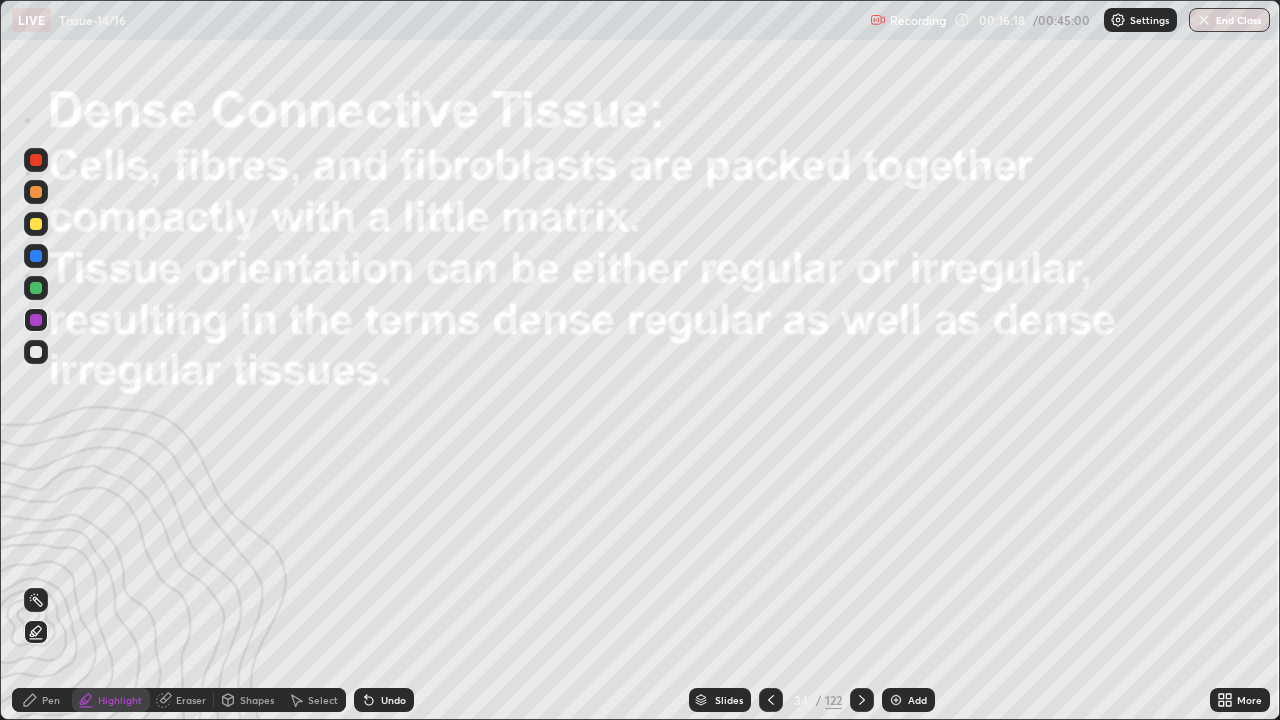 click 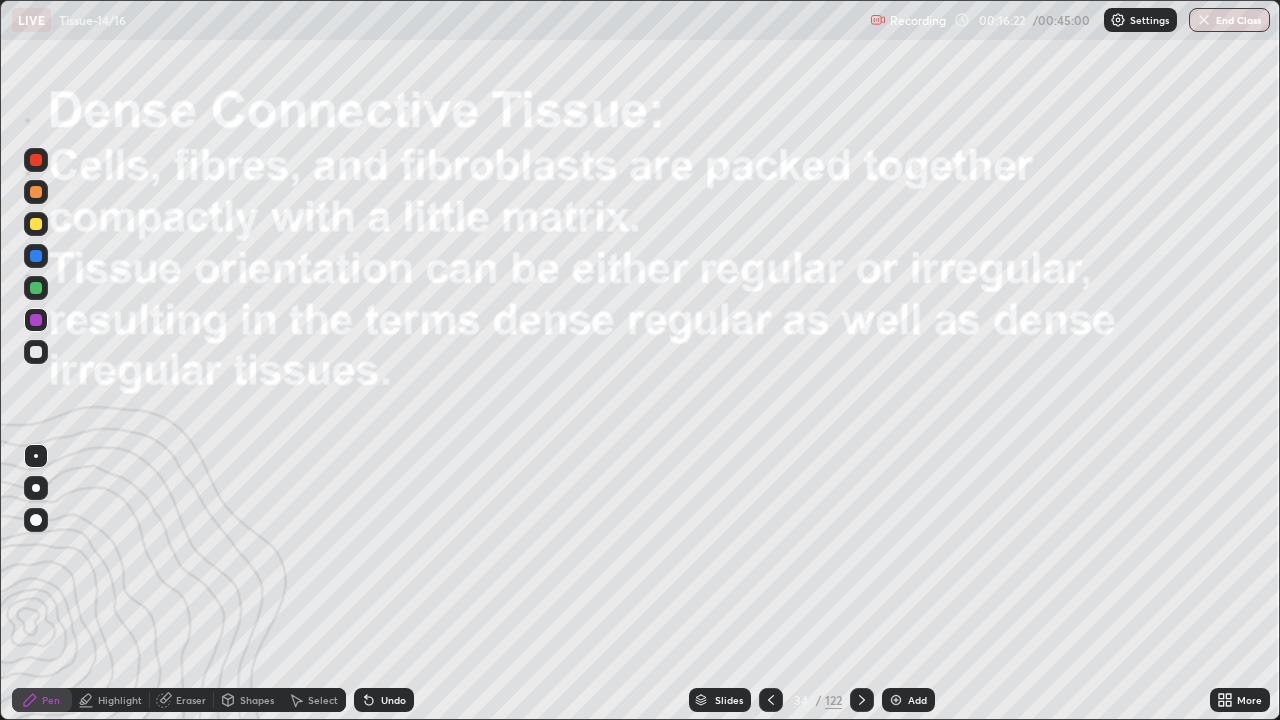 click on "Undo" at bounding box center (393, 700) 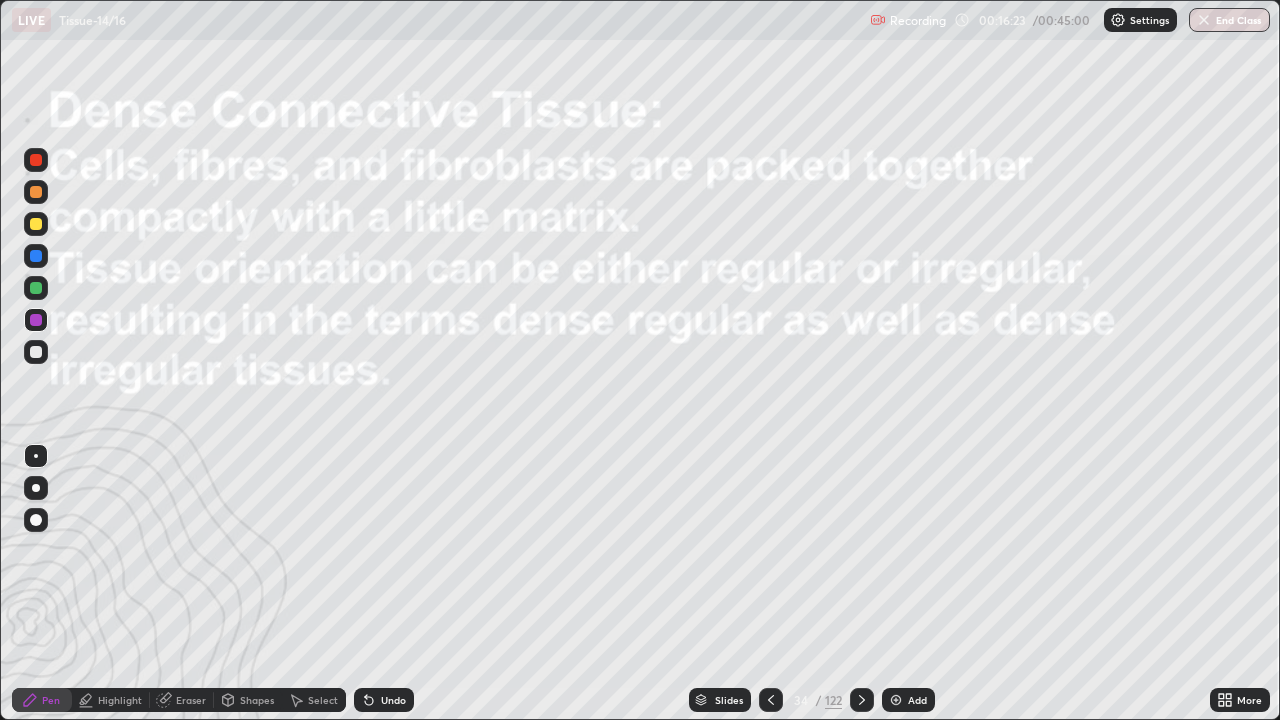 click on "Undo" at bounding box center [393, 700] 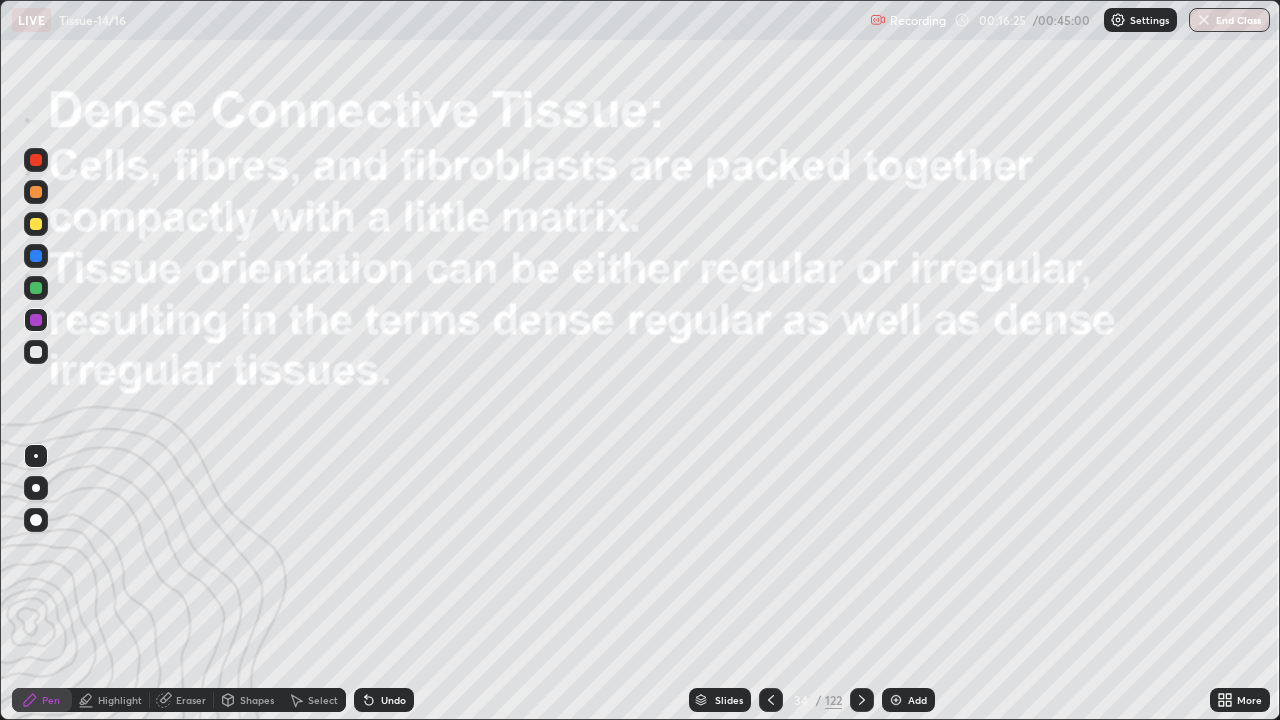 click at bounding box center [36, 256] 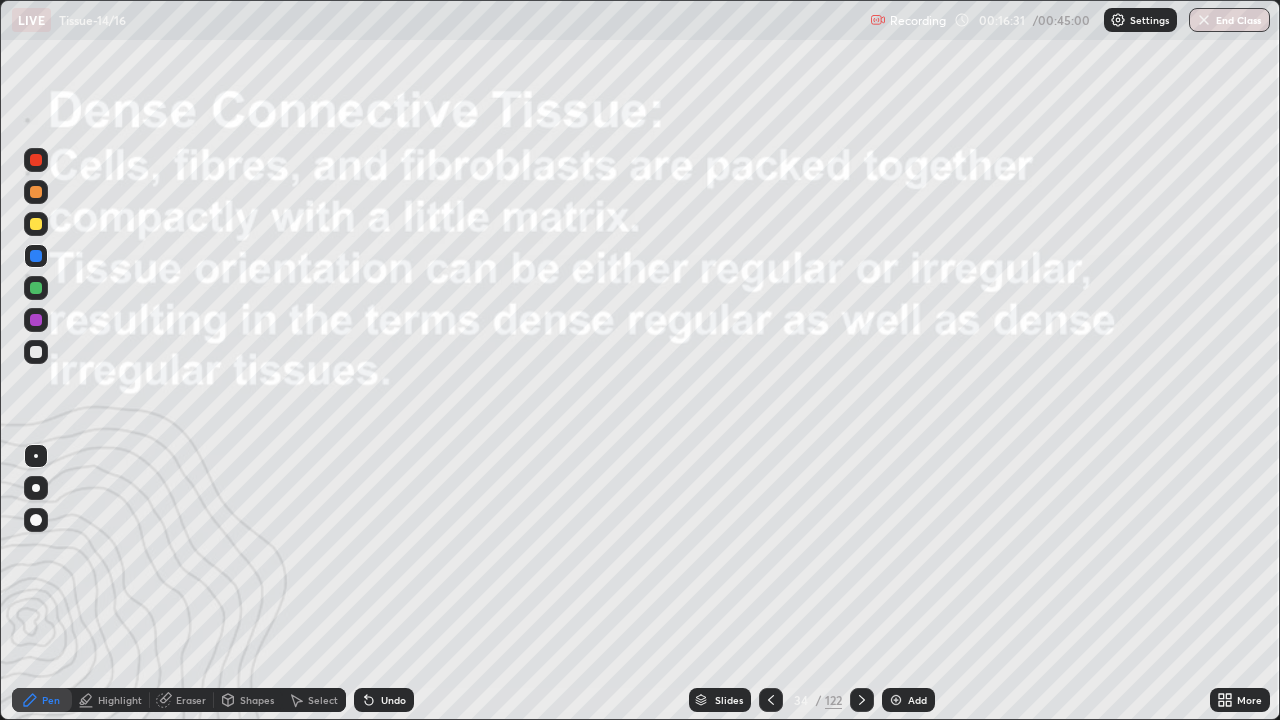 click at bounding box center [36, 160] 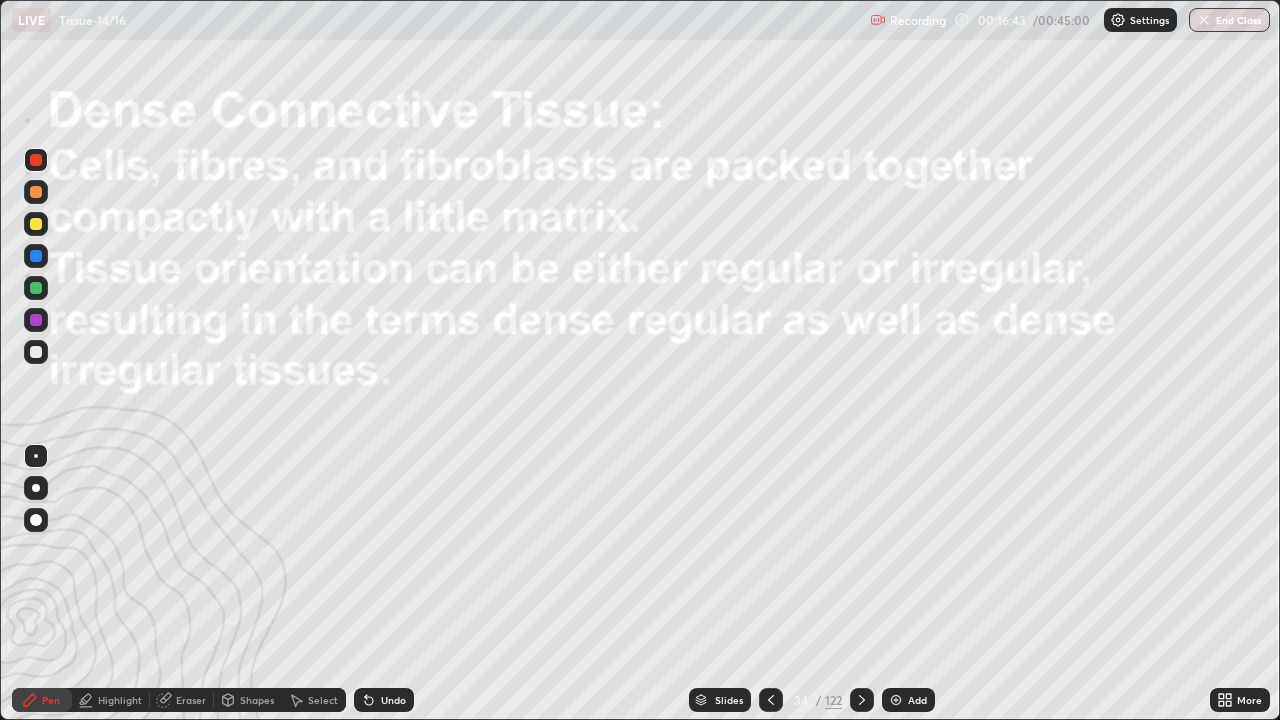 click on "Shapes" at bounding box center (257, 700) 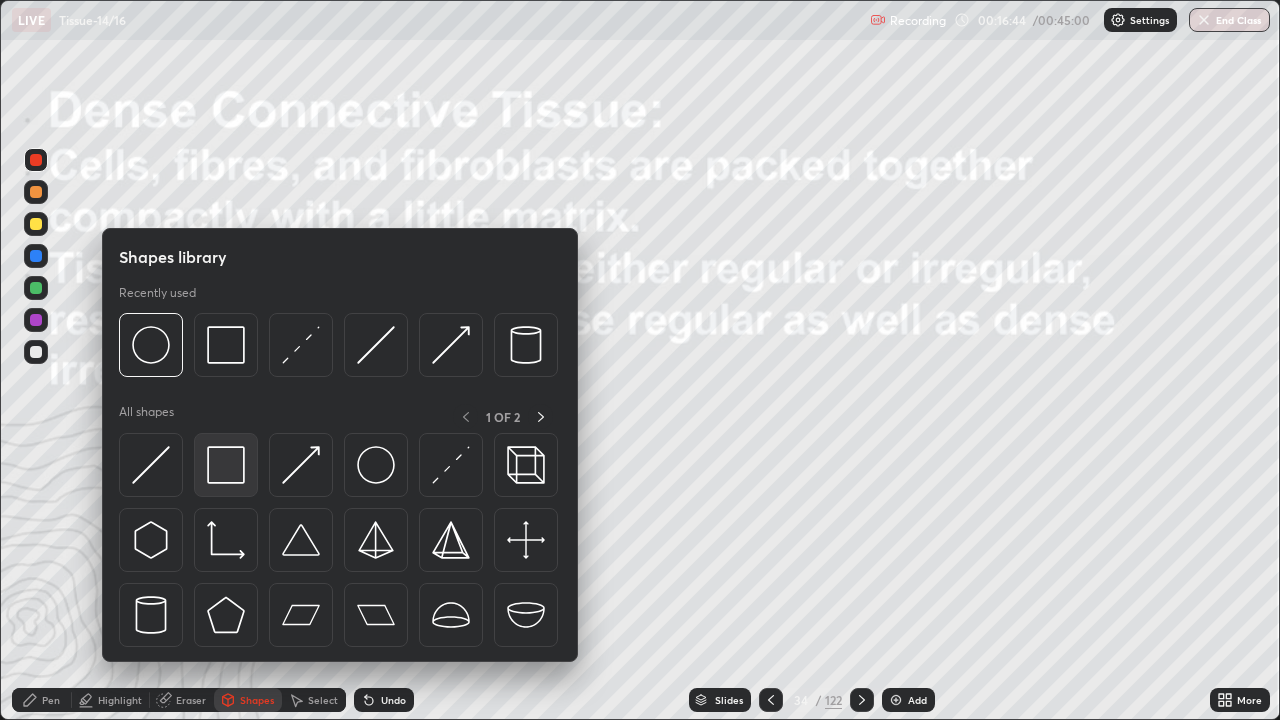 click at bounding box center (226, 465) 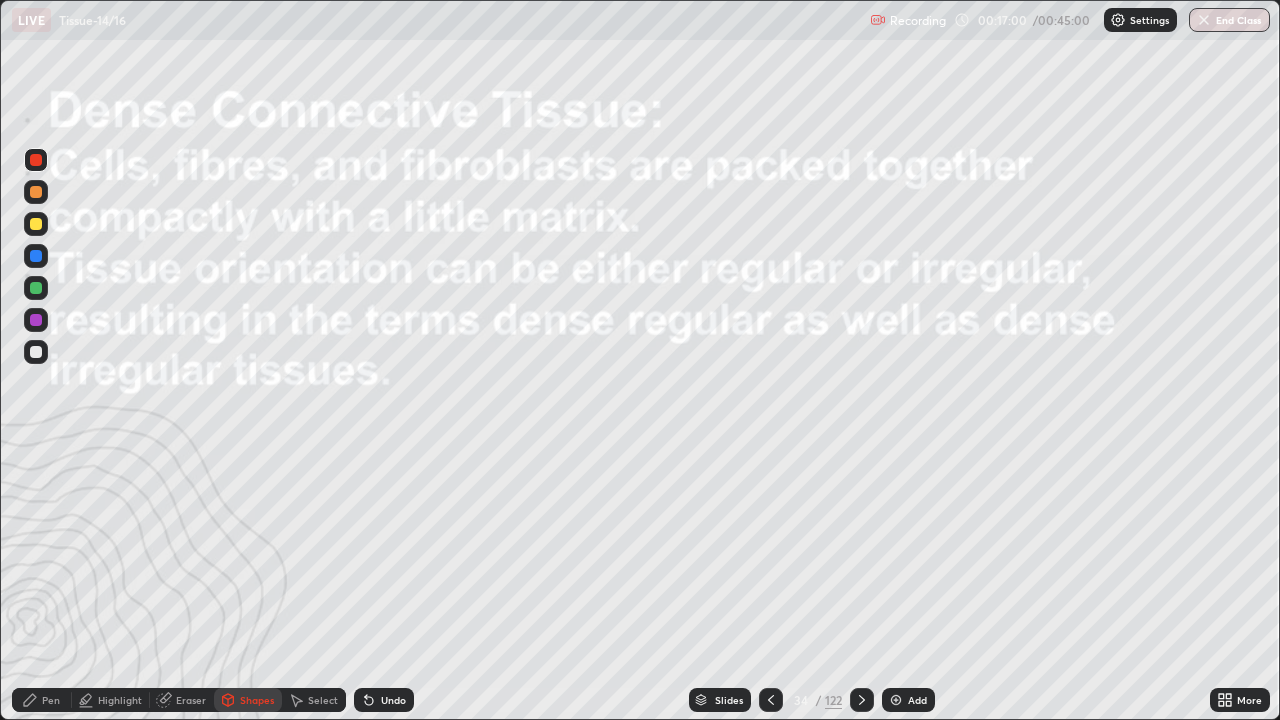 click 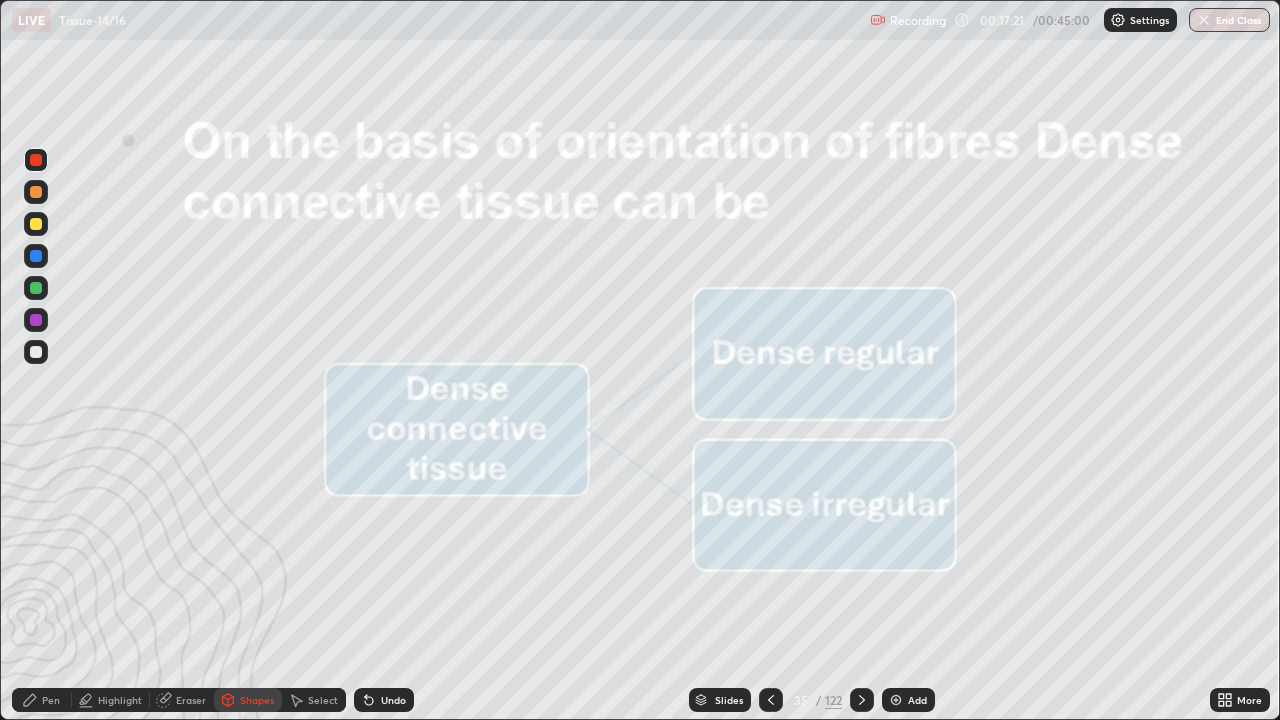 click 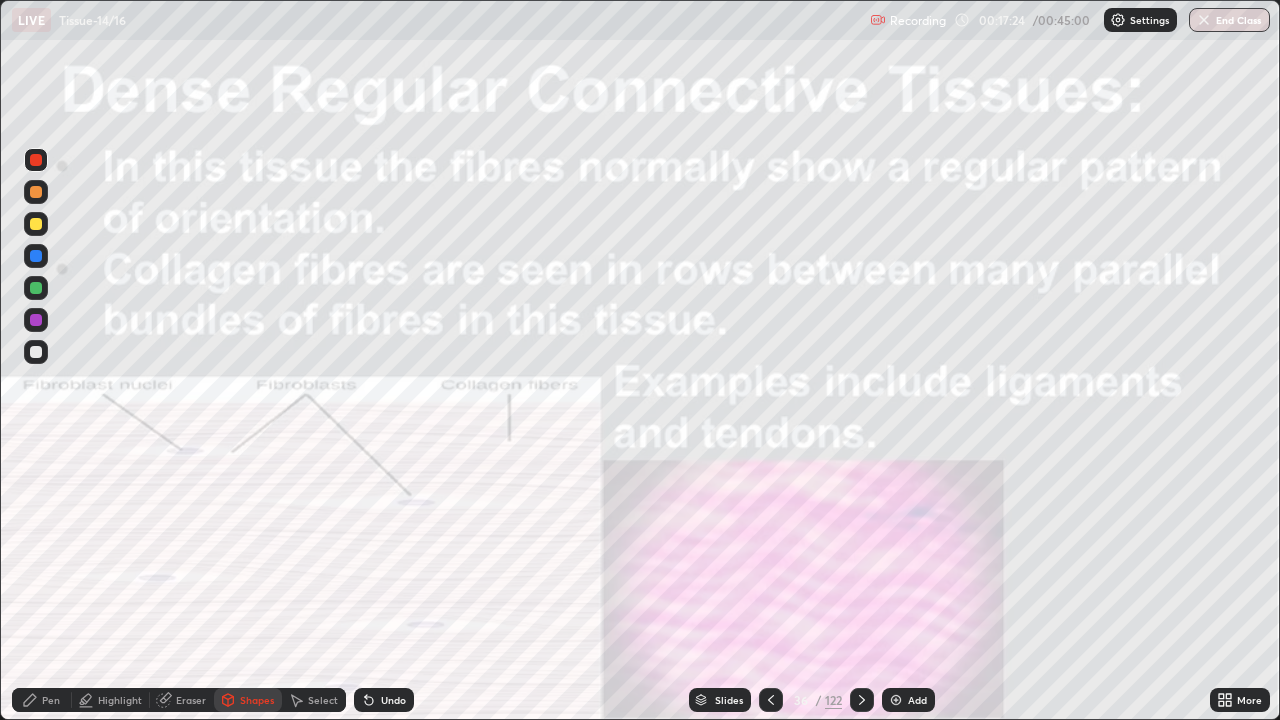 click 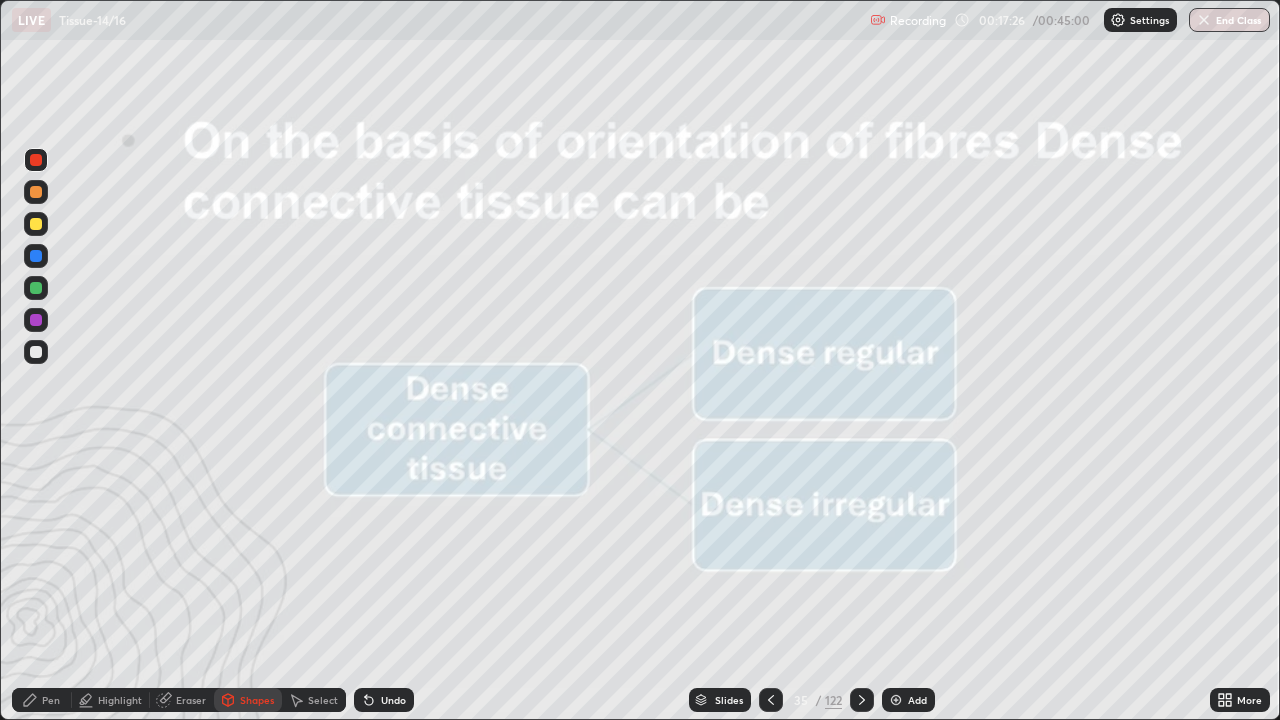 click on "Shapes" at bounding box center [257, 700] 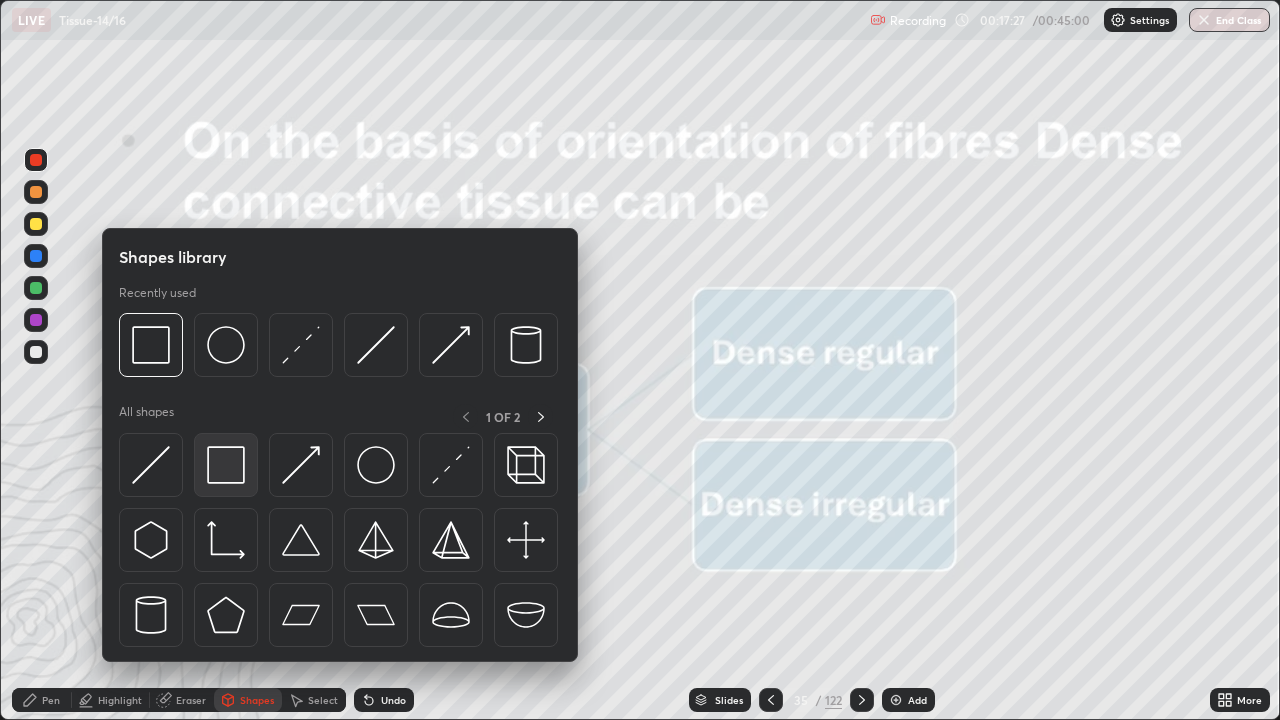 click at bounding box center [226, 465] 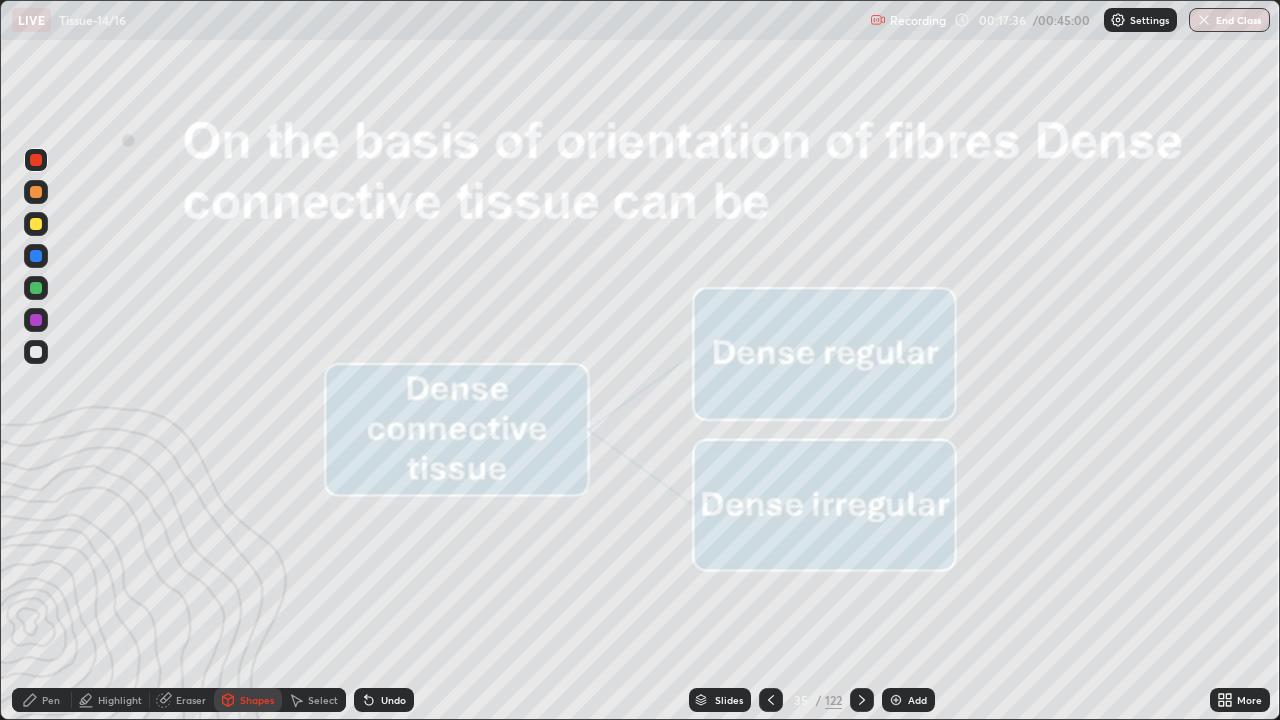 click at bounding box center (36, 224) 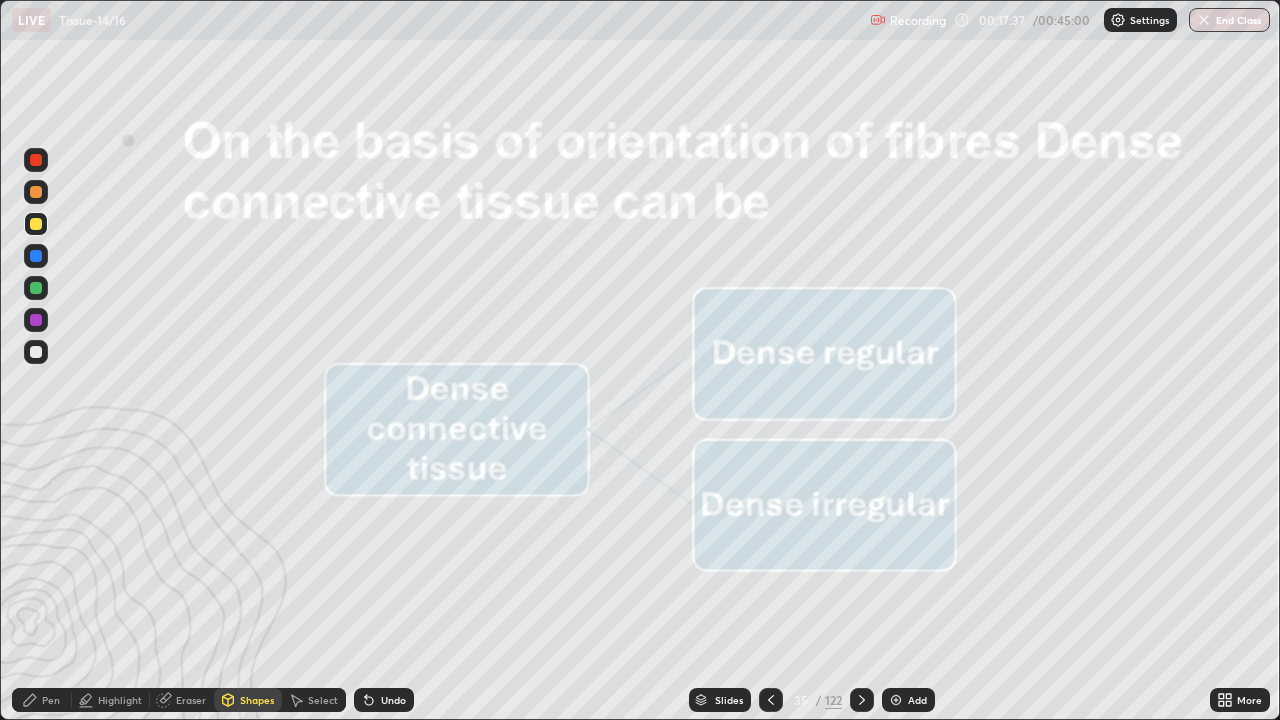 click on "Pen" at bounding box center [51, 700] 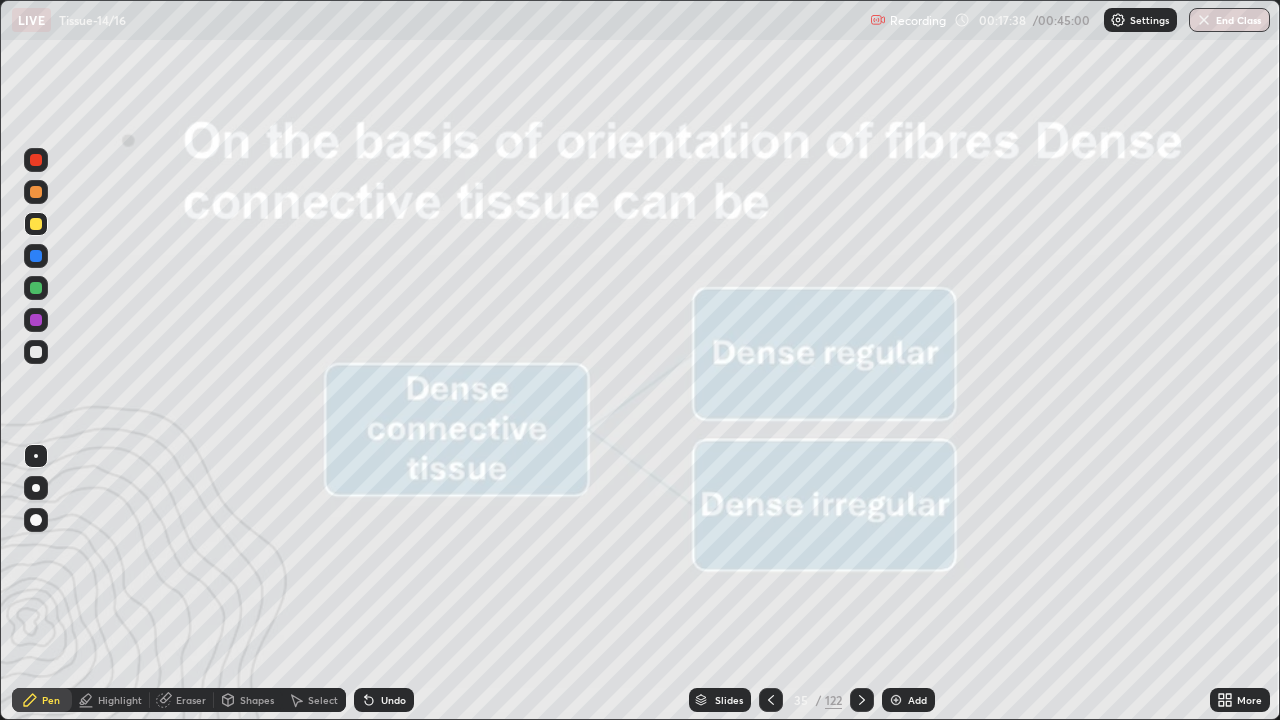 click at bounding box center (36, 488) 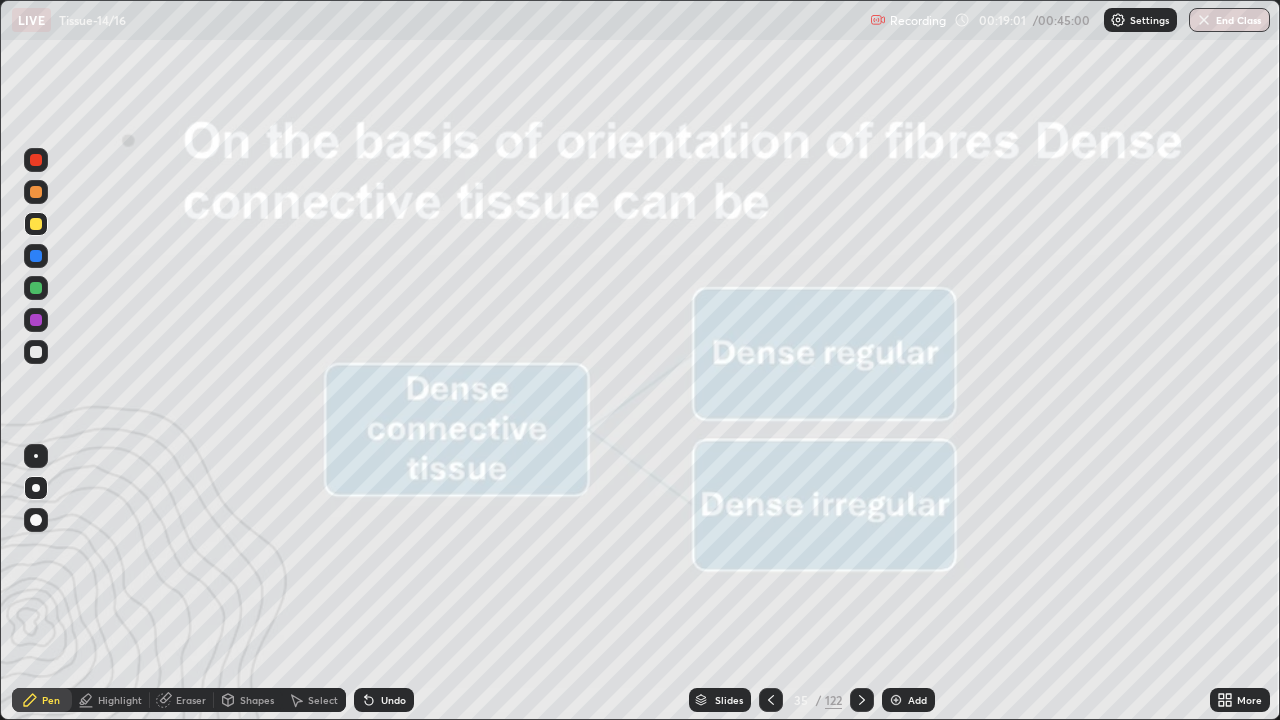 click 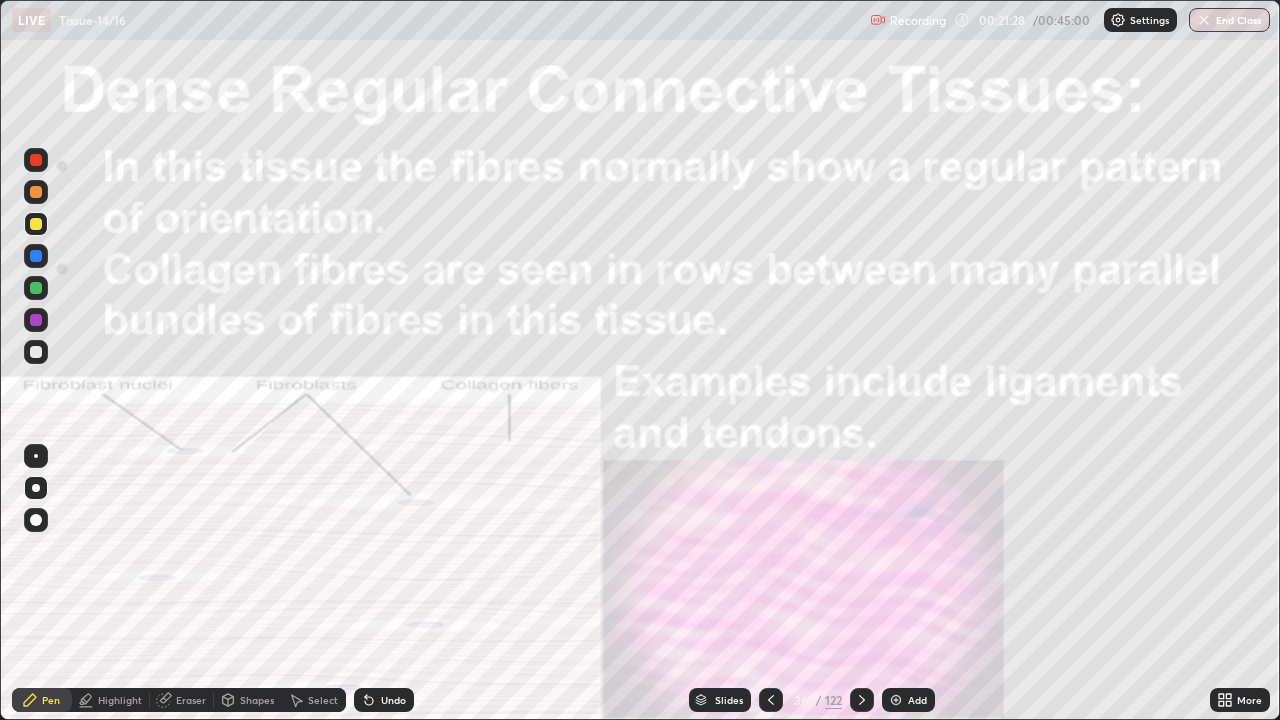 click 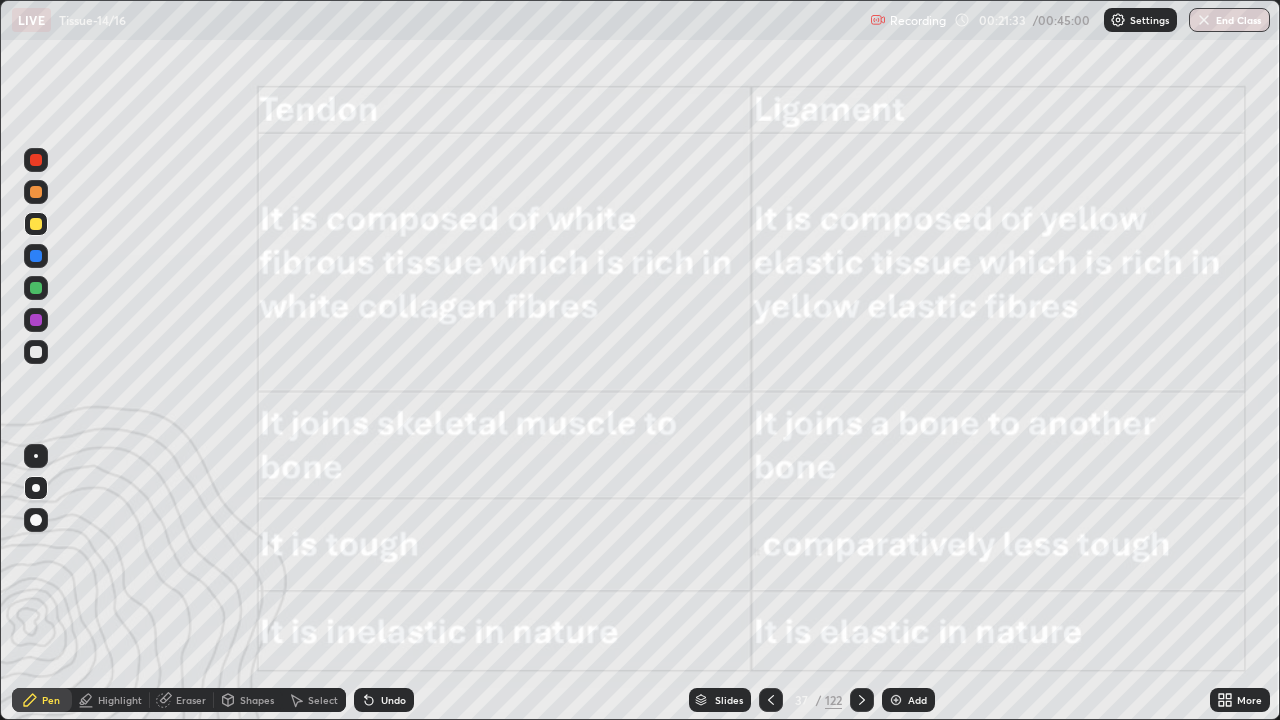 click 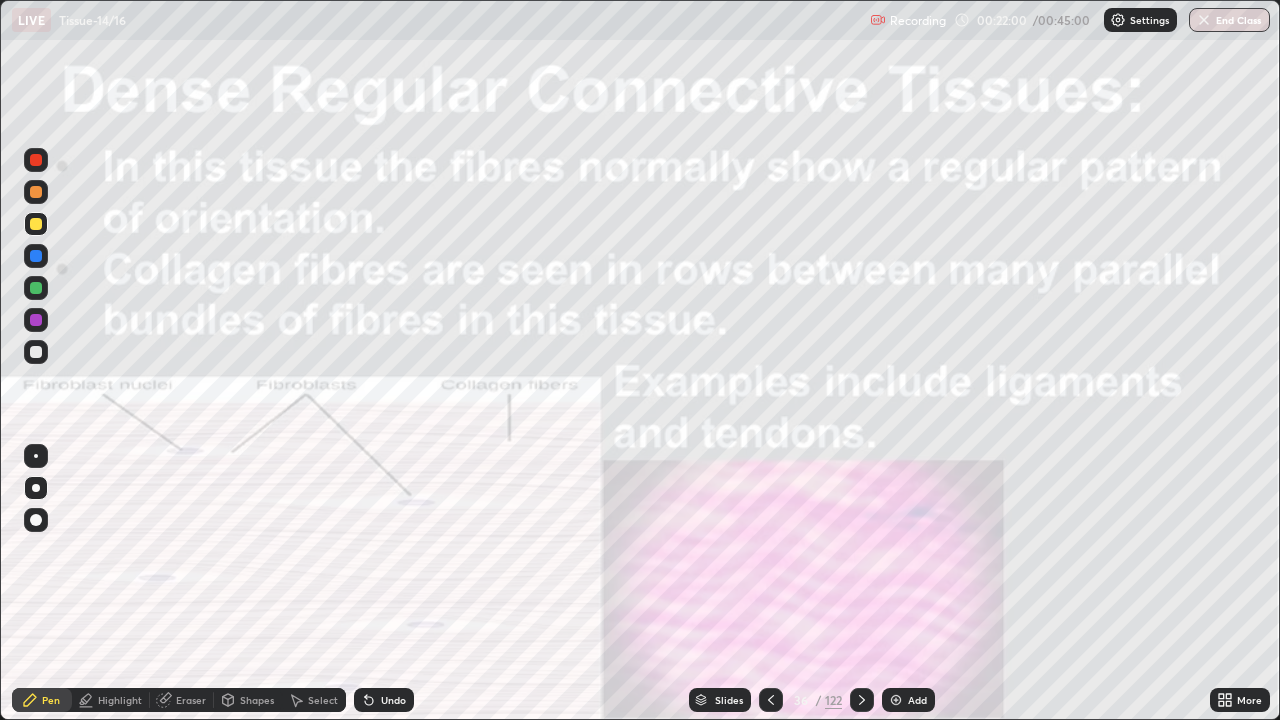 click 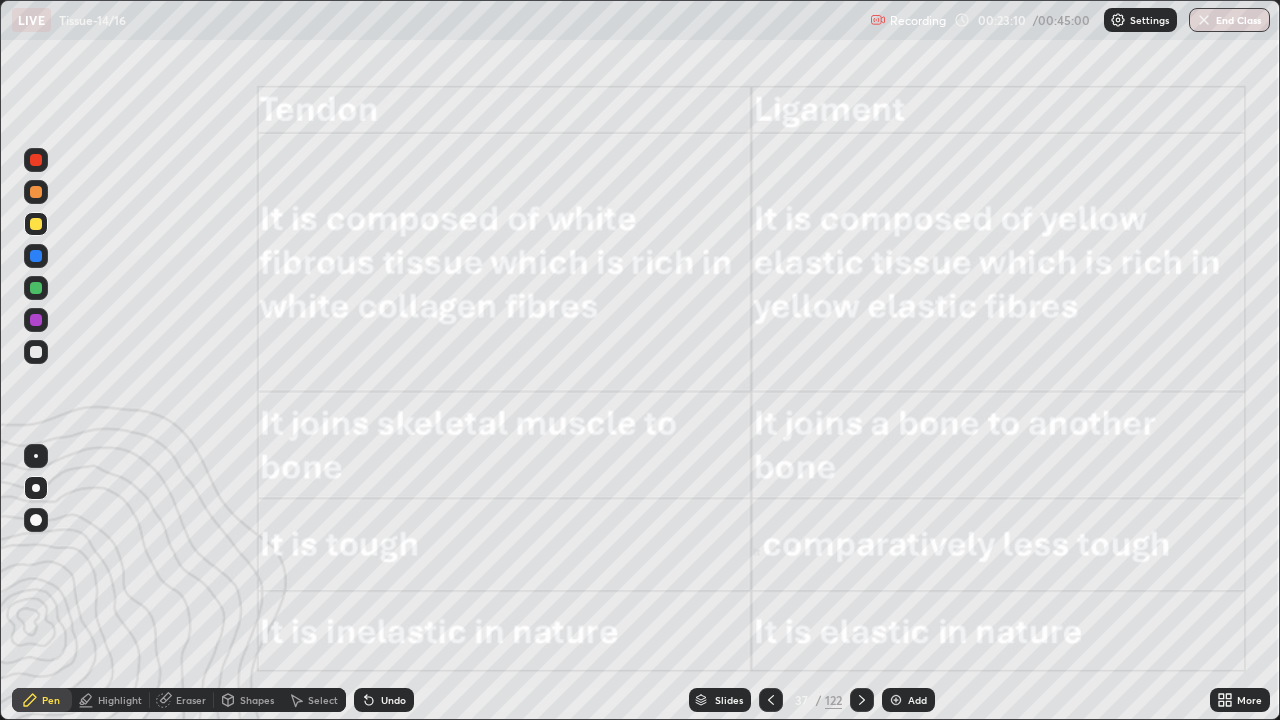 click 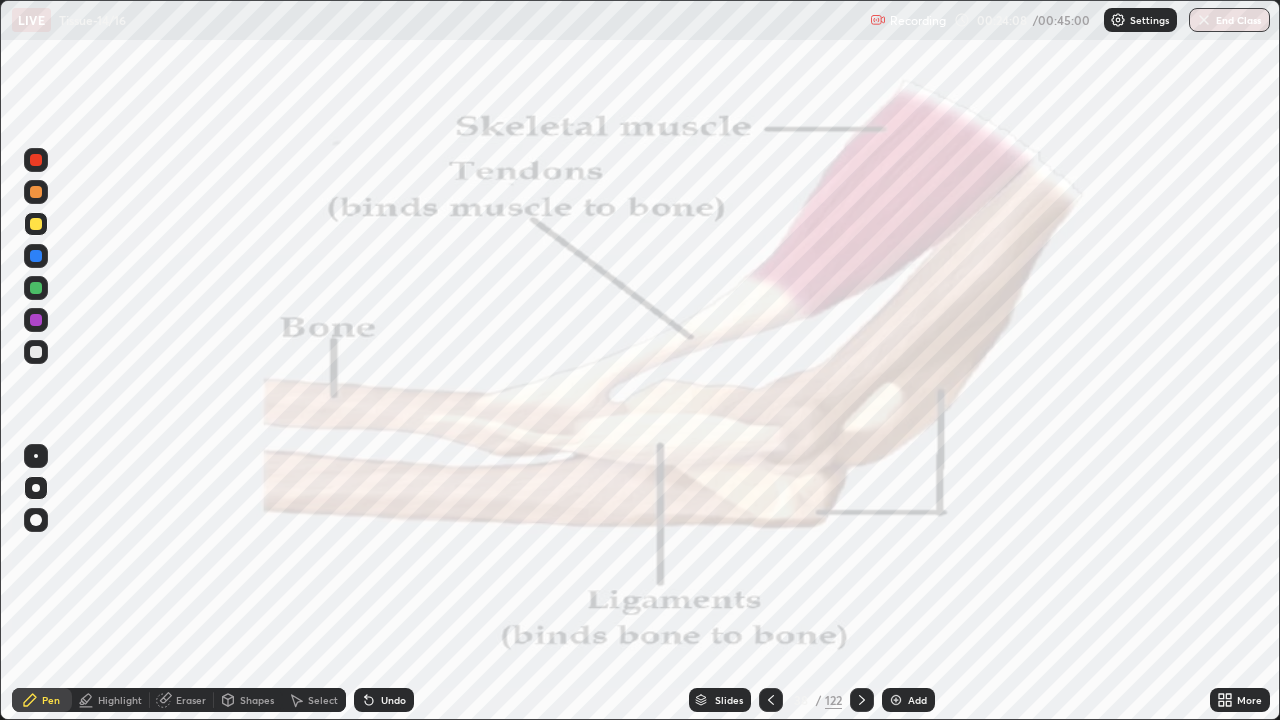 click at bounding box center (862, 700) 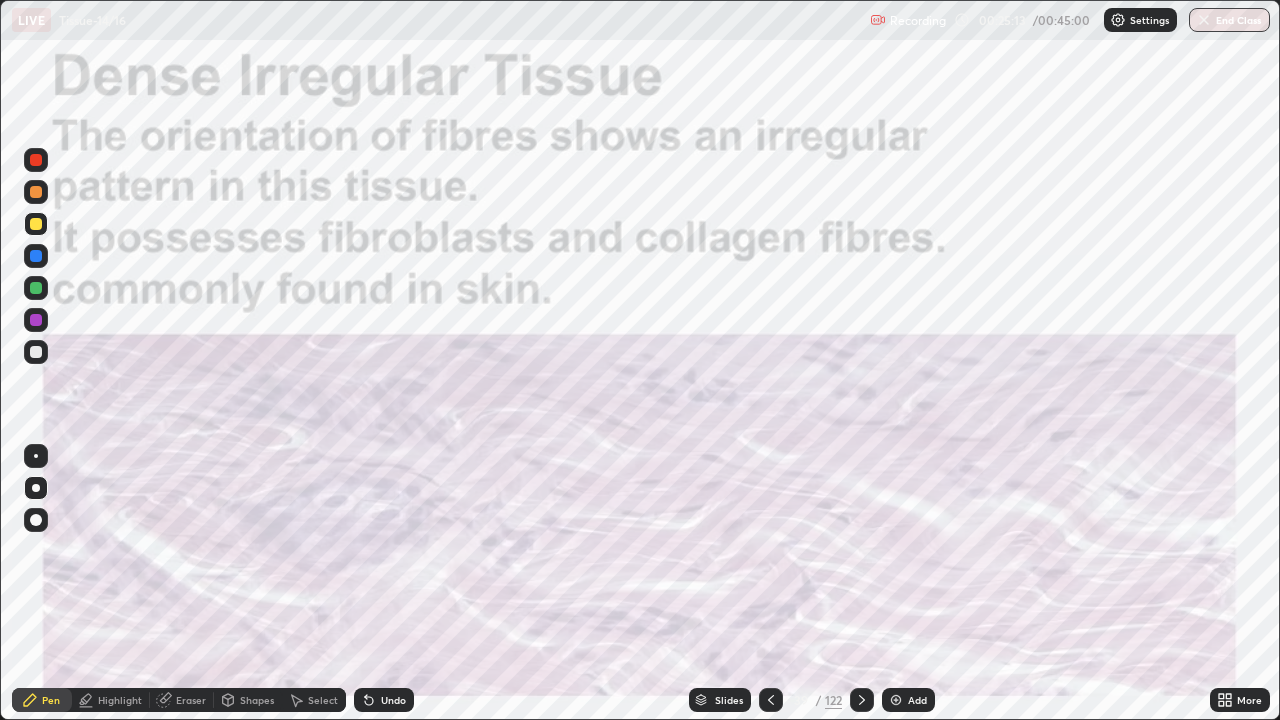 click 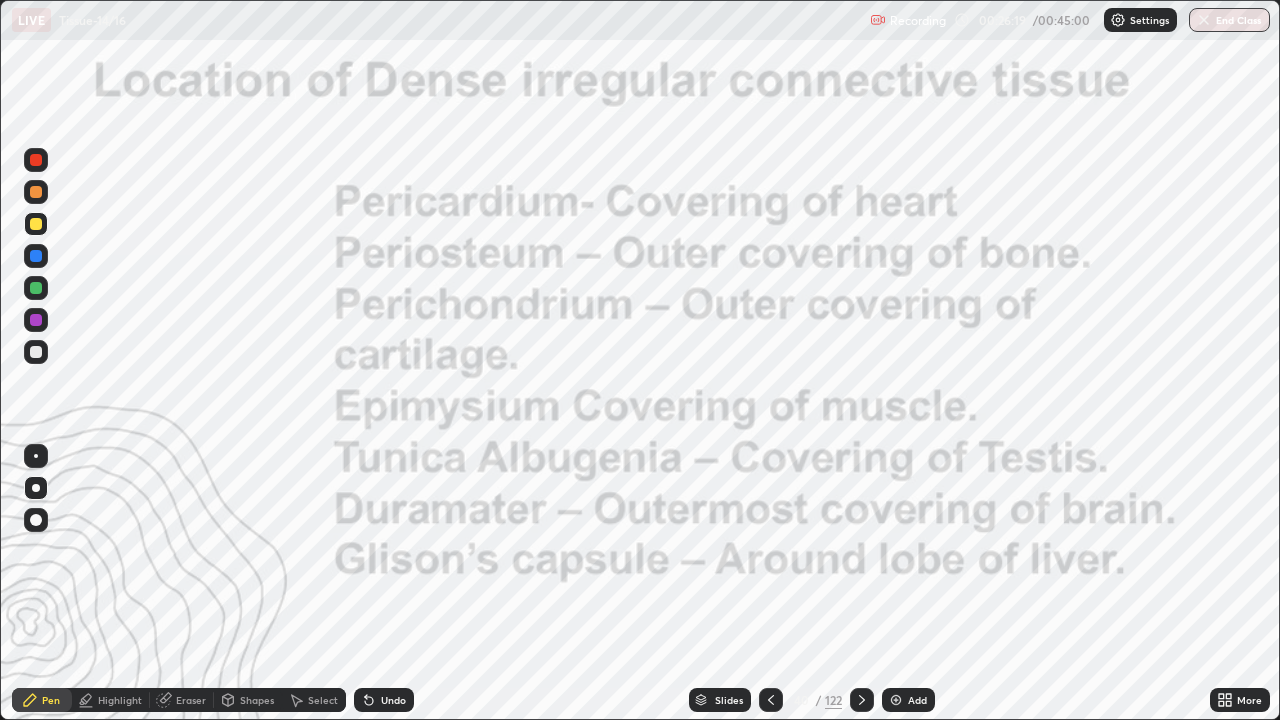 click on "Add" at bounding box center [908, 700] 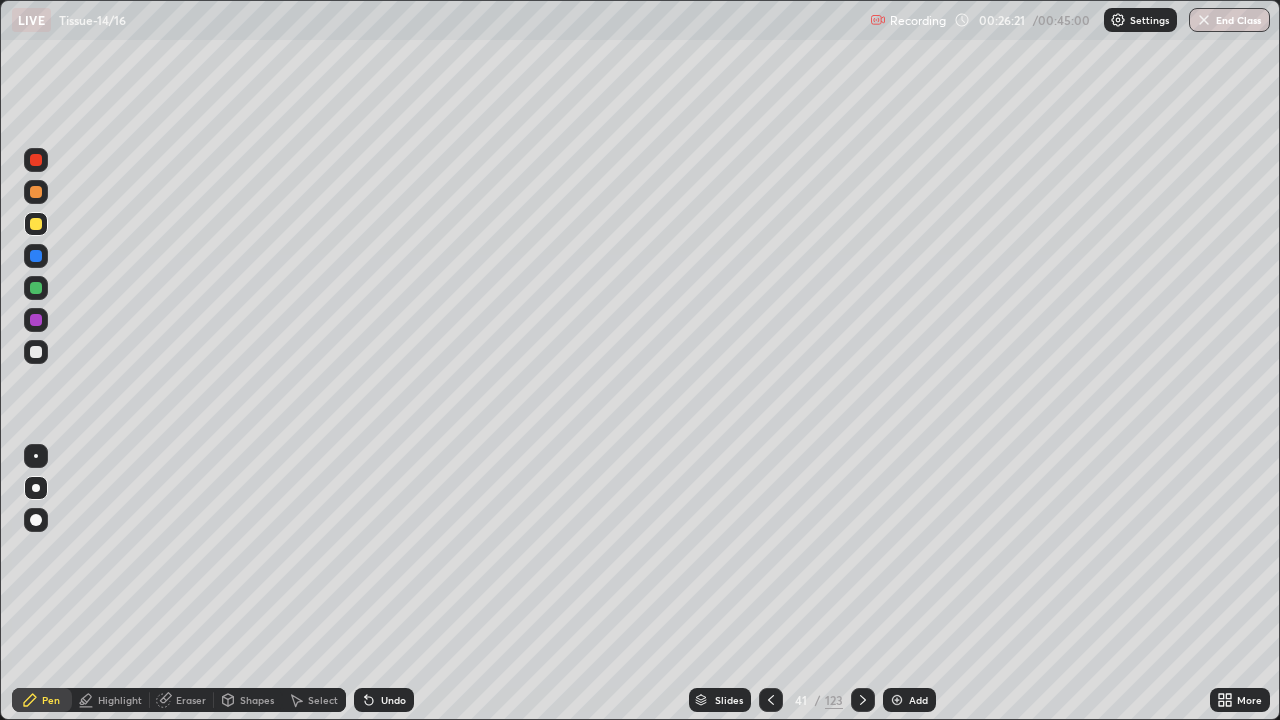 click at bounding box center [36, 160] 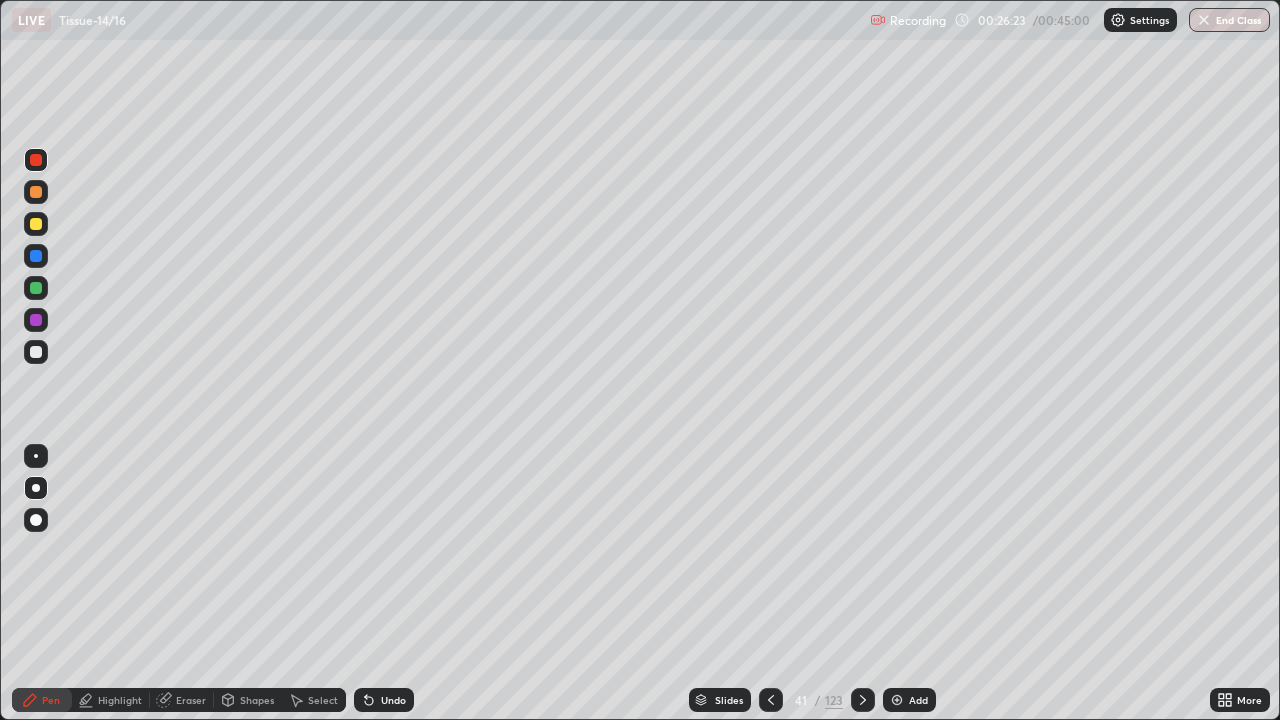 click at bounding box center [36, 520] 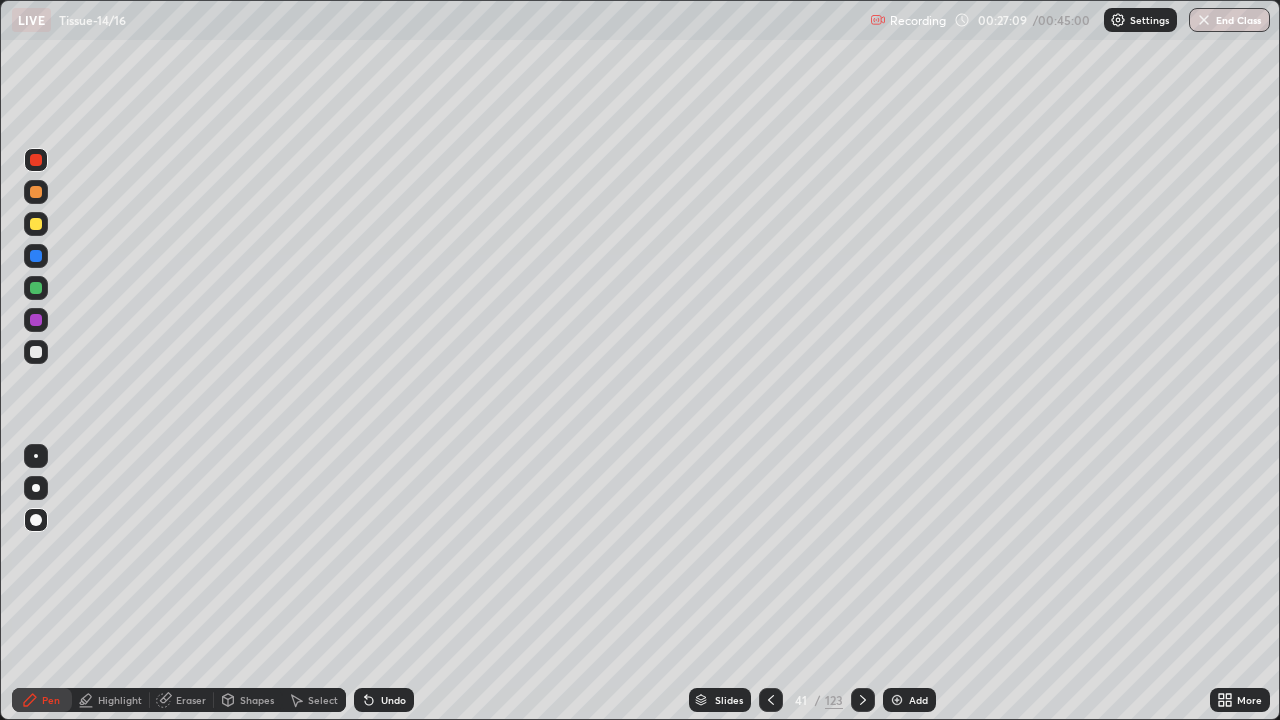 click at bounding box center [36, 520] 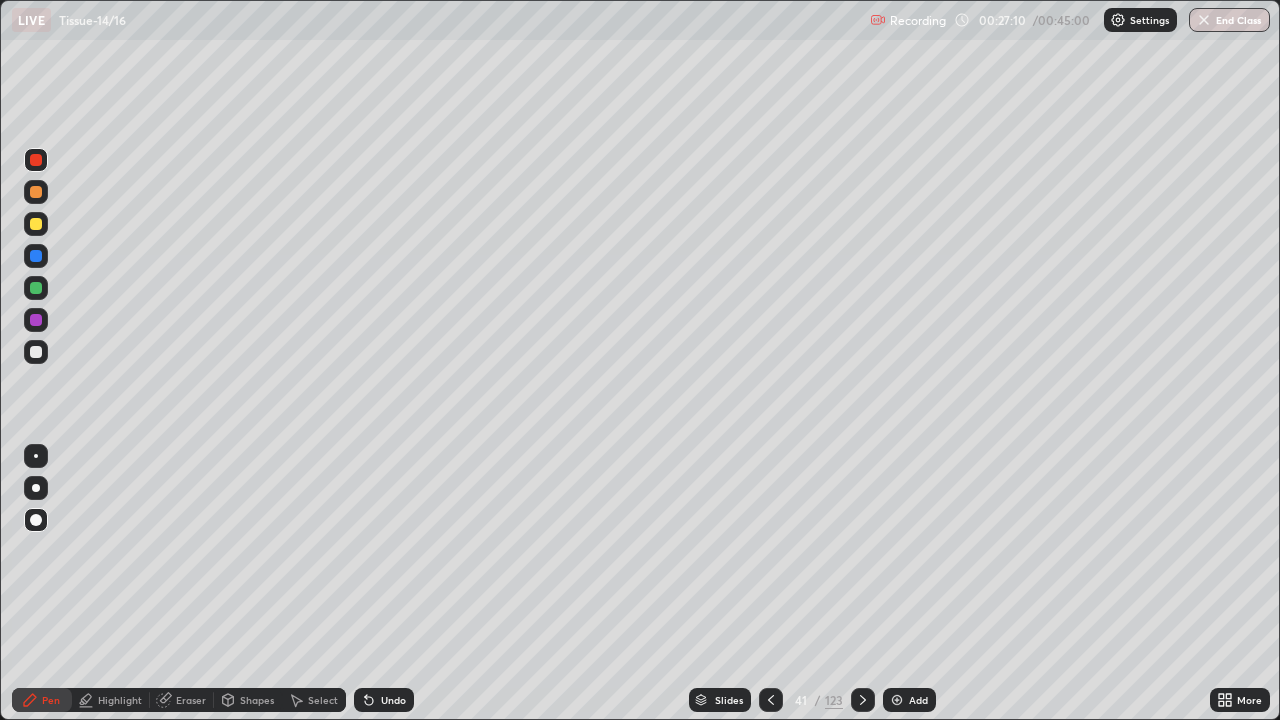 click at bounding box center [36, 352] 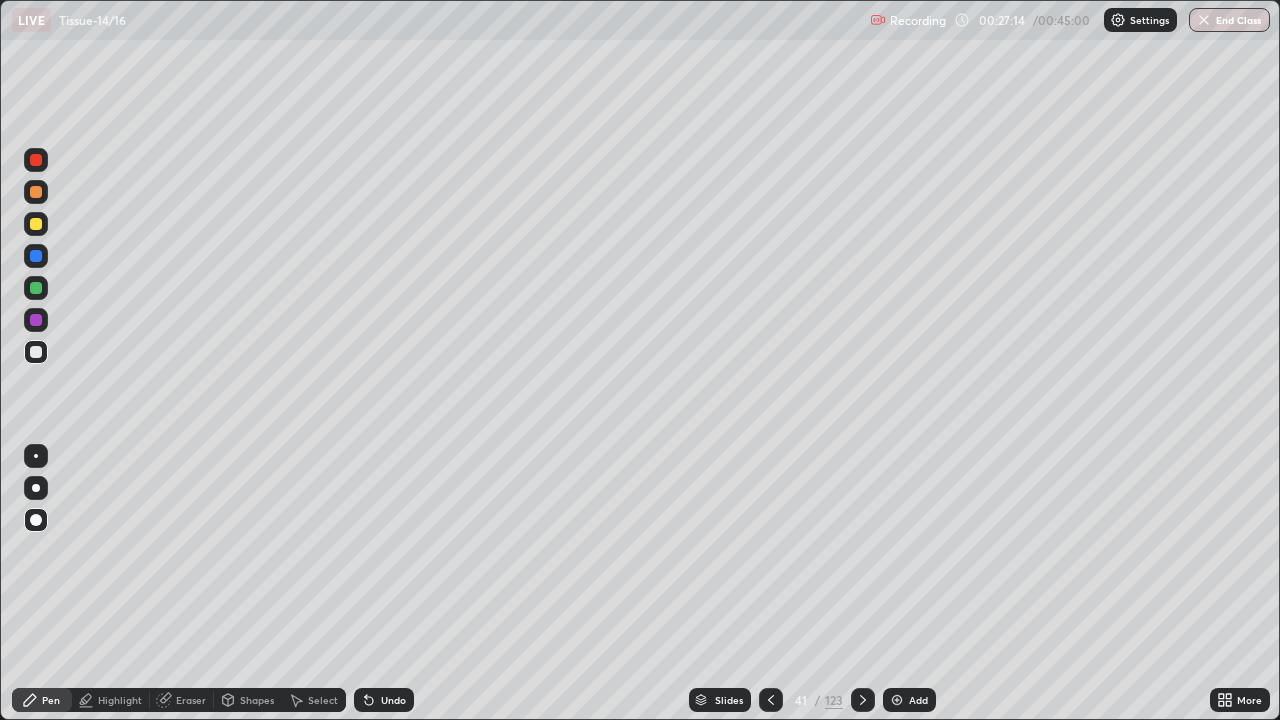 click on "Undo" at bounding box center (393, 700) 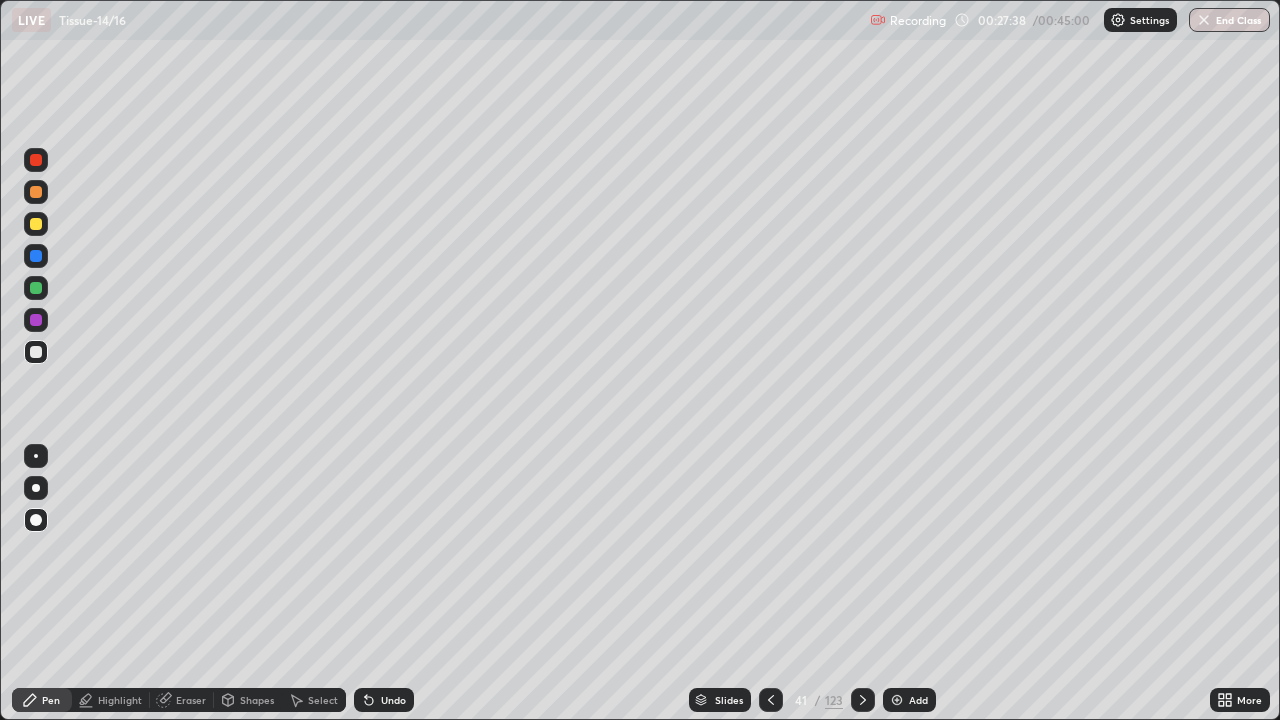 click at bounding box center [771, 700] 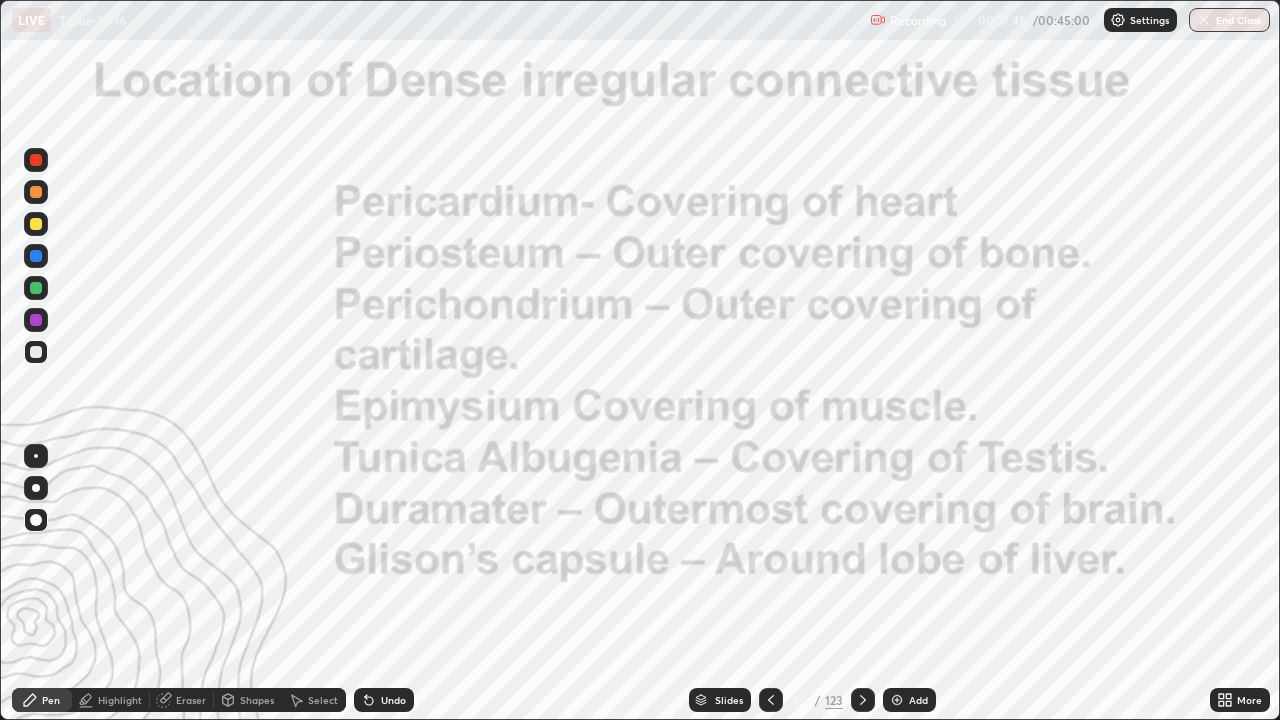 click 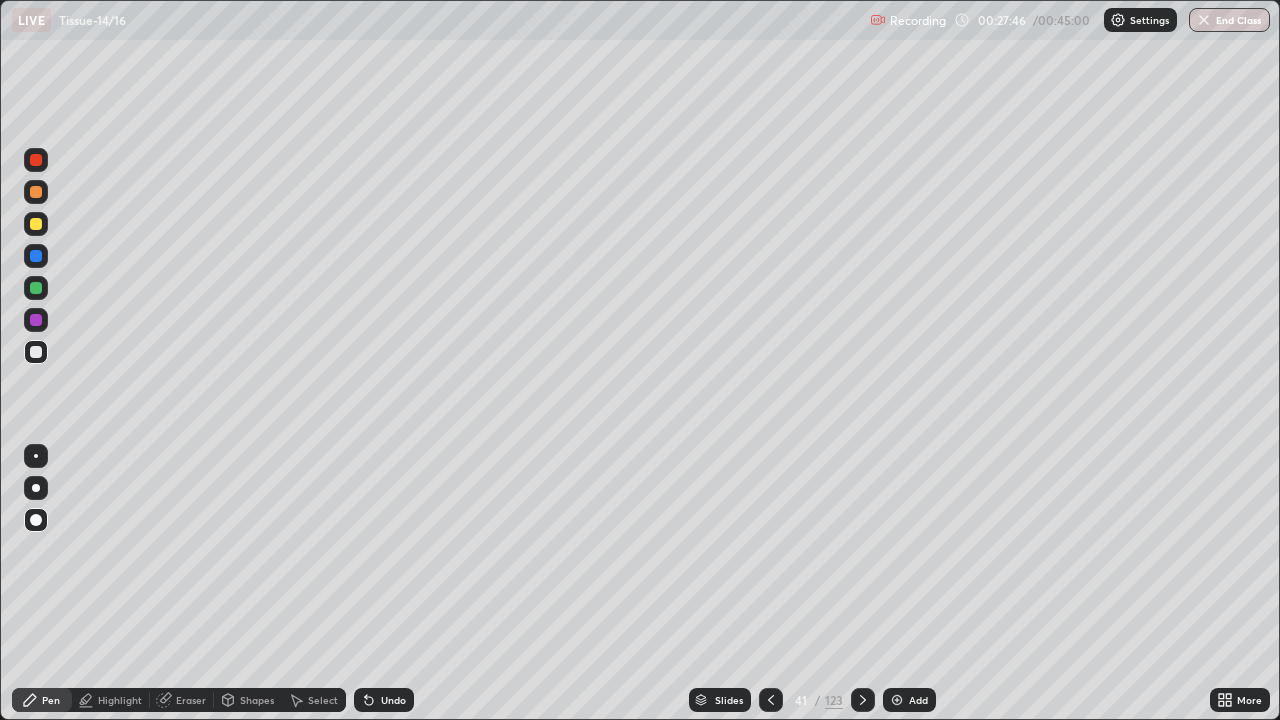 click 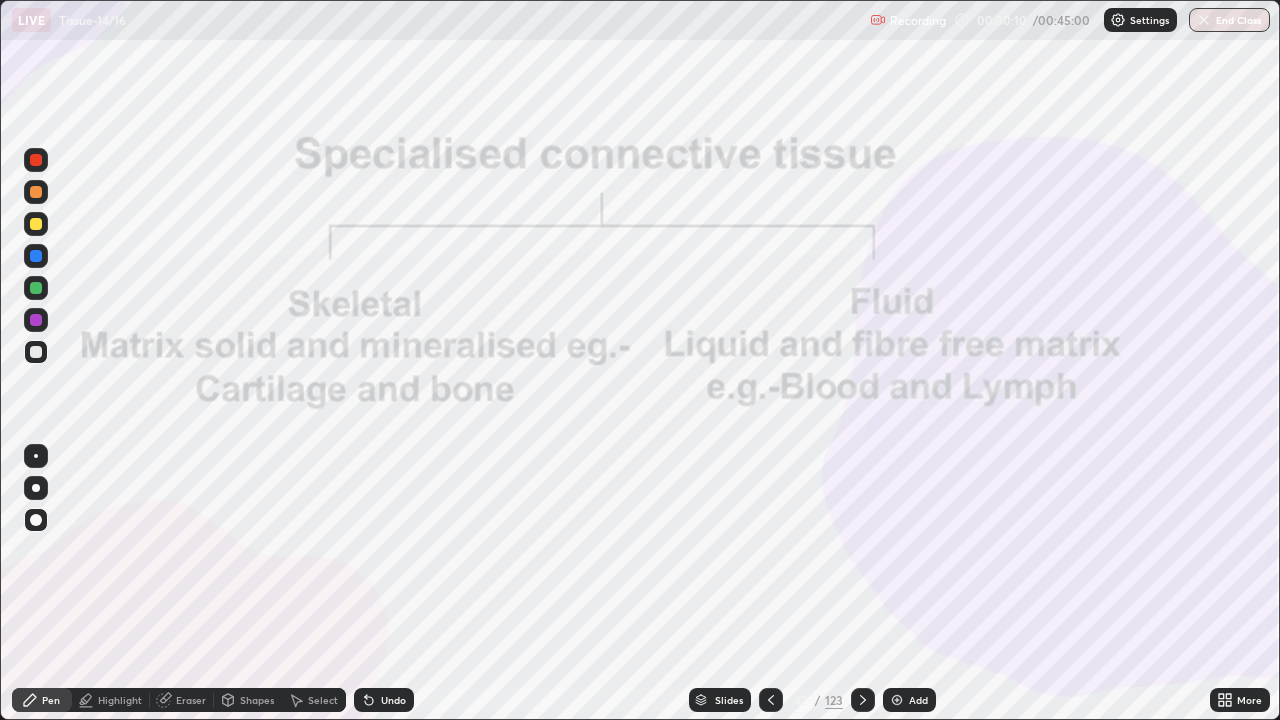 click at bounding box center (36, 320) 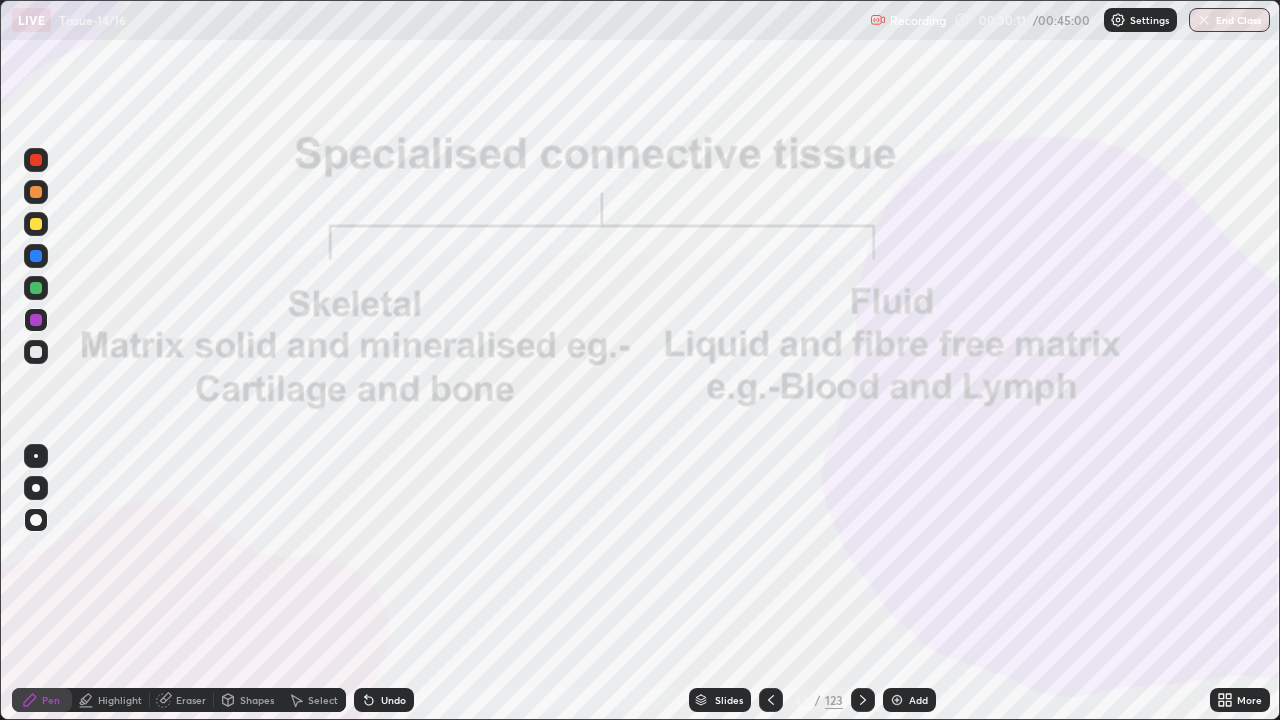 click on "Shapes" at bounding box center [257, 700] 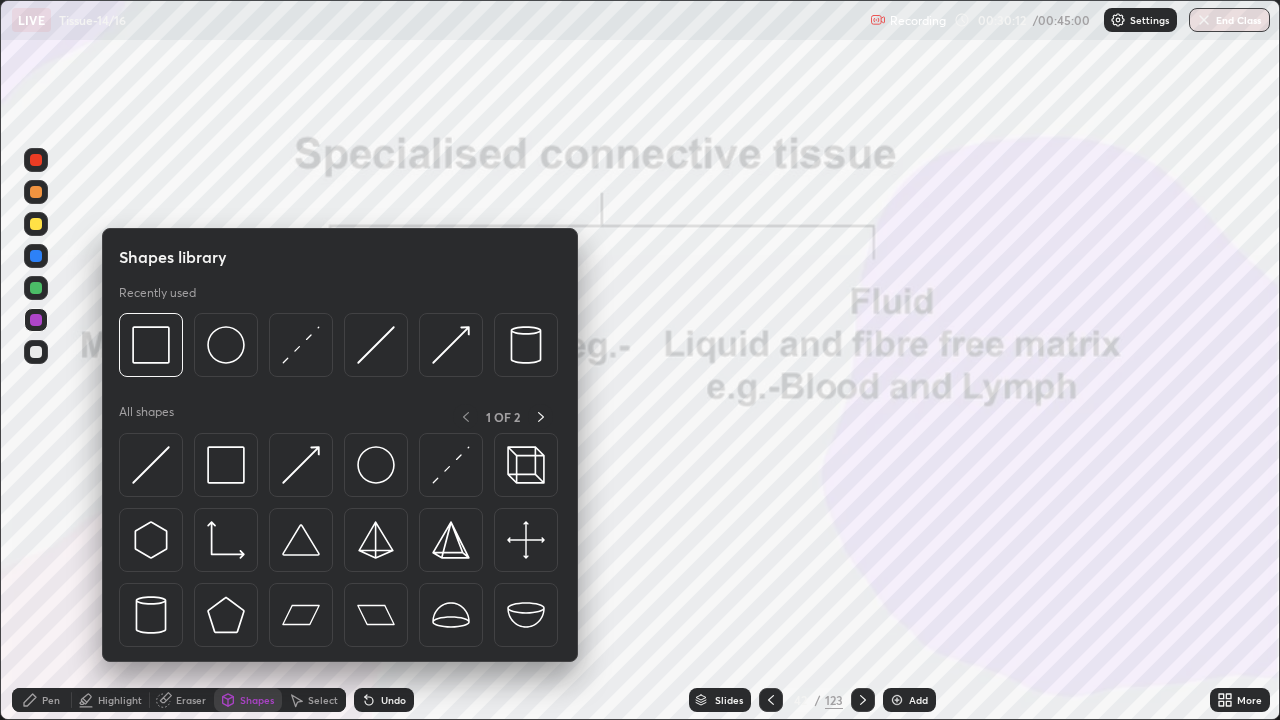 click at bounding box center [226, 465] 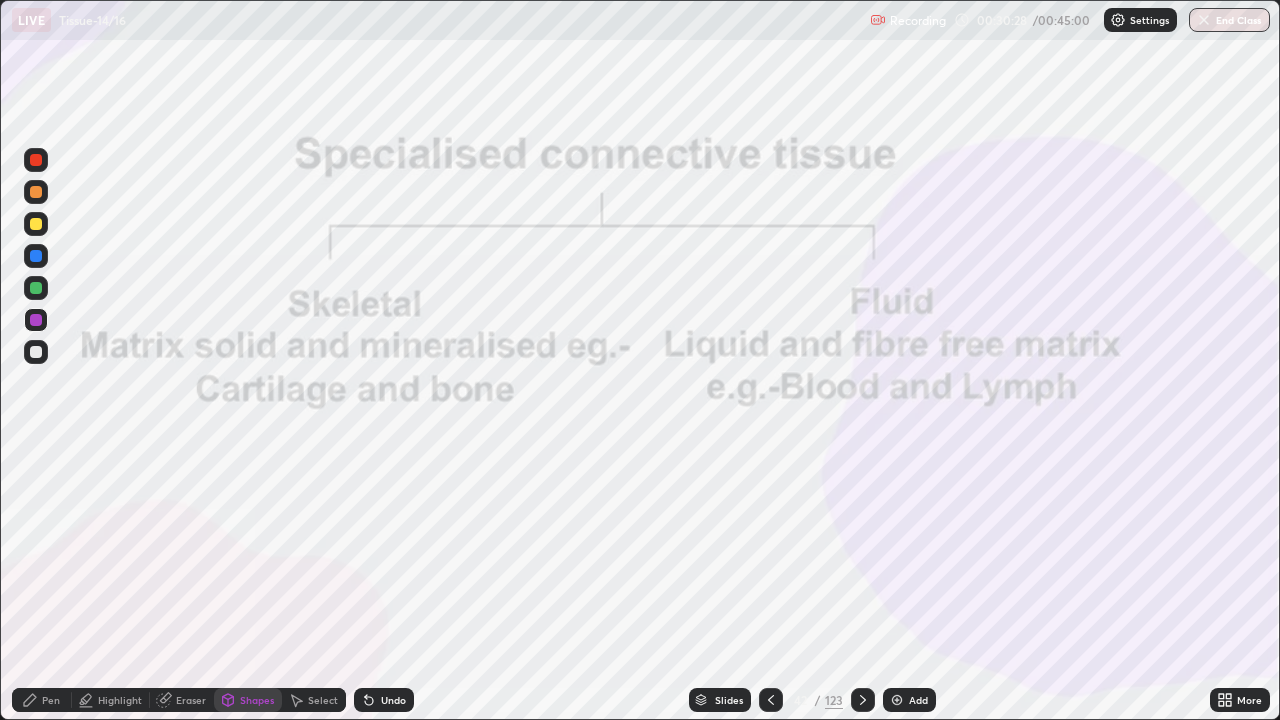 click at bounding box center [36, 256] 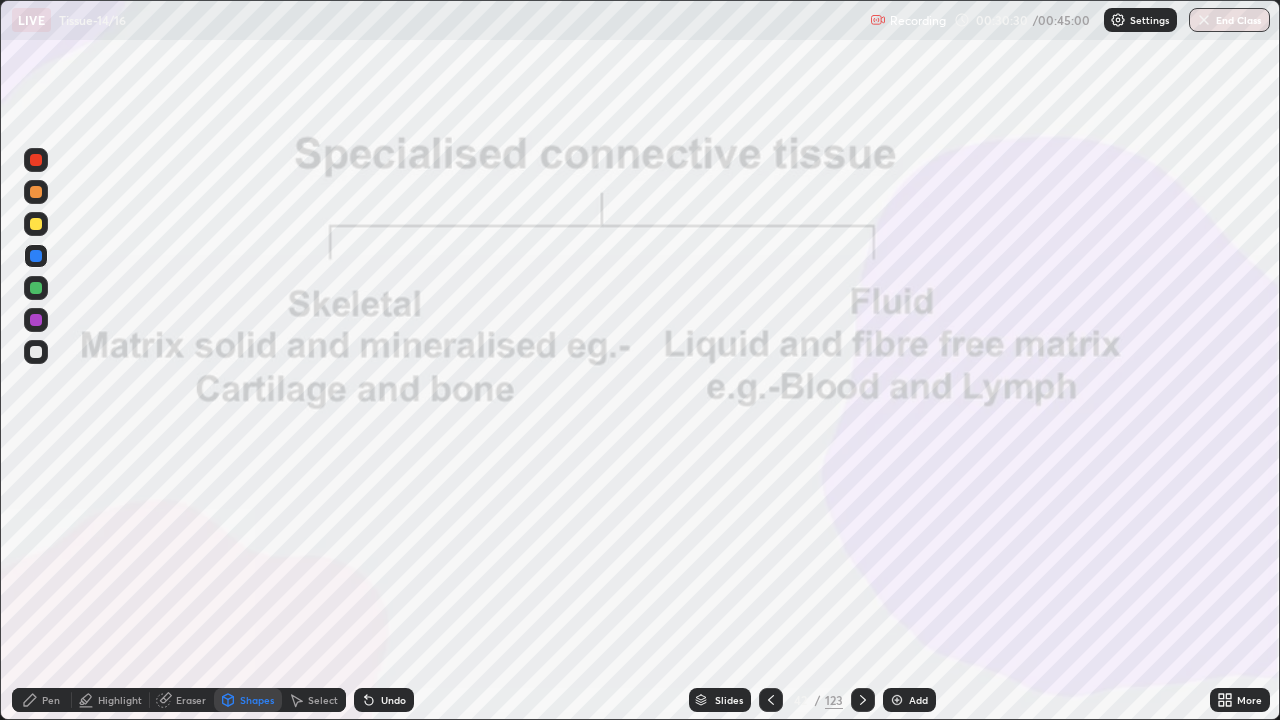 click on "Pen" at bounding box center (42, 700) 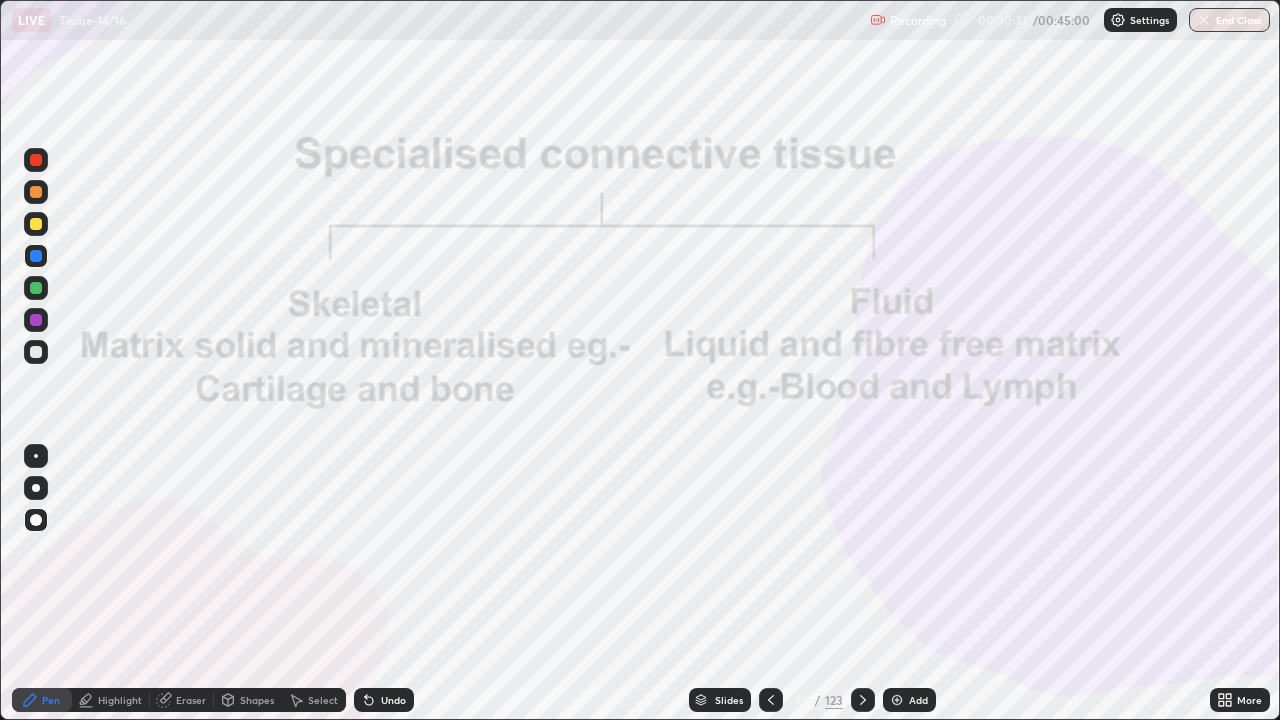 click at bounding box center [36, 520] 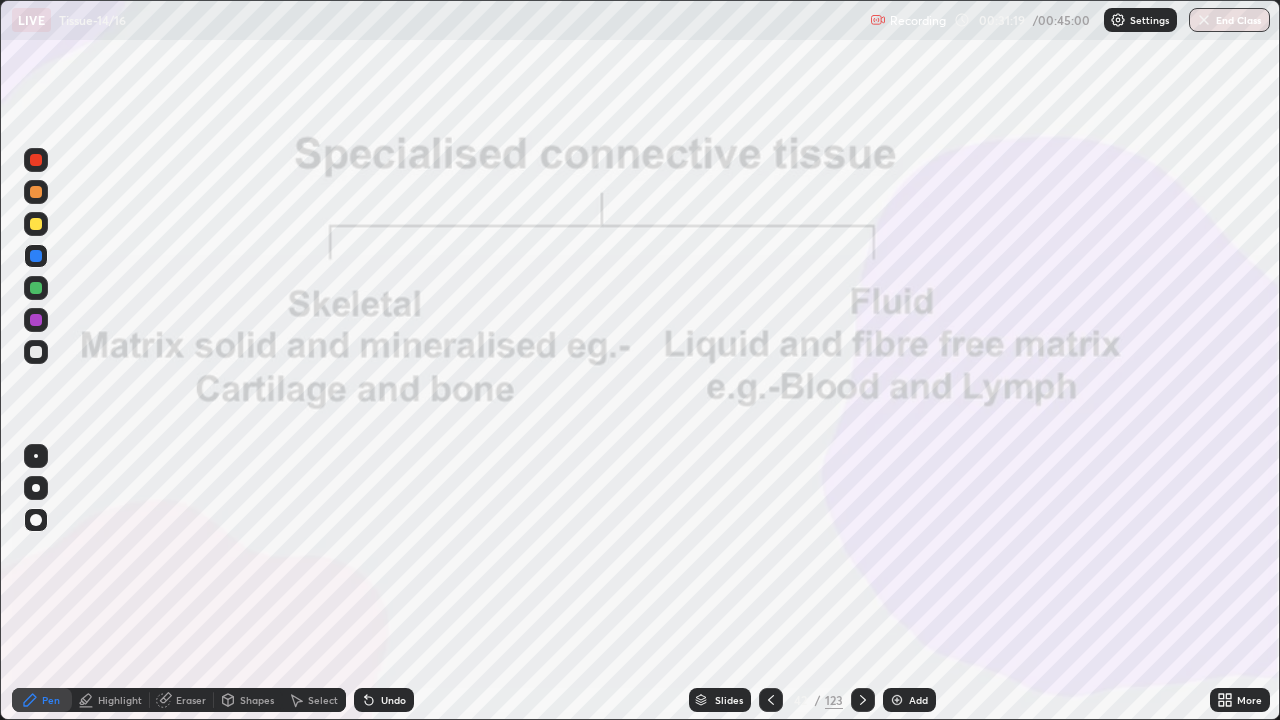 click at bounding box center (36, 320) 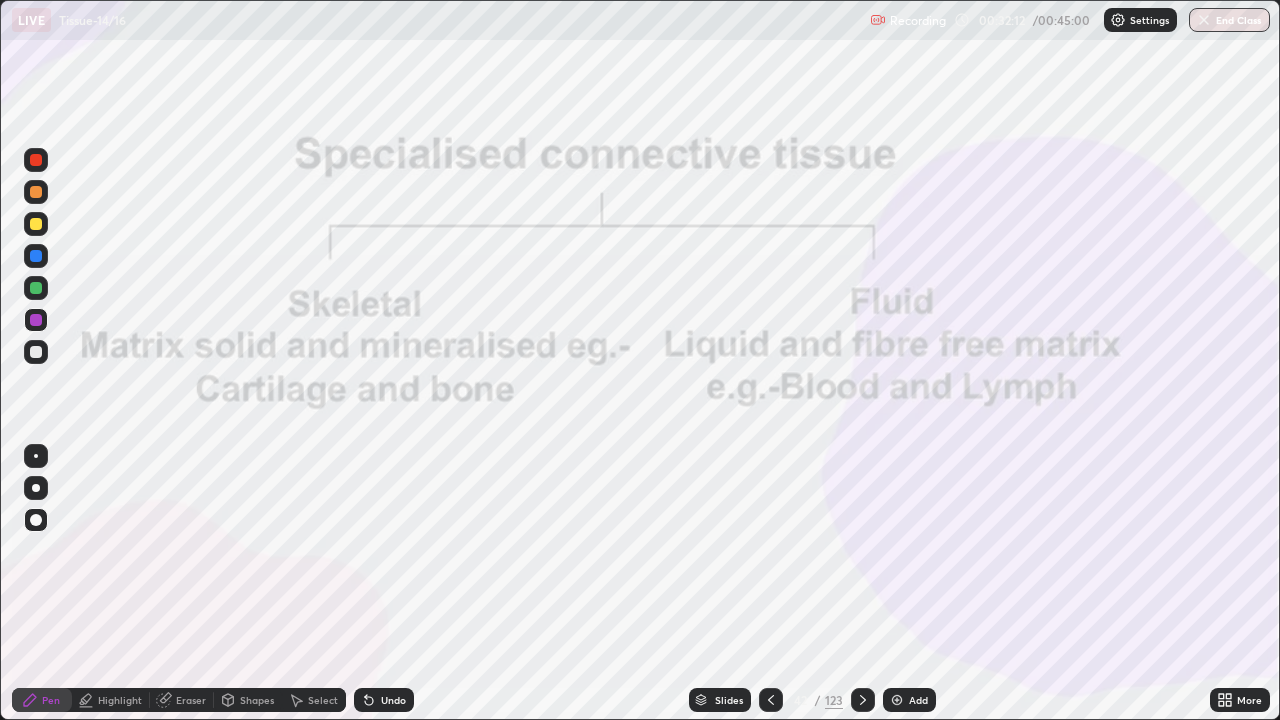 click on "Shapes" at bounding box center [248, 700] 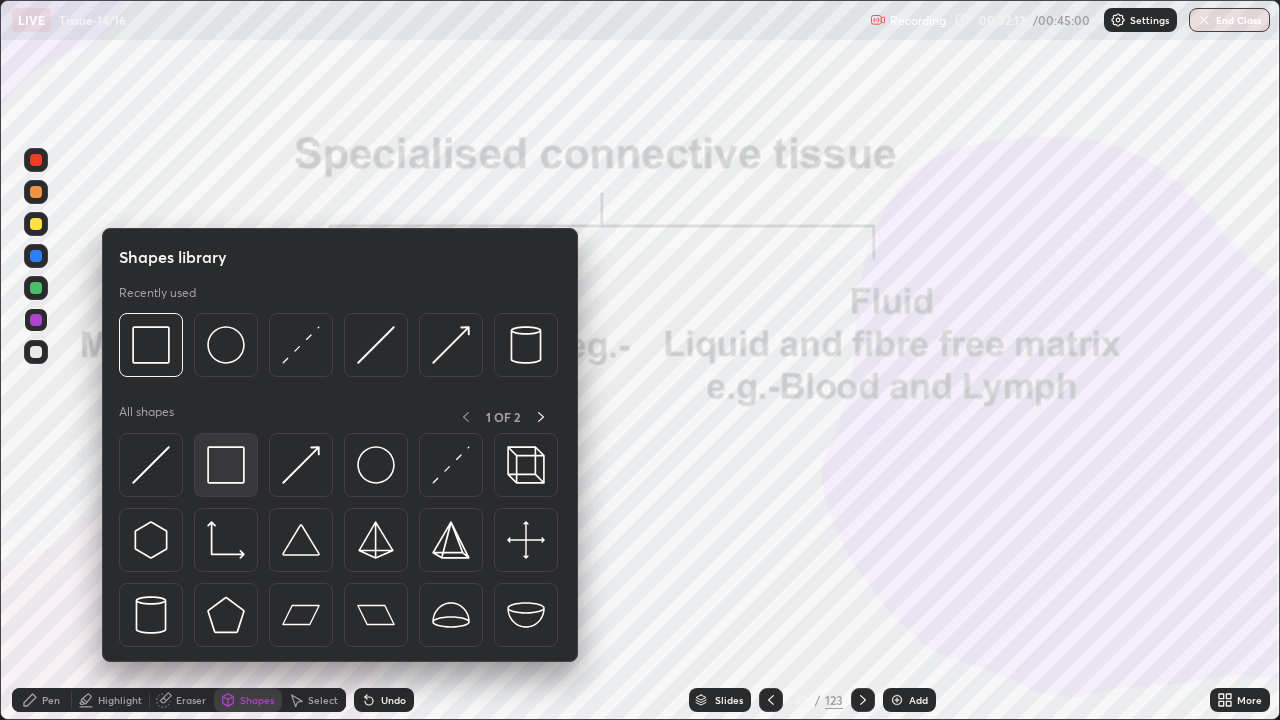 click at bounding box center (226, 465) 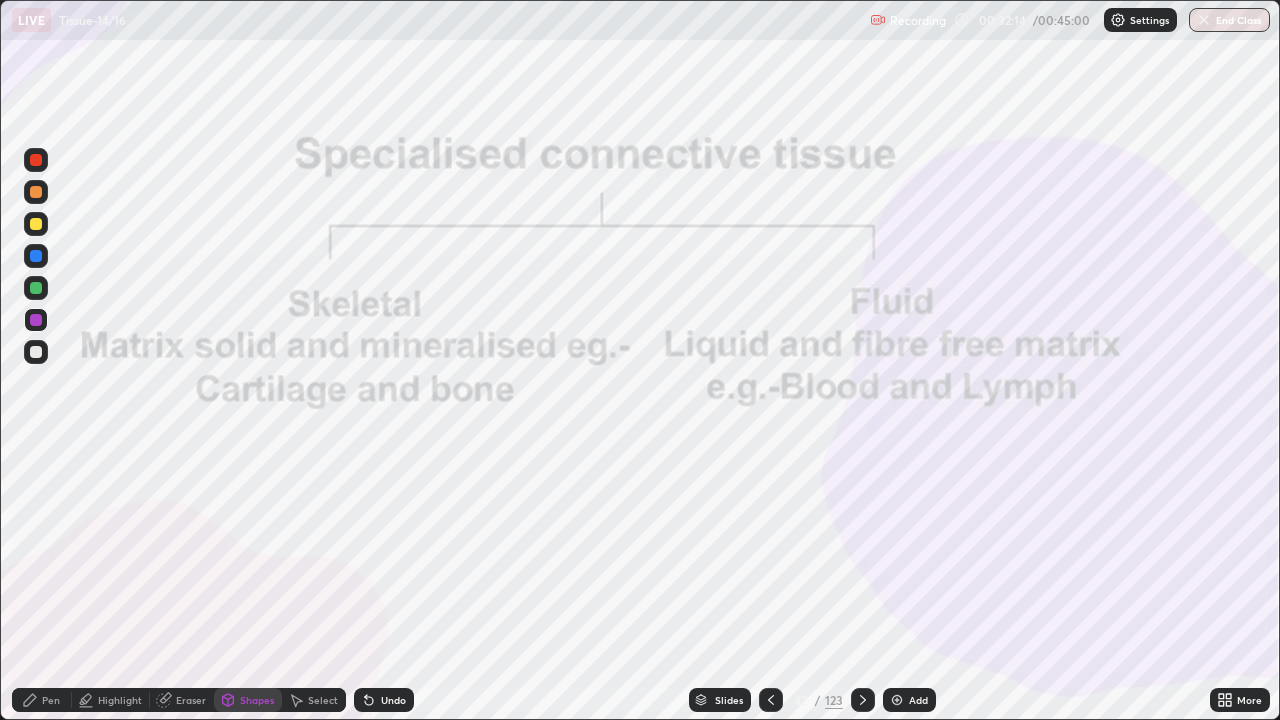 click at bounding box center [36, 160] 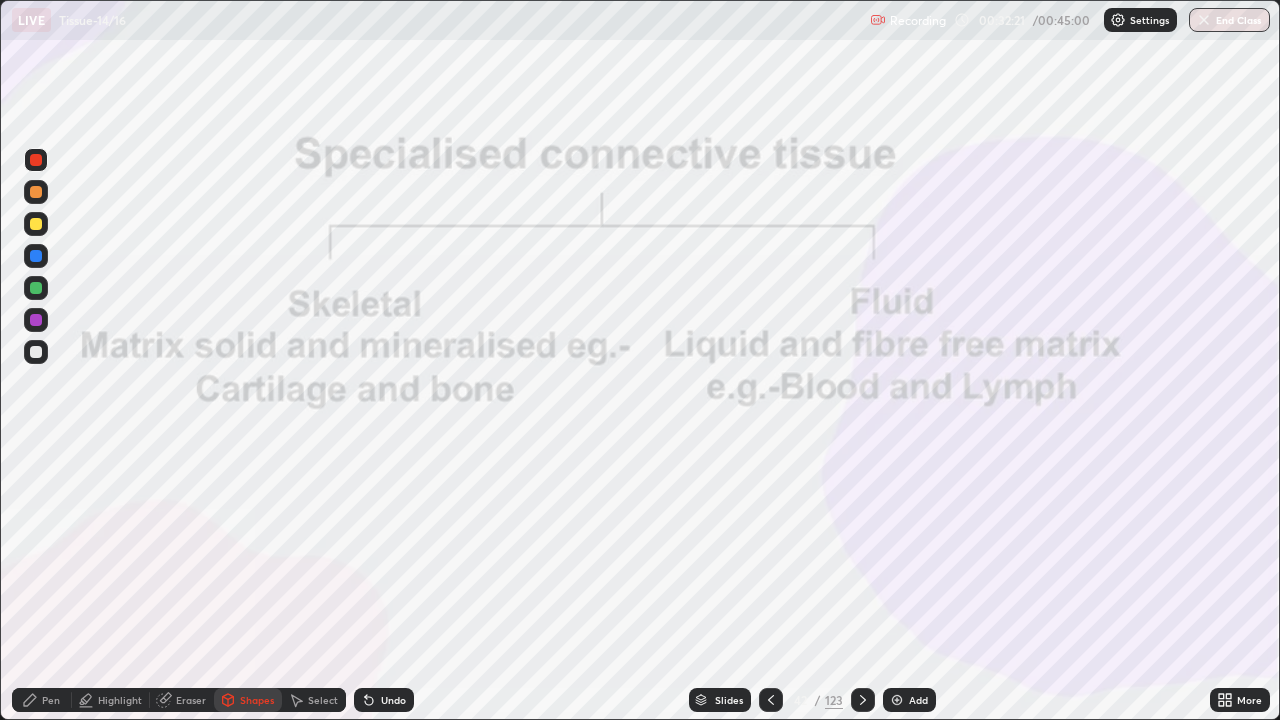 click on "Pen" at bounding box center (51, 700) 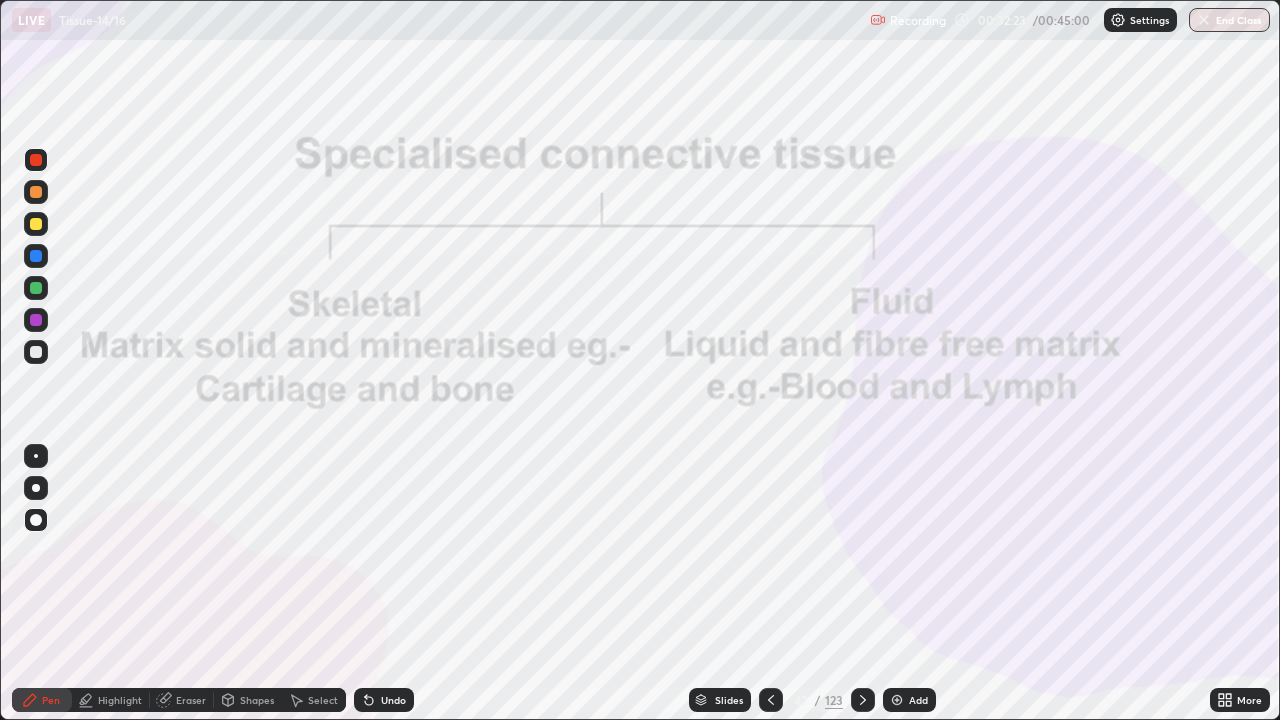 click at bounding box center (36, 160) 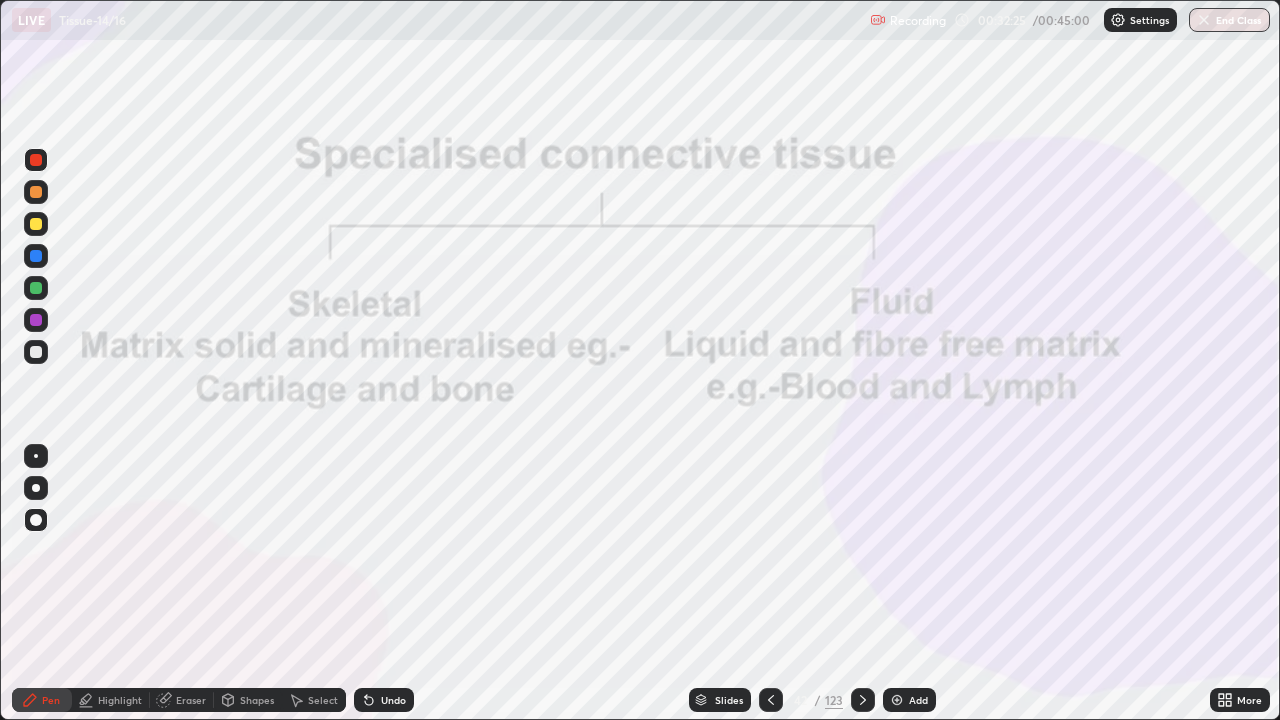 click 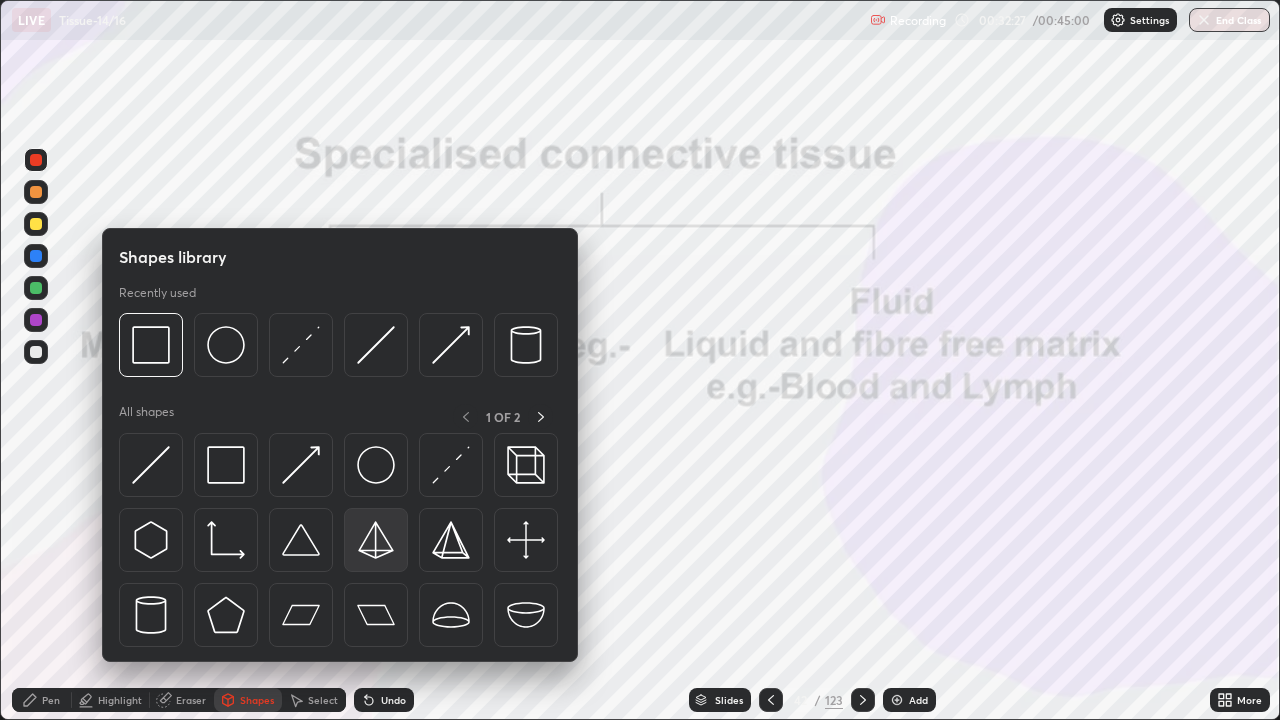 click at bounding box center (376, 540) 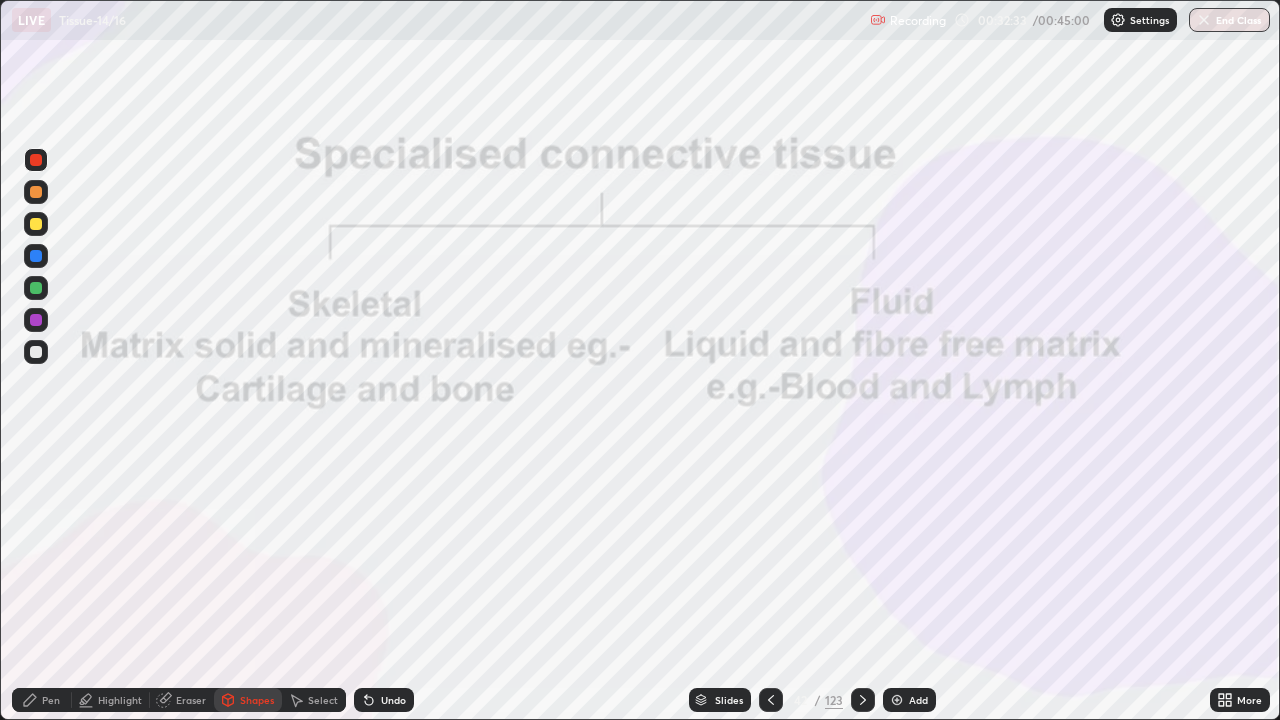 click on "Shapes" at bounding box center (257, 700) 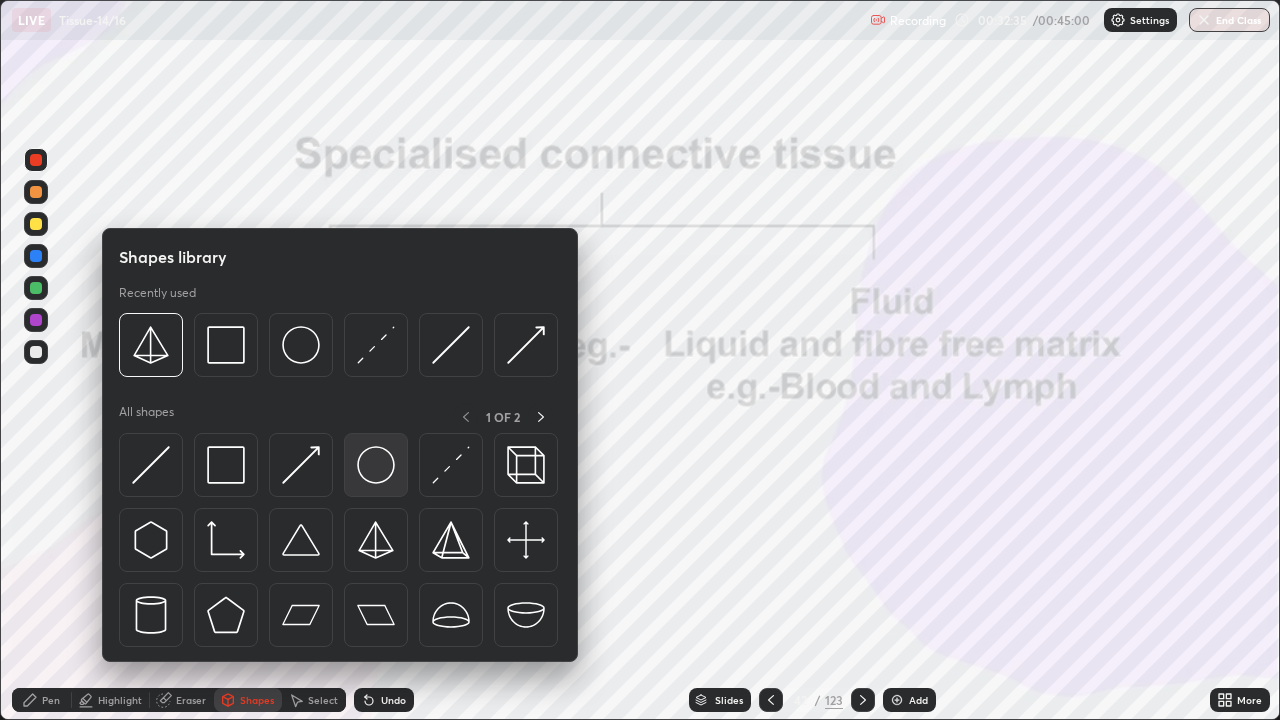click at bounding box center [376, 465] 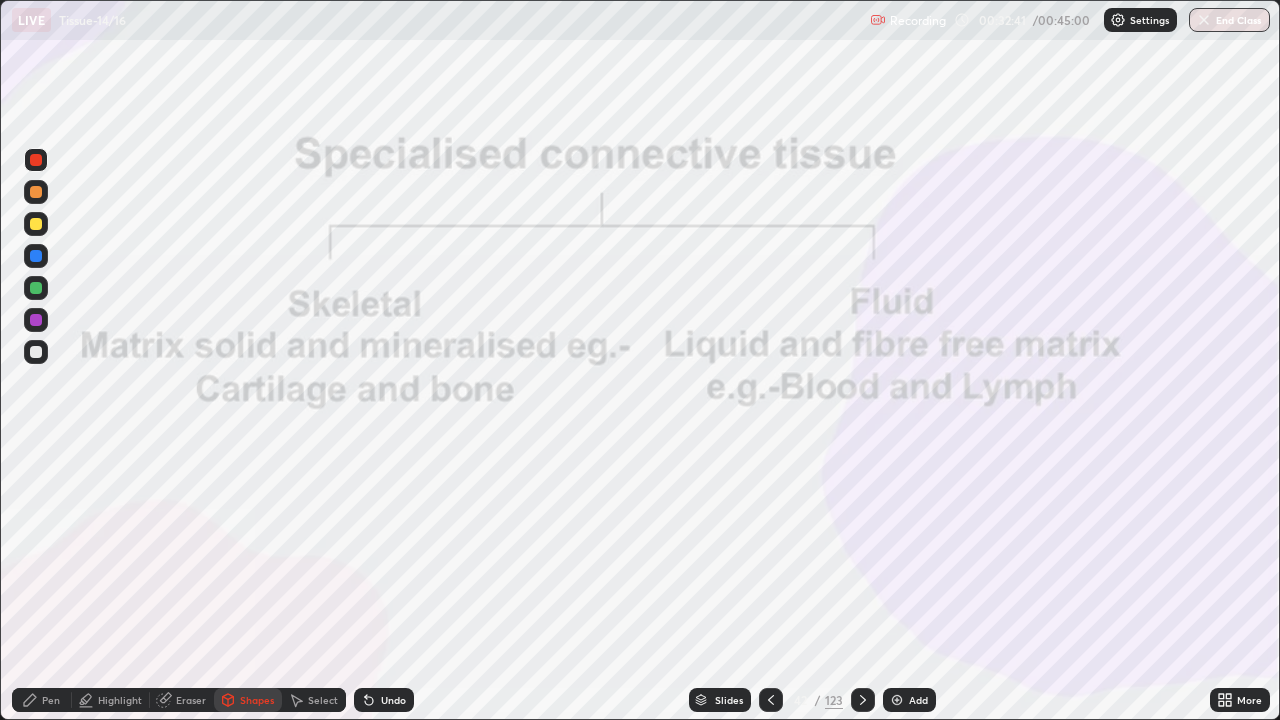 click on "Shapes" at bounding box center (257, 700) 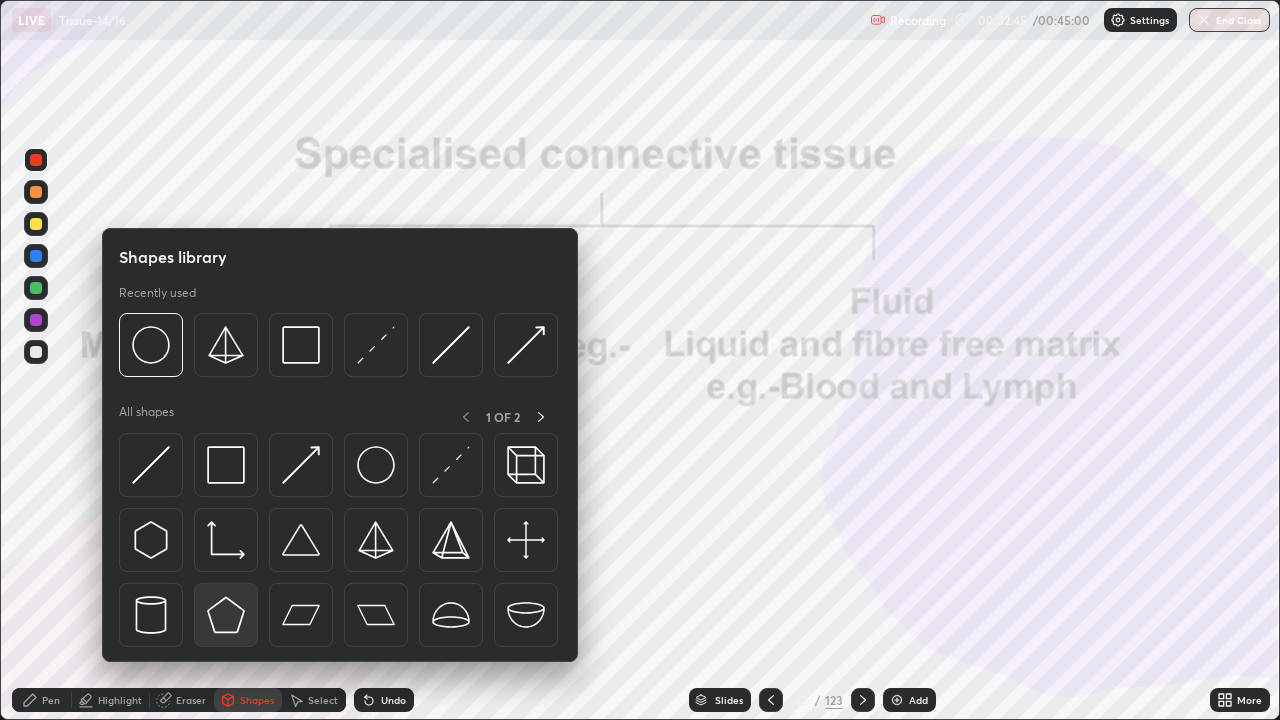 click at bounding box center [226, 615] 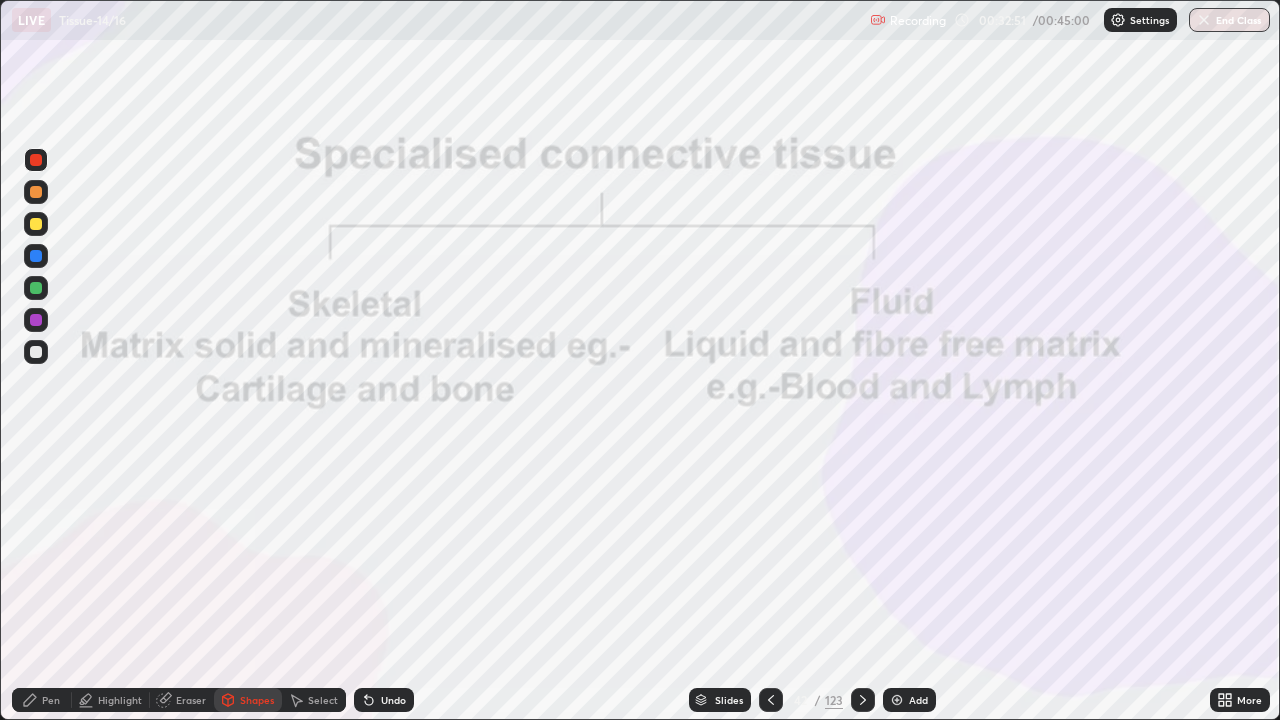 click on "Select" at bounding box center [323, 700] 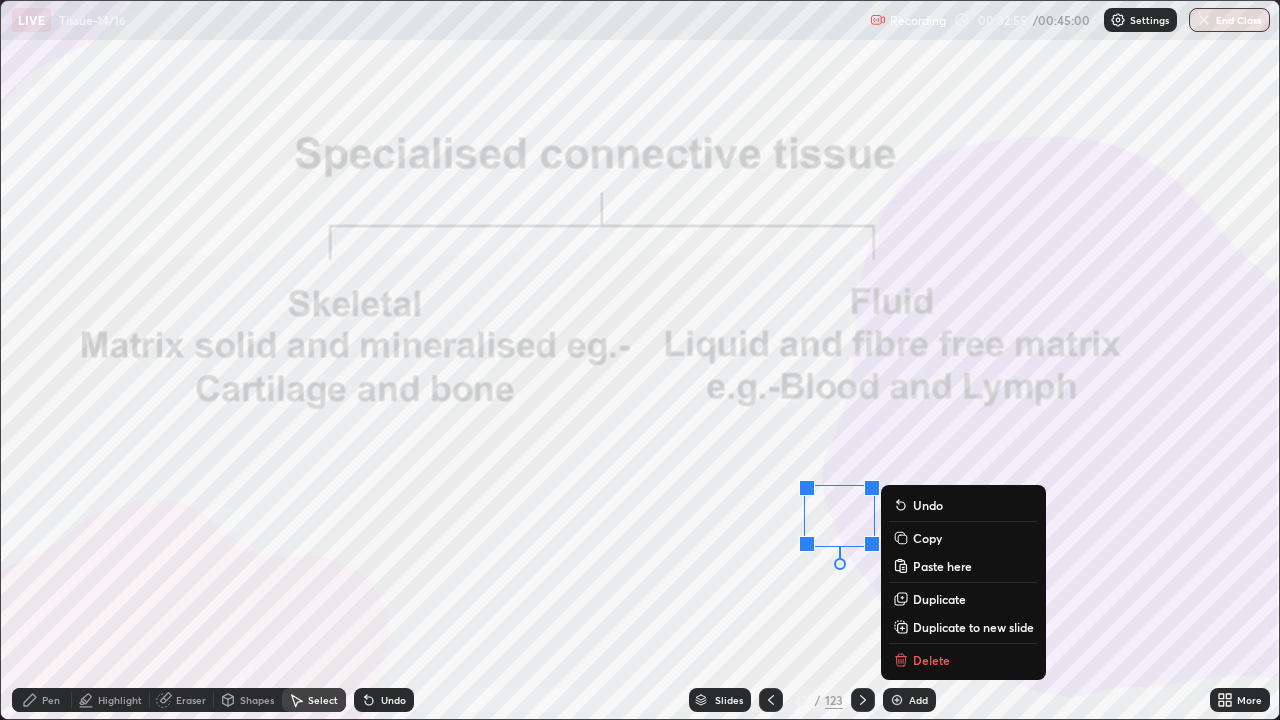 click on "Delete" at bounding box center [963, 660] 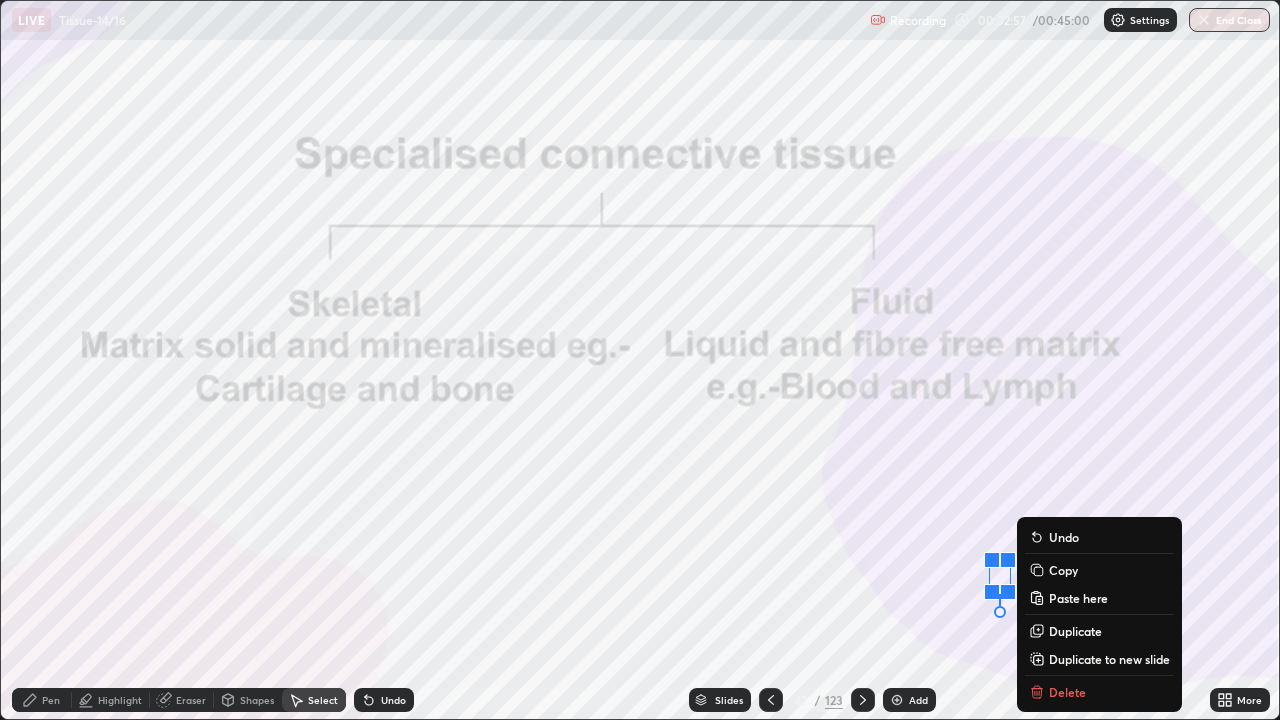 click on "Slides 42 / 123 Add" at bounding box center (812, 700) 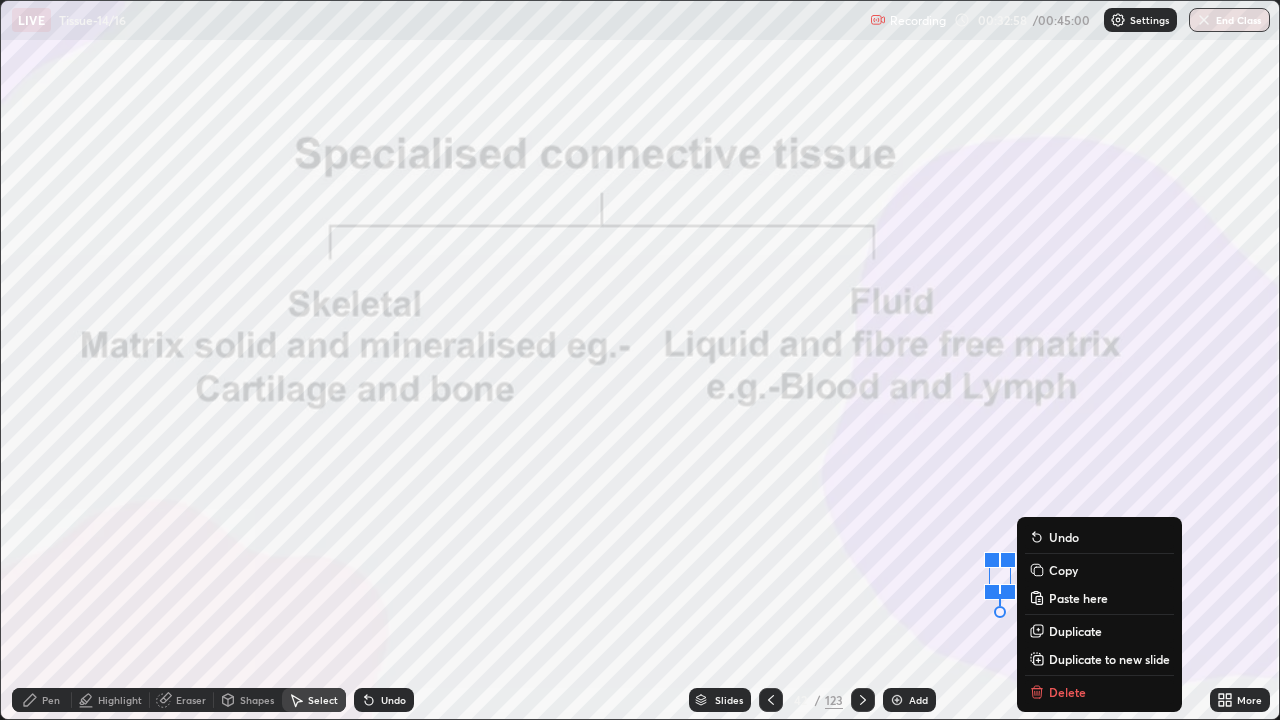 click on "Slides 42 / 123 Add" at bounding box center [812, 700] 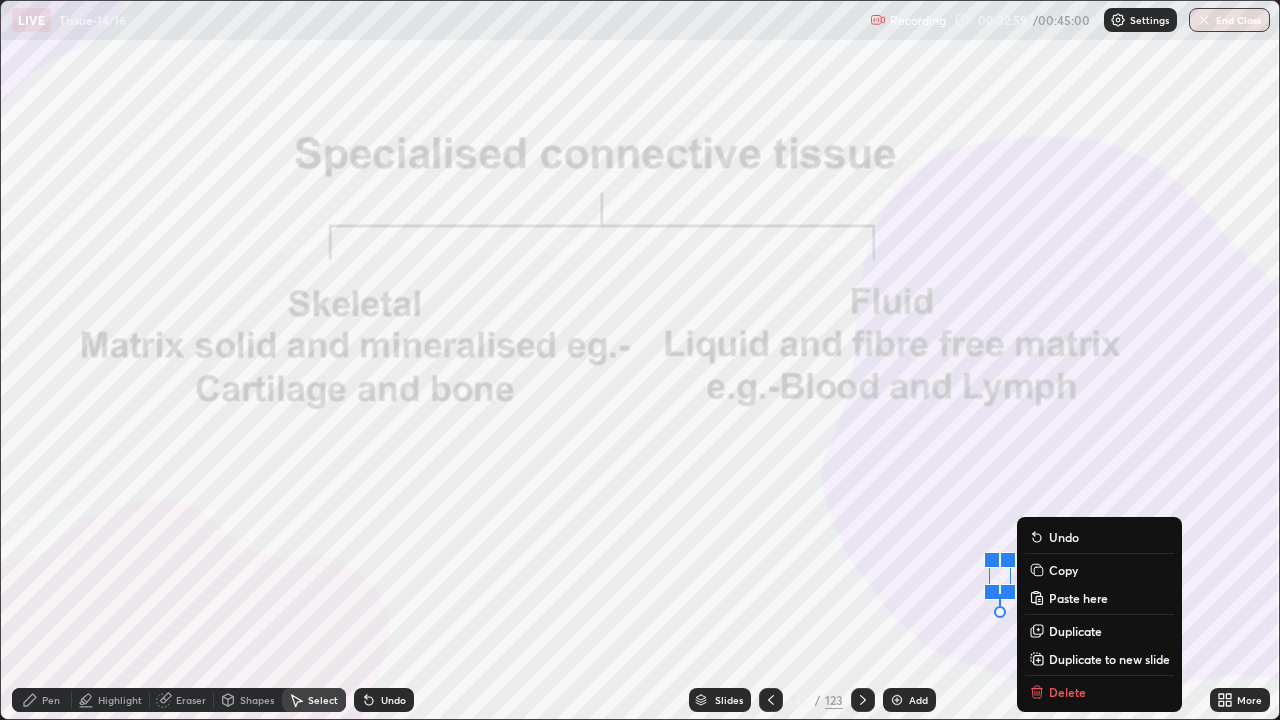 click on "Slides 42 / 123 Add" at bounding box center [812, 700] 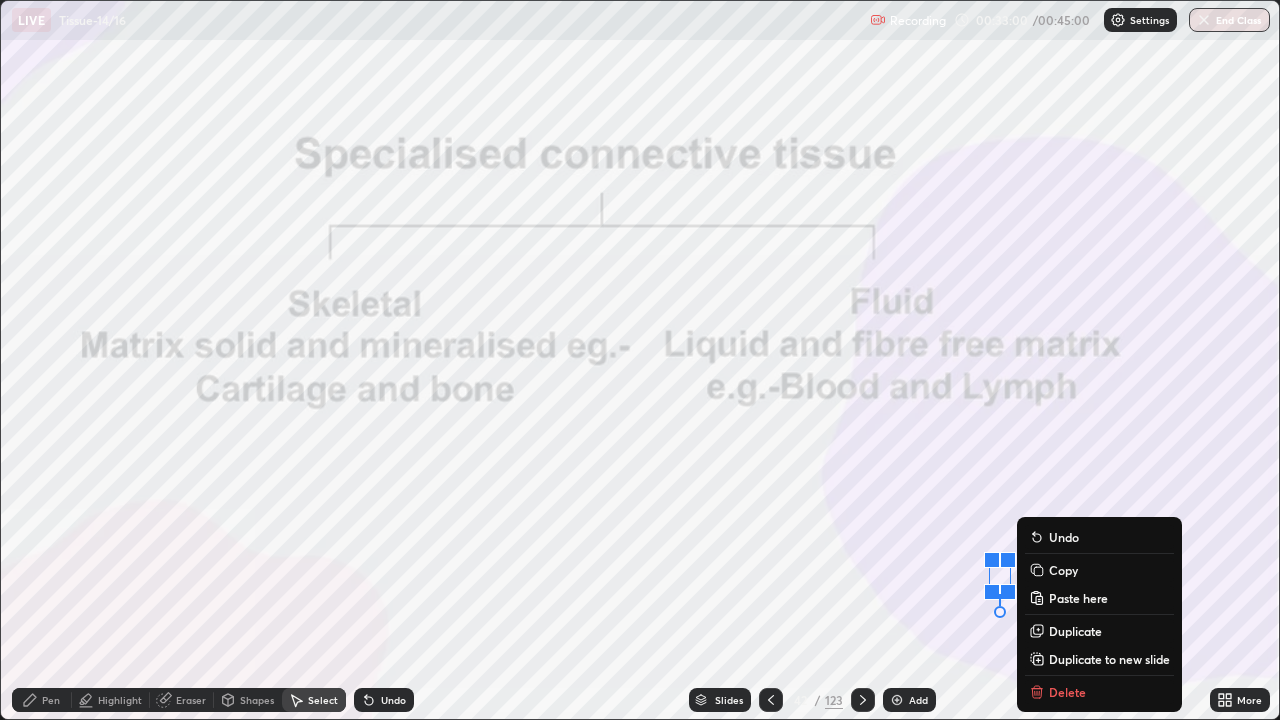 click on "Slides 42 / 123 Add" at bounding box center [812, 700] 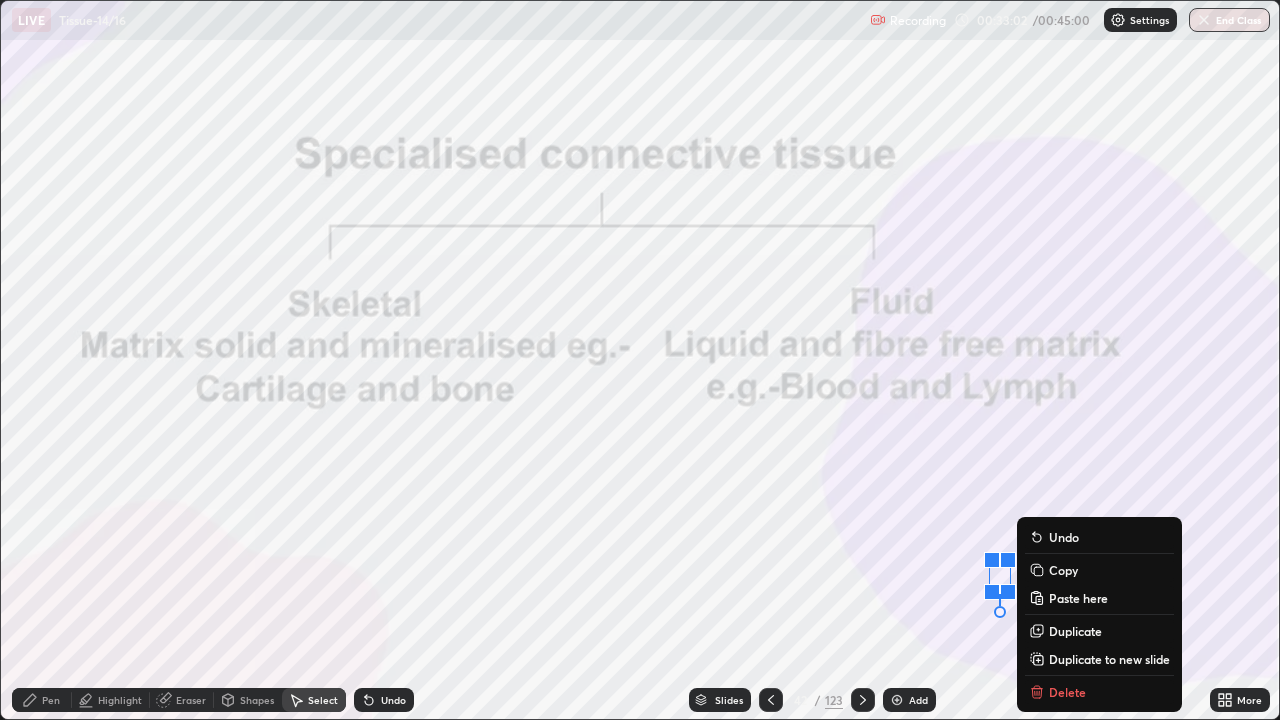 click on "Slides 42 / 123 Add" at bounding box center (812, 700) 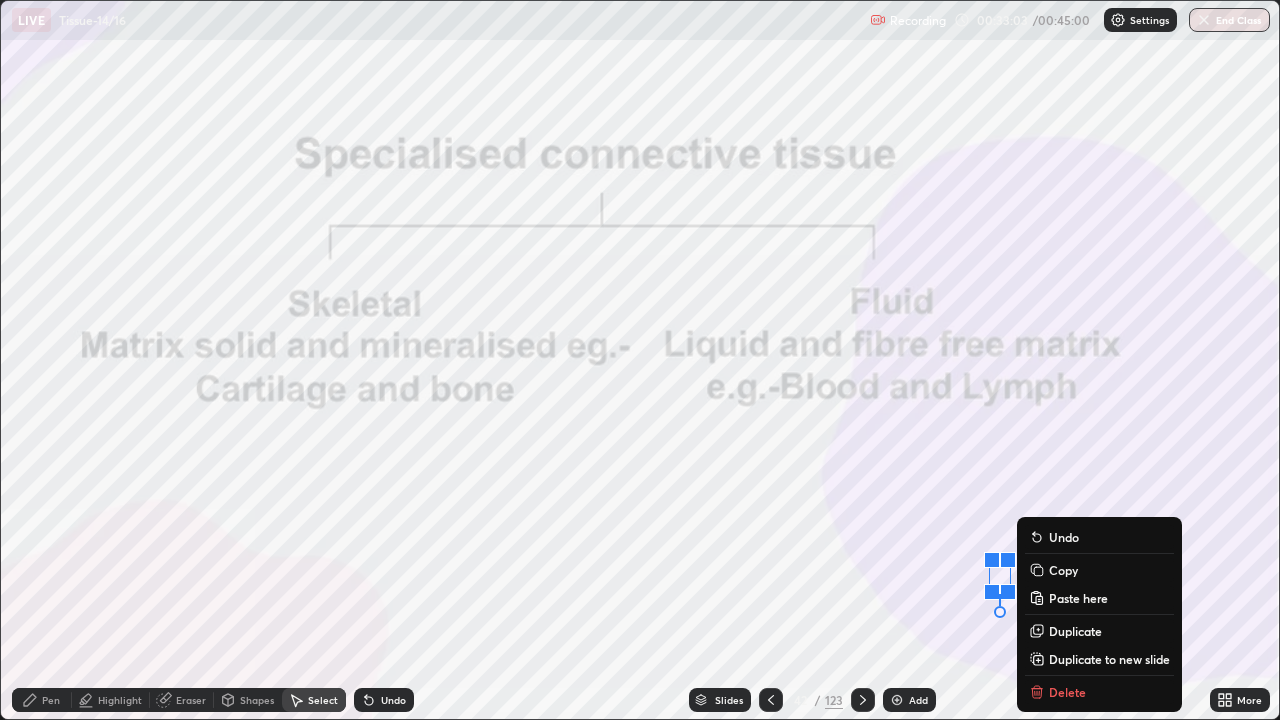 click on "Slides 42 / 123 Add" at bounding box center (812, 700) 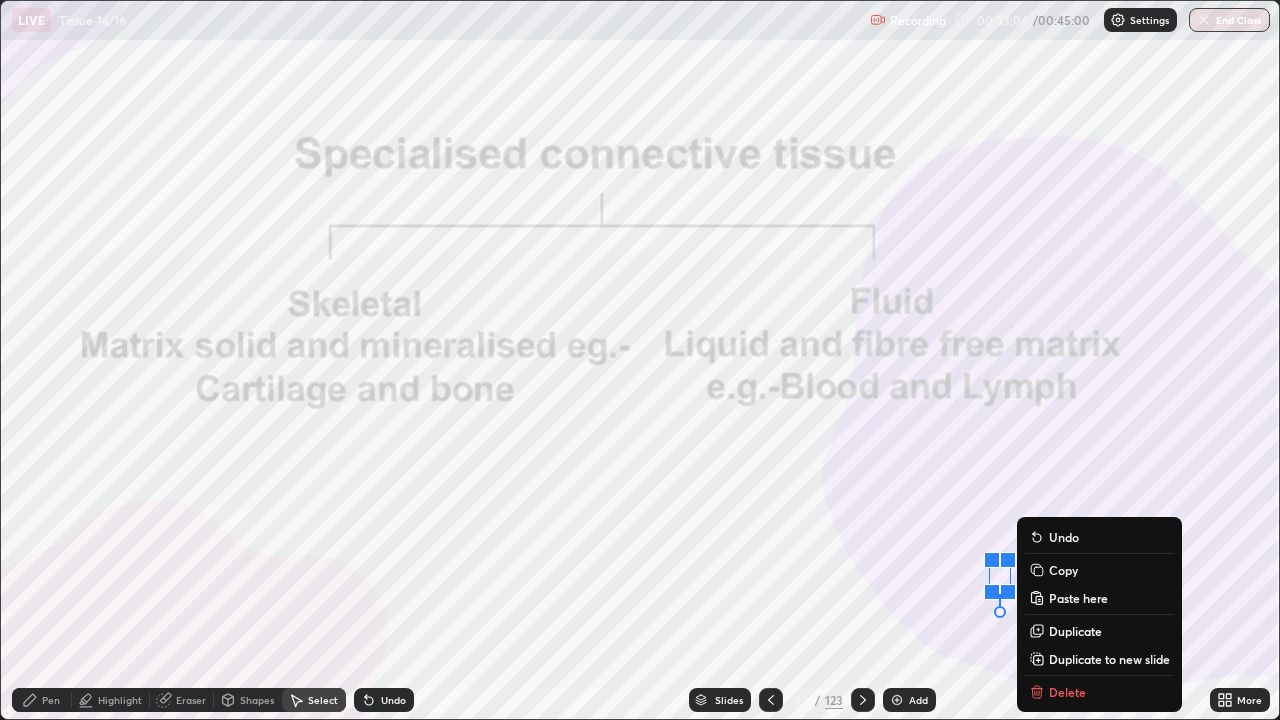 click on "0 ° Undo Copy Paste here Duplicate Duplicate to new slide Delete" at bounding box center [640, 360] 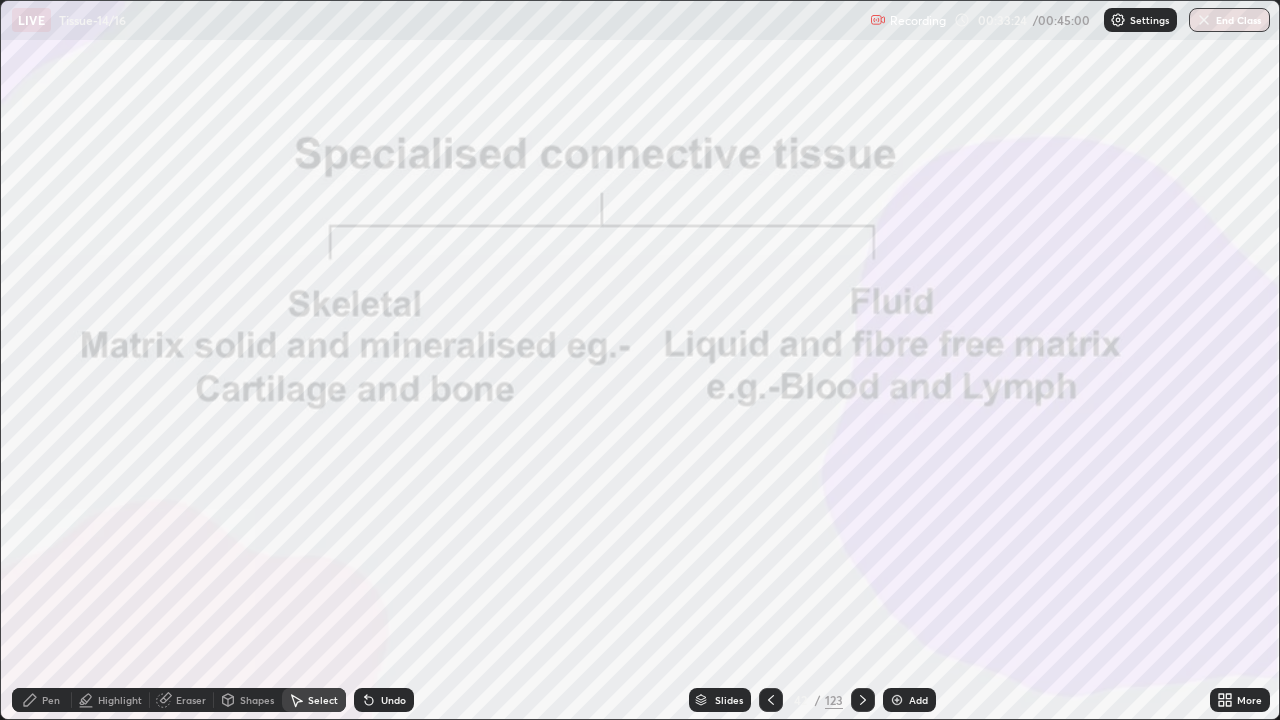 click on "0 ° Undo Copy Paste here Duplicate Duplicate to new slide Delete" at bounding box center (640, 360) 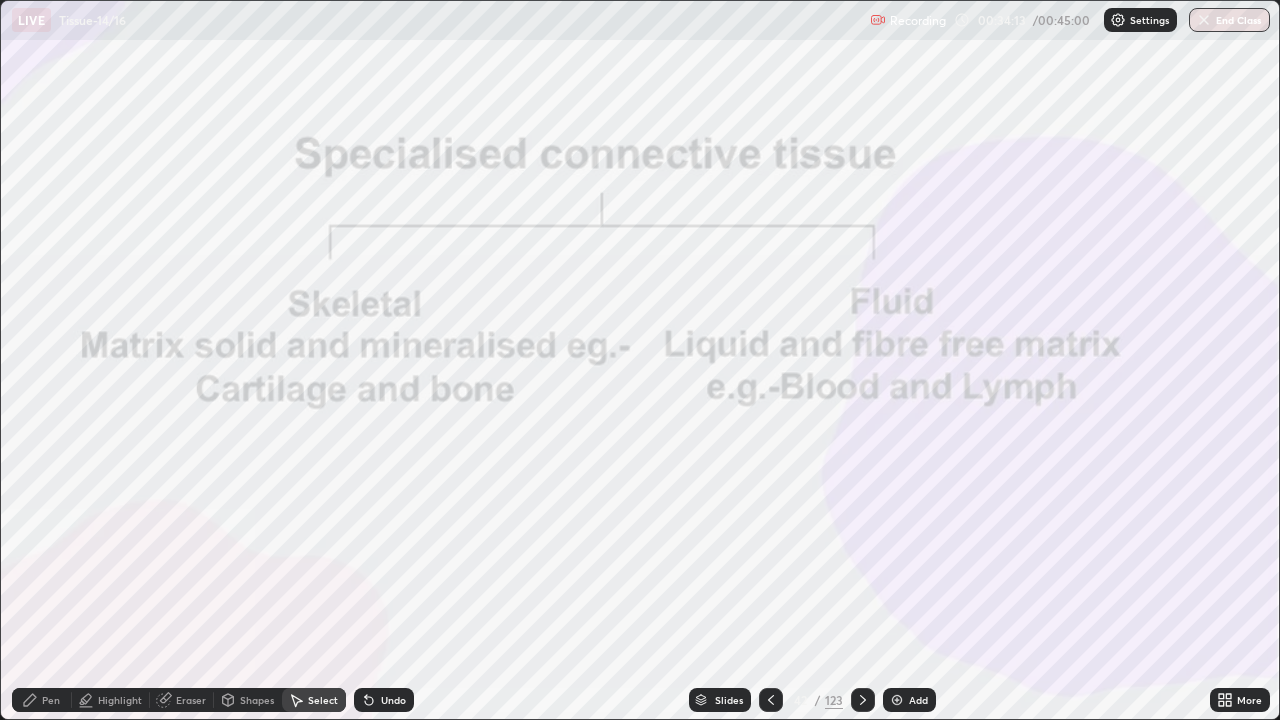 click on "Pen" at bounding box center (51, 700) 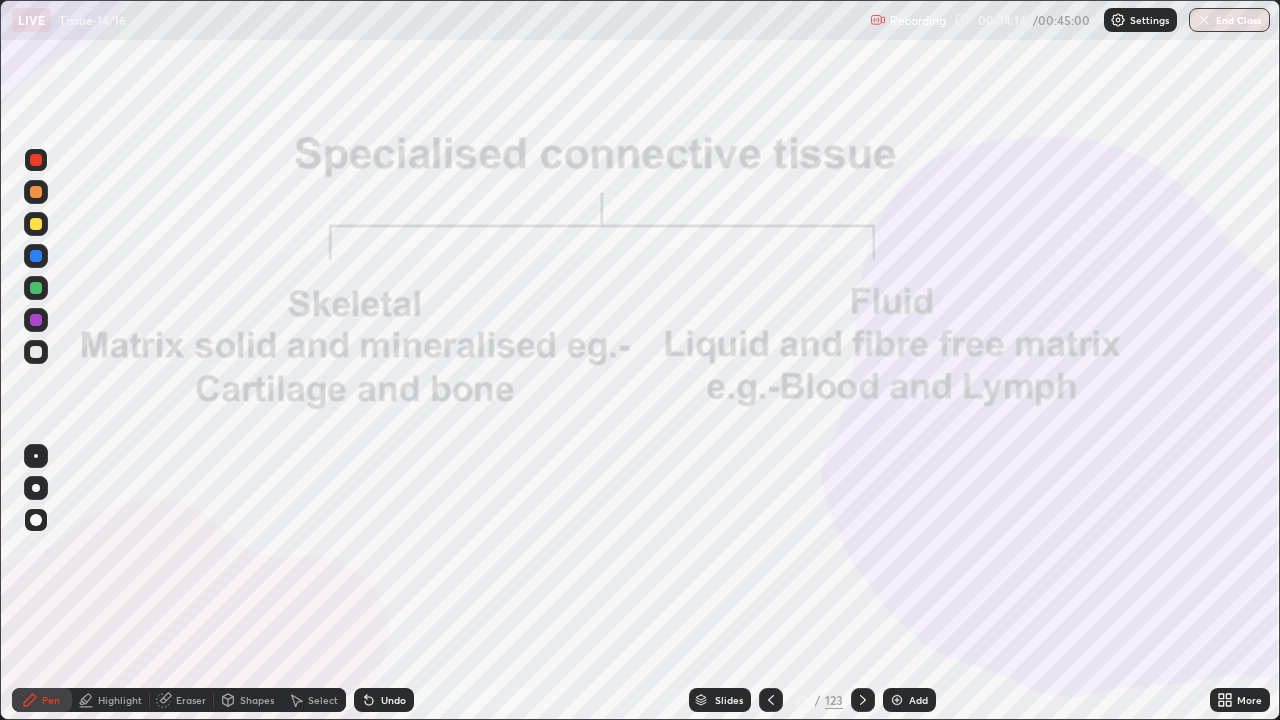 click at bounding box center [36, 256] 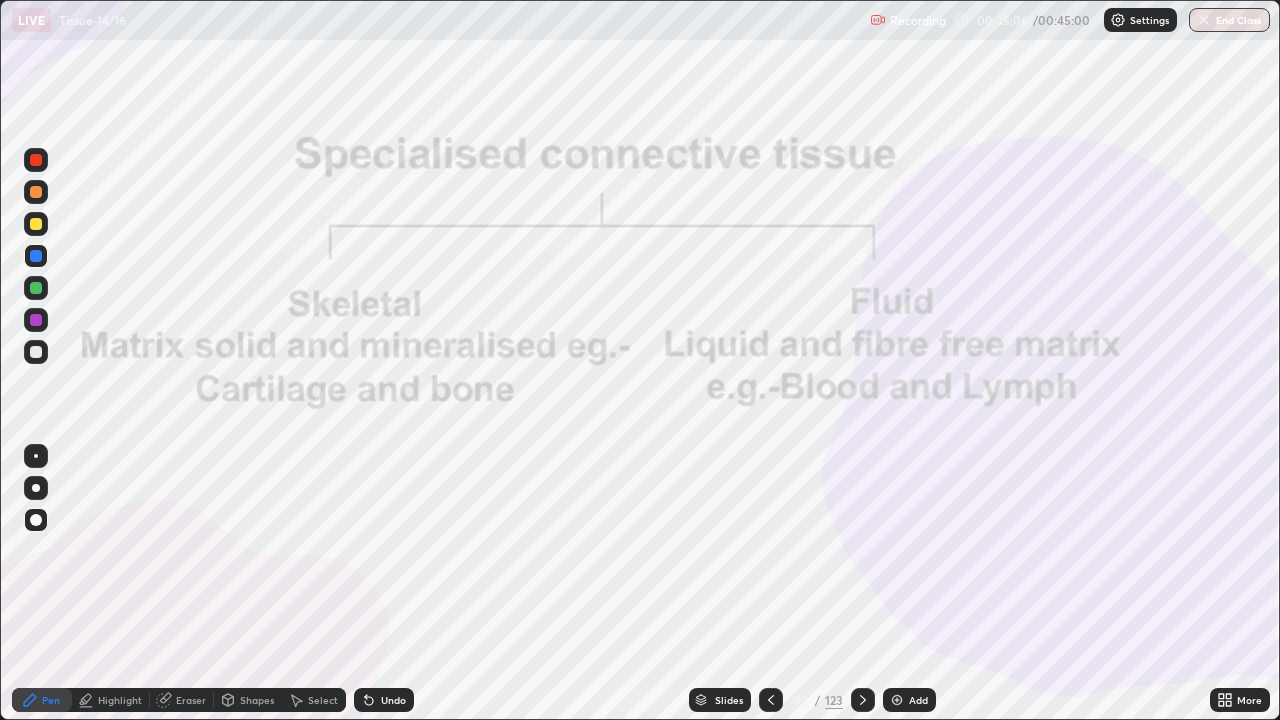 click 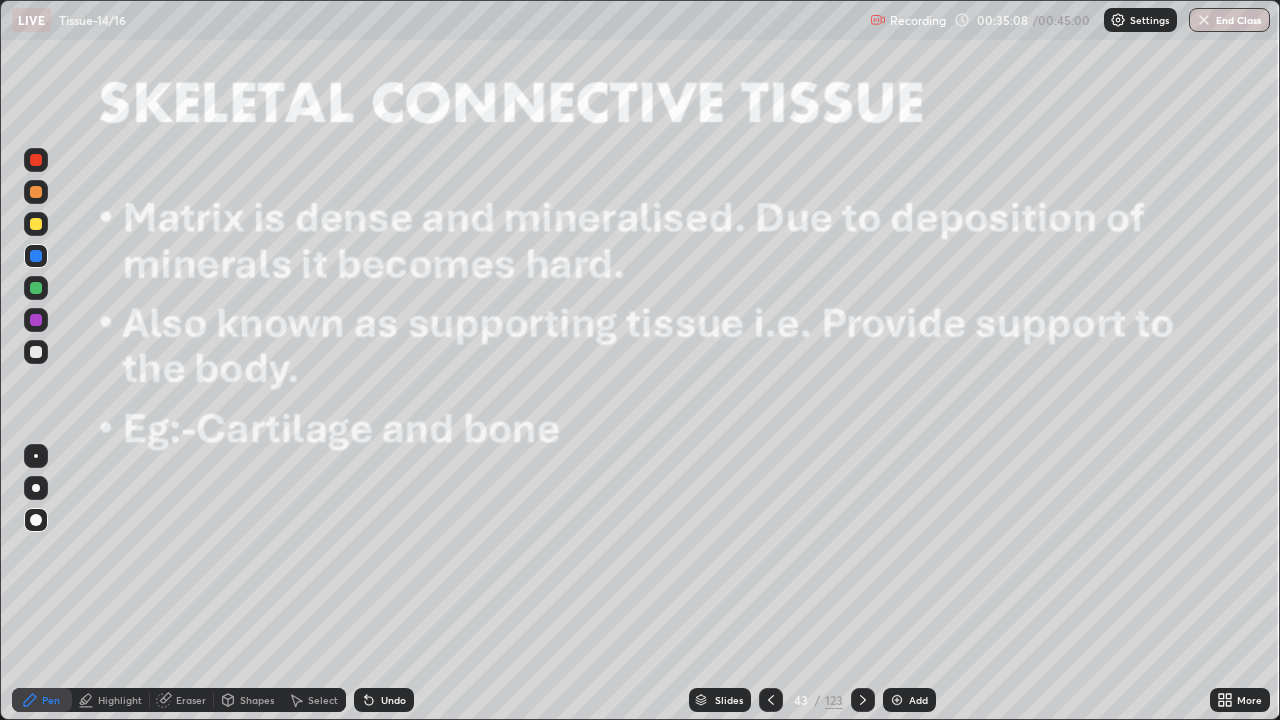 click 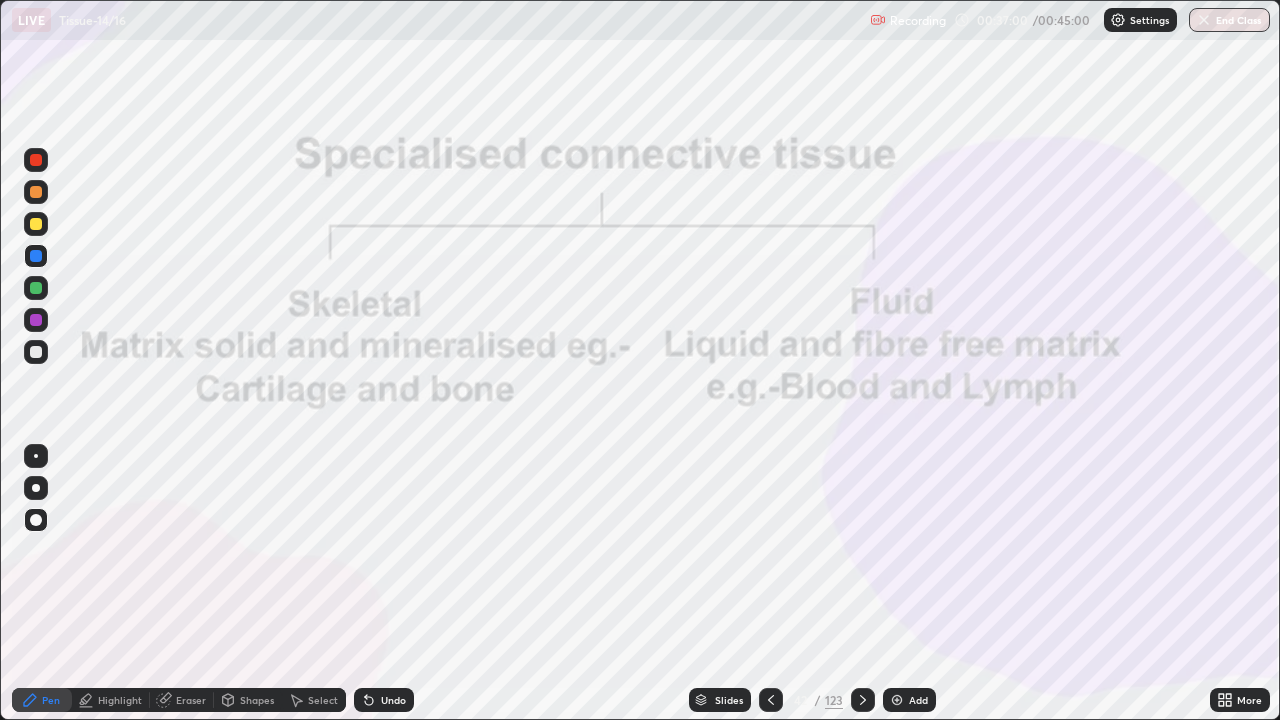click 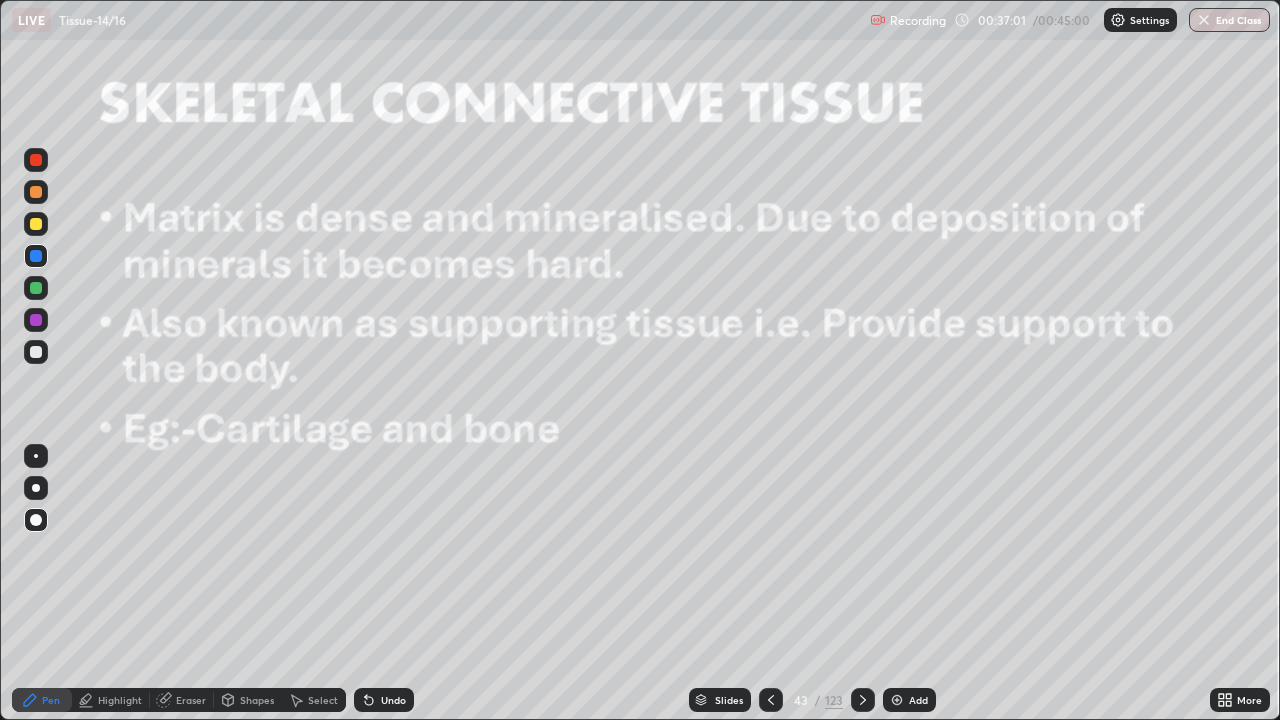 click 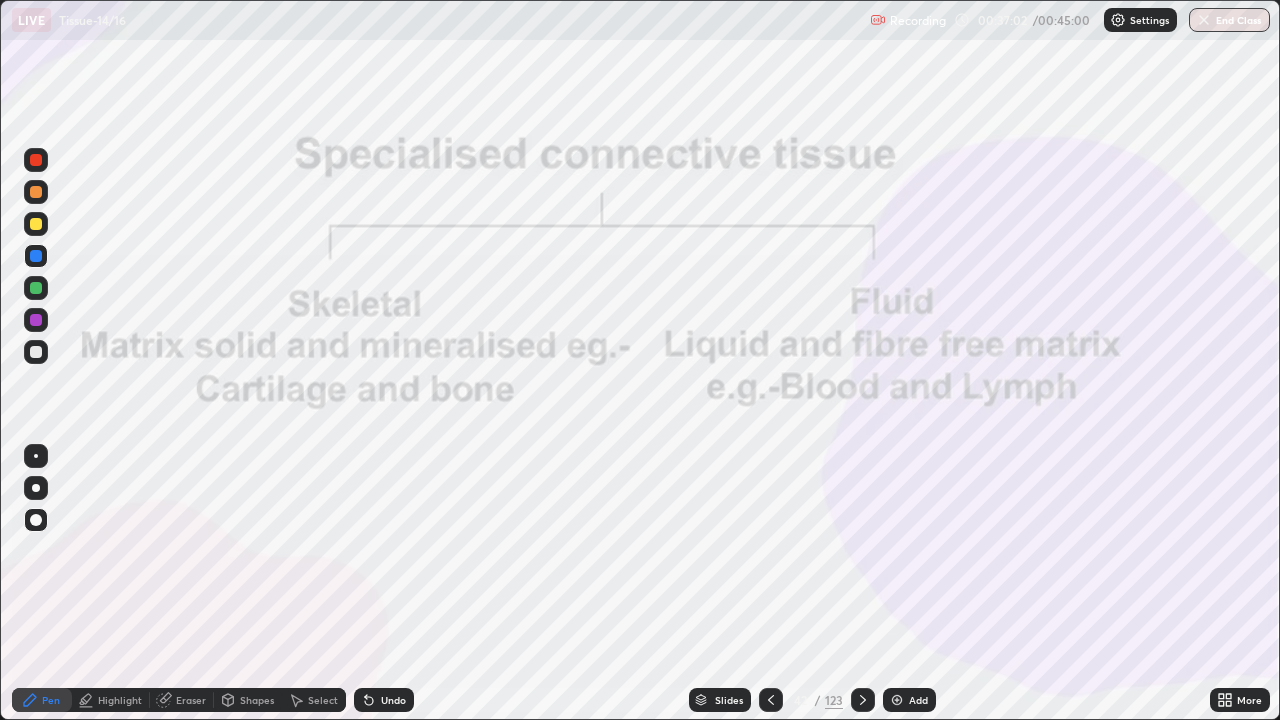 click on "Add" at bounding box center [909, 700] 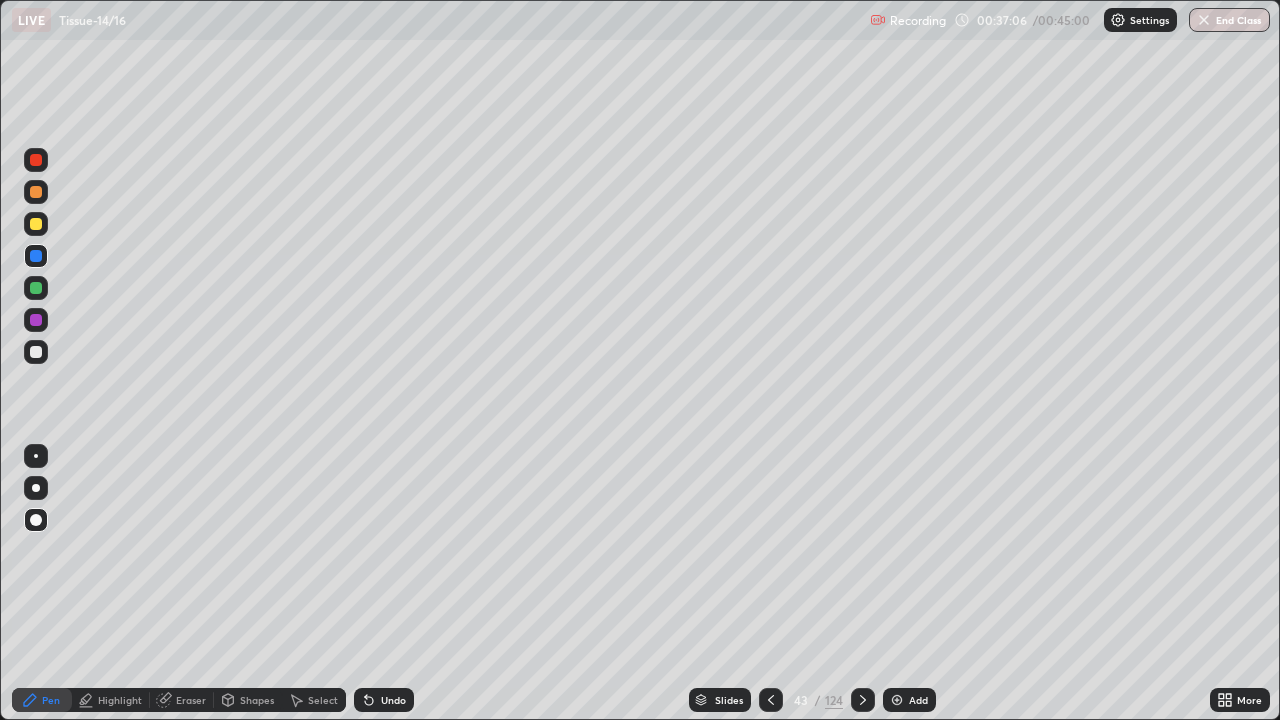click on "Shapes" at bounding box center [257, 700] 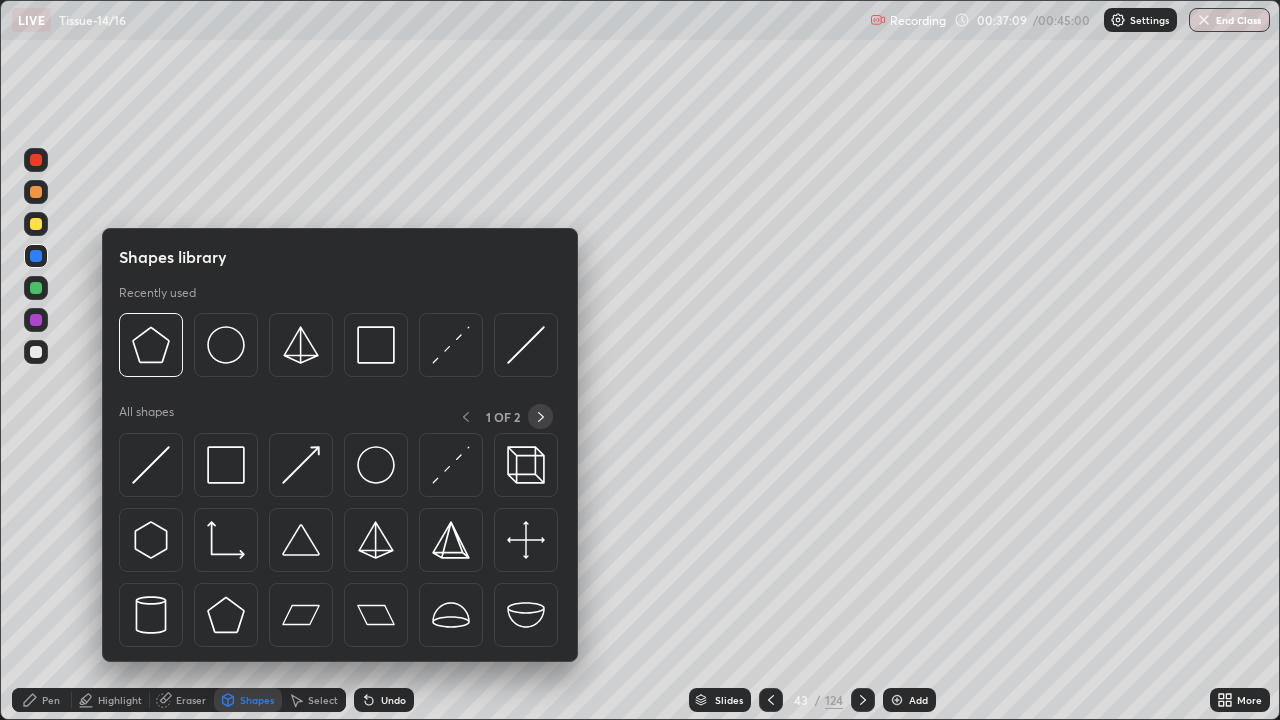 click 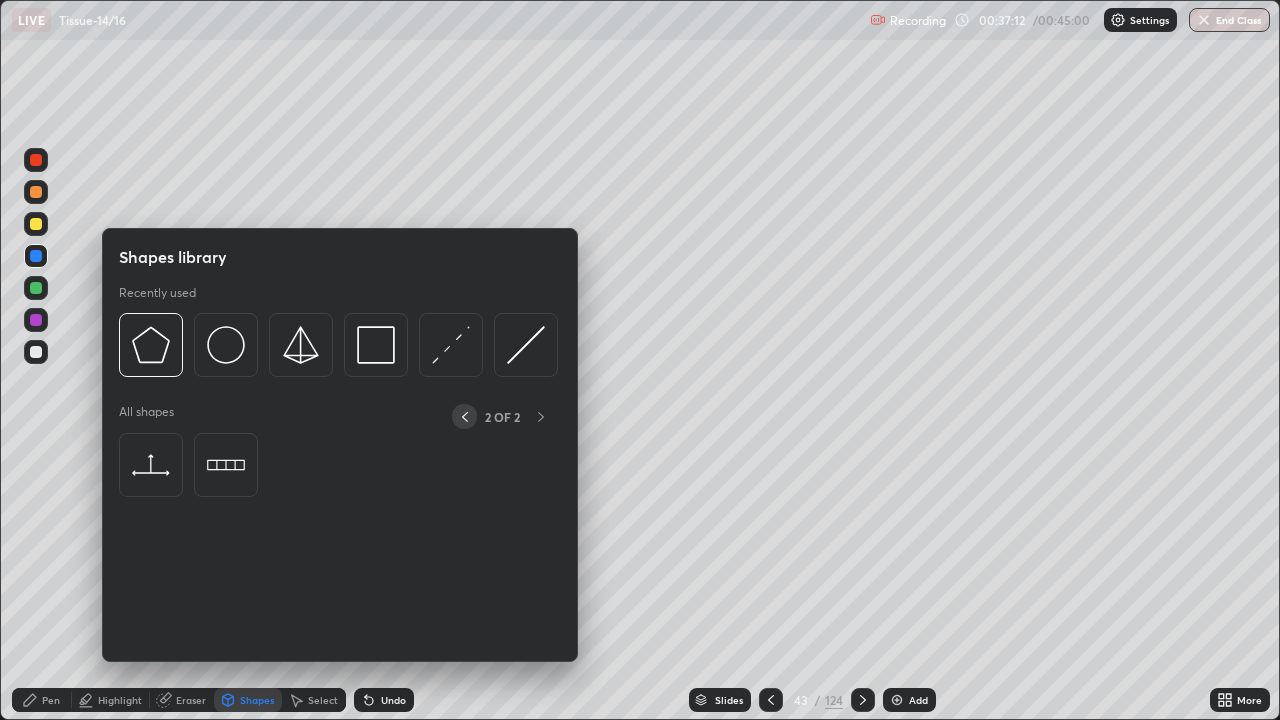 click 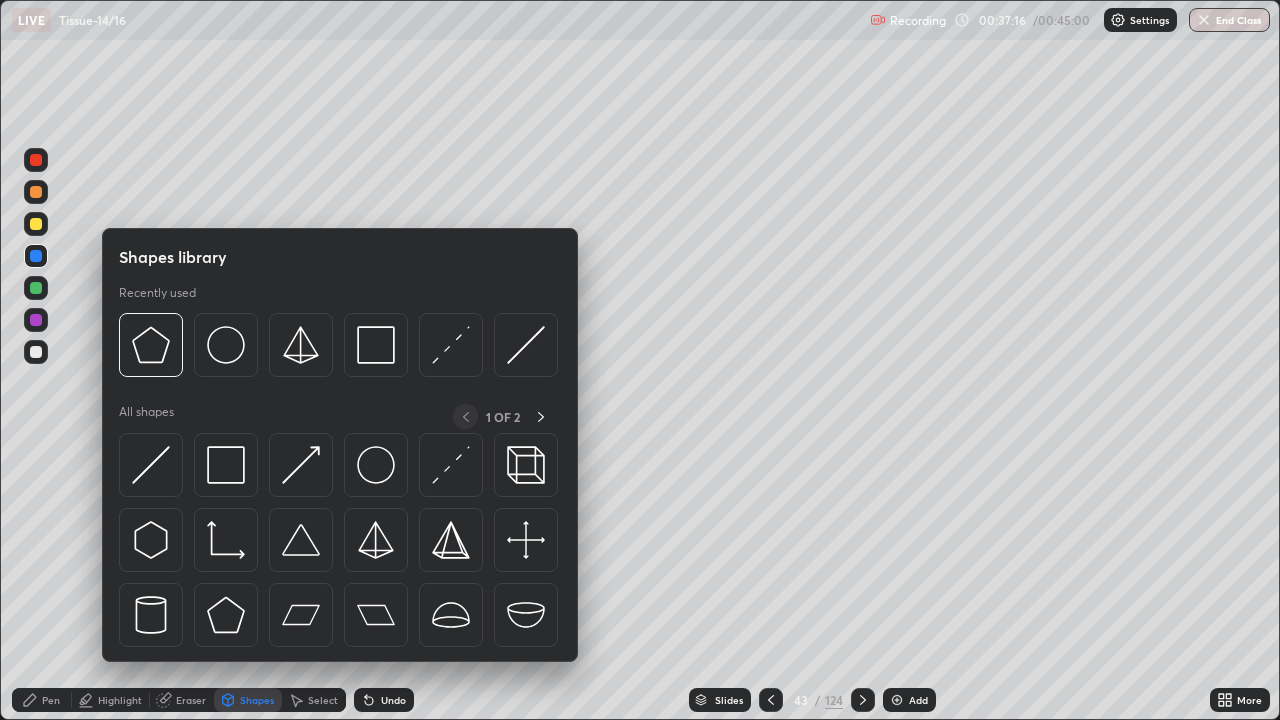 click at bounding box center [376, 345] 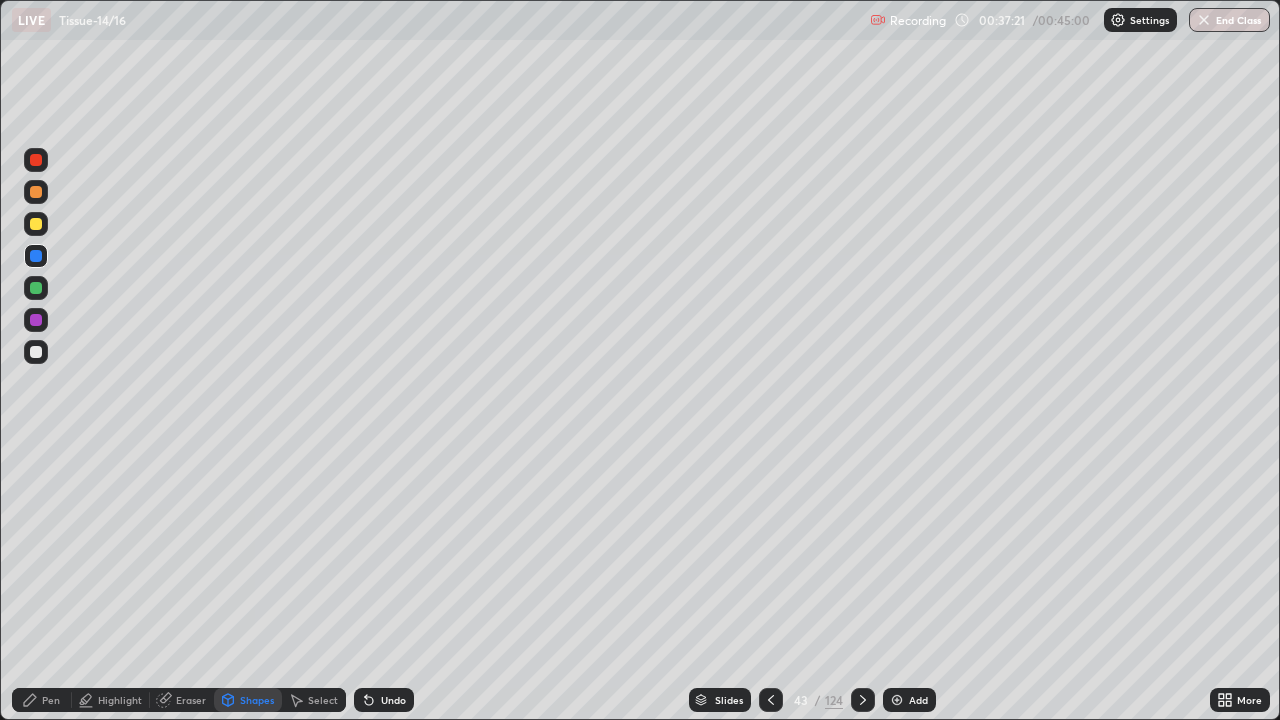 click 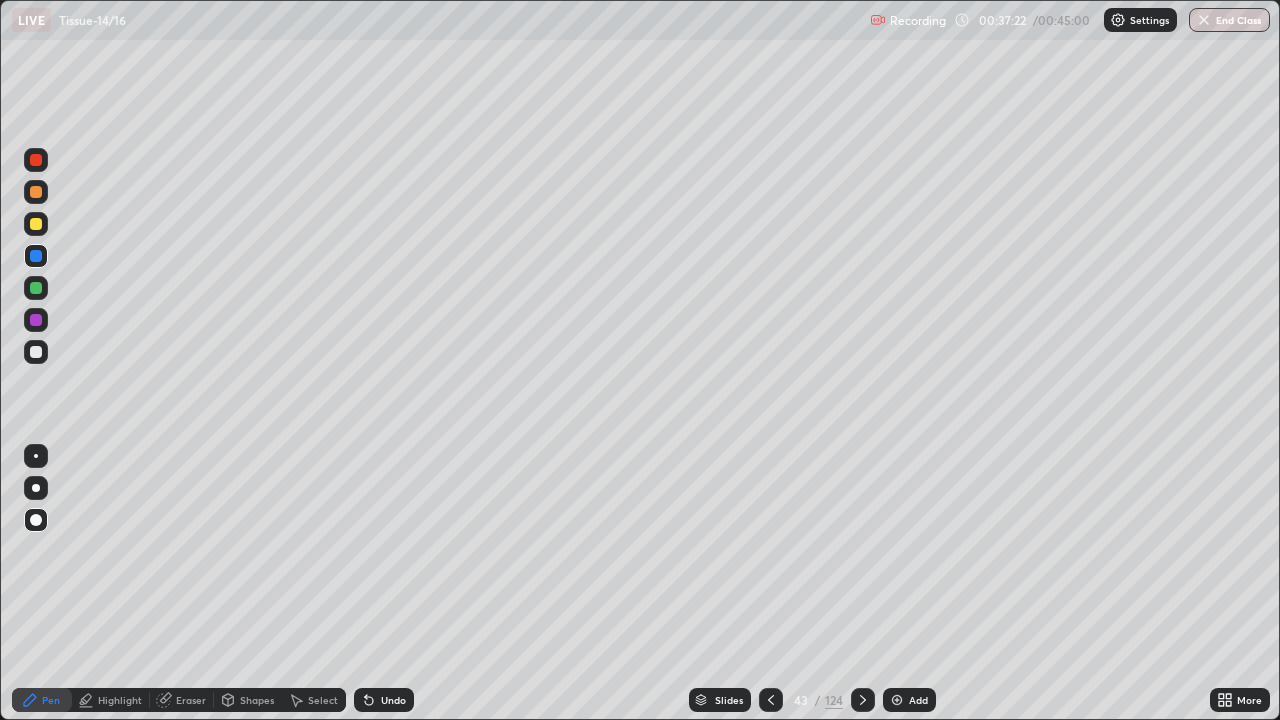 click at bounding box center [36, 520] 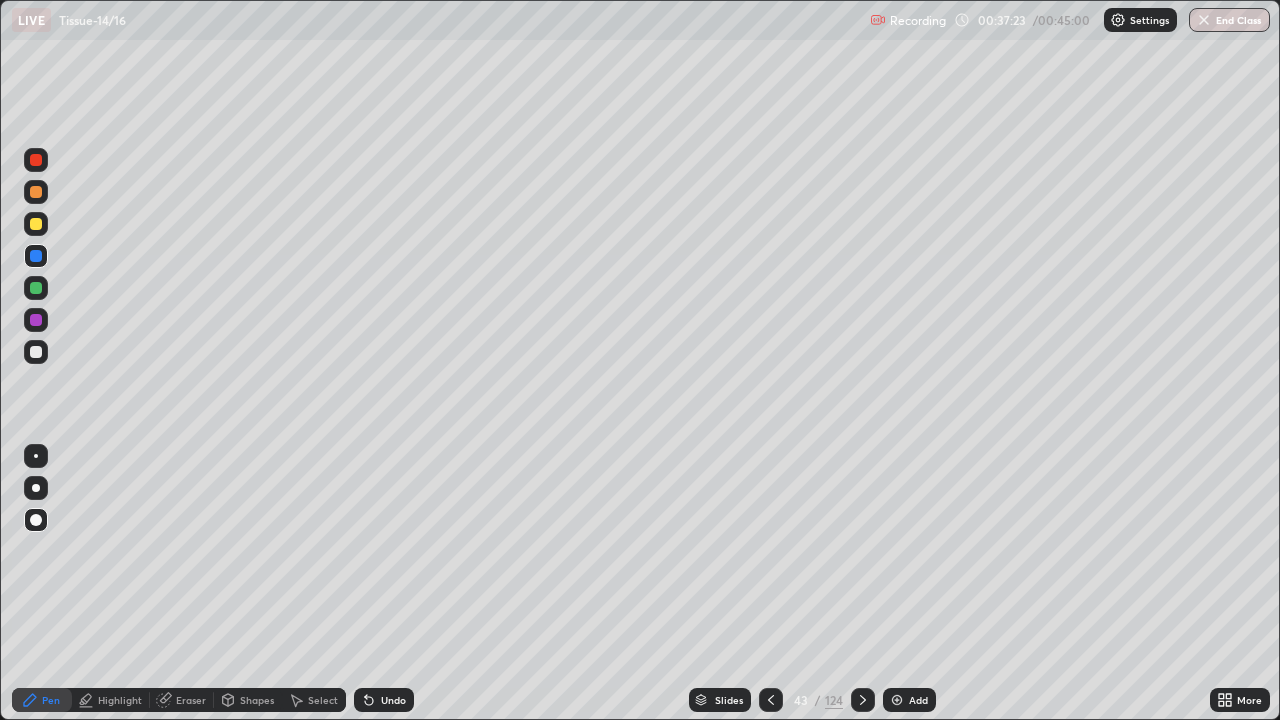 click at bounding box center (36, 352) 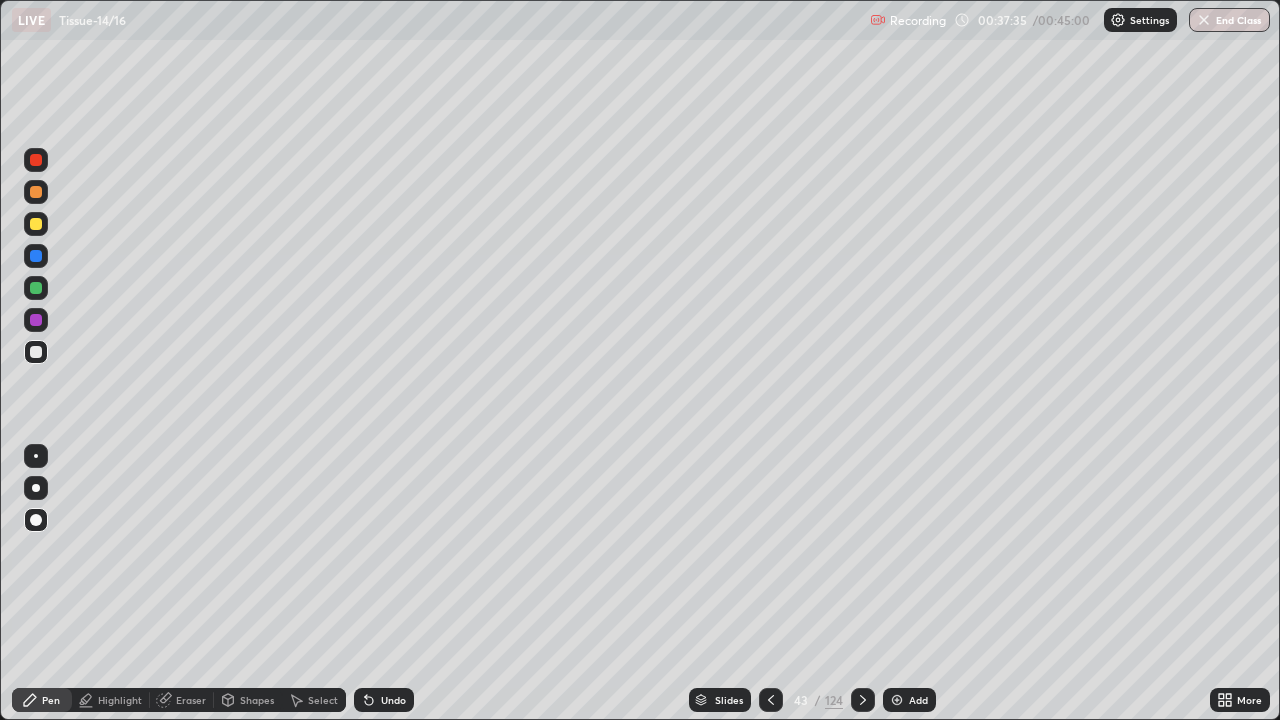click on "Shapes" at bounding box center (257, 700) 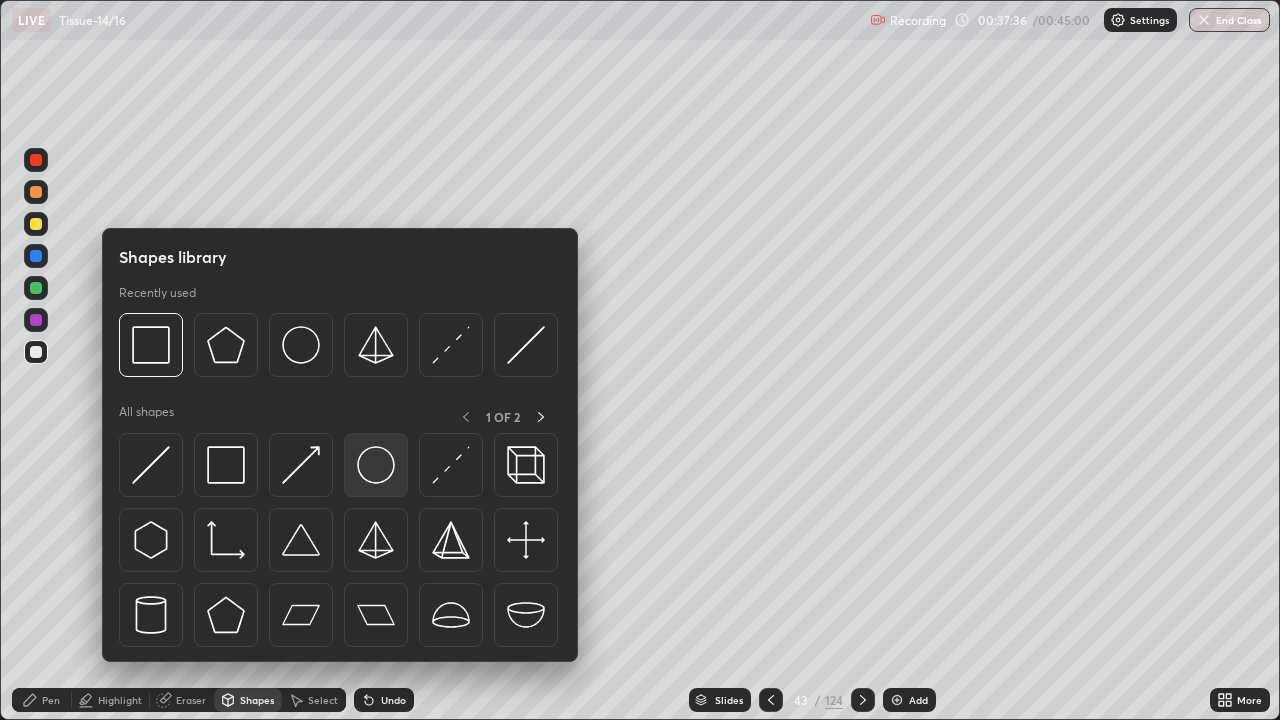click at bounding box center [376, 465] 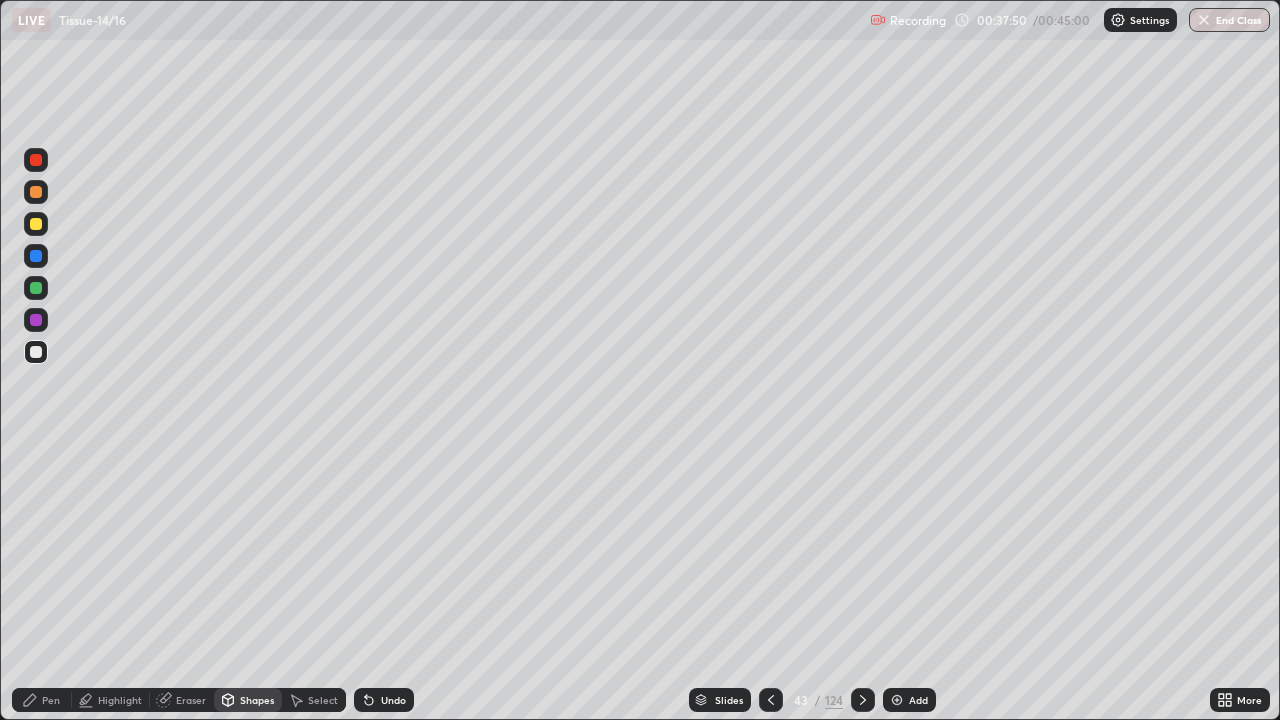 click 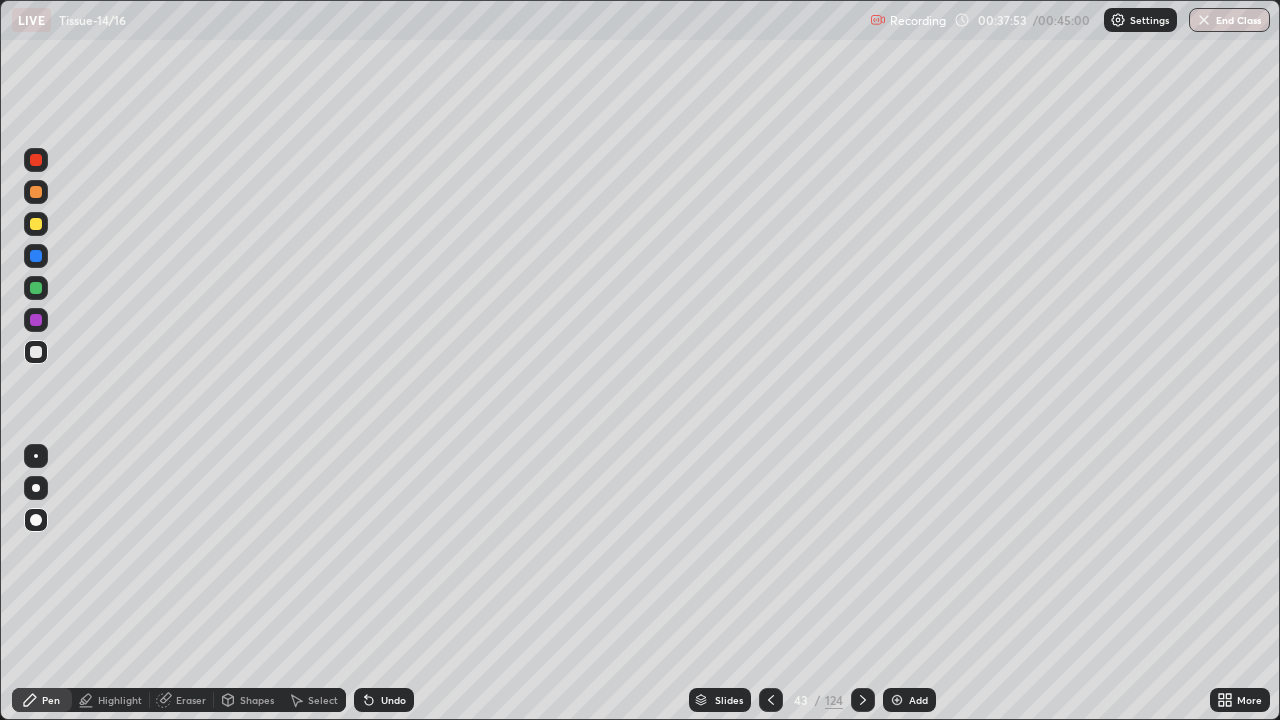 click on "Shapes" at bounding box center (257, 700) 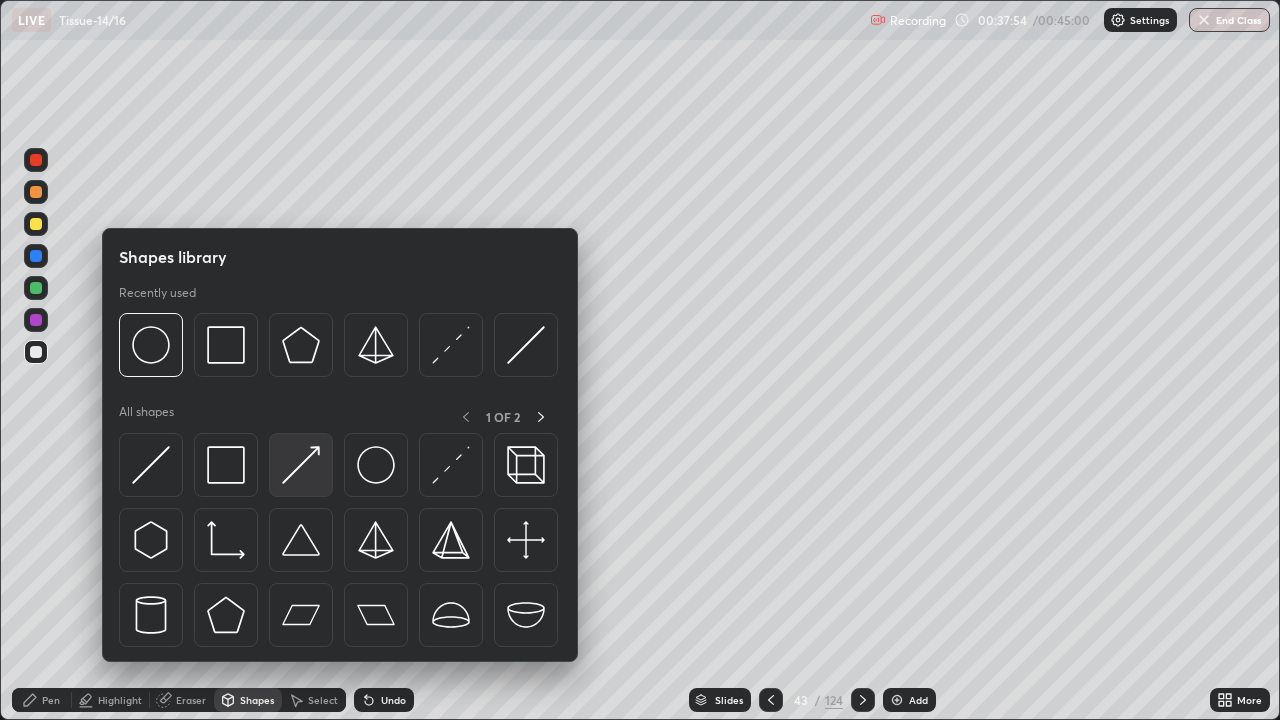 click at bounding box center [301, 465] 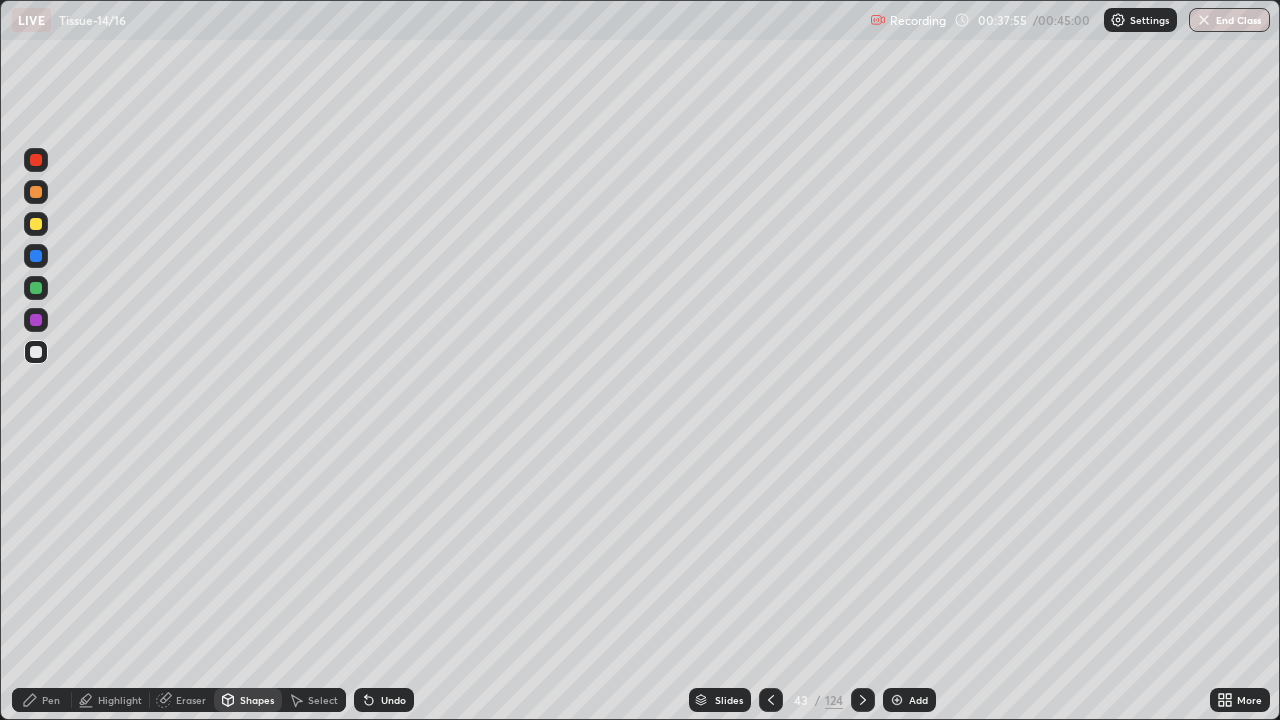click on "Shapes" at bounding box center (257, 700) 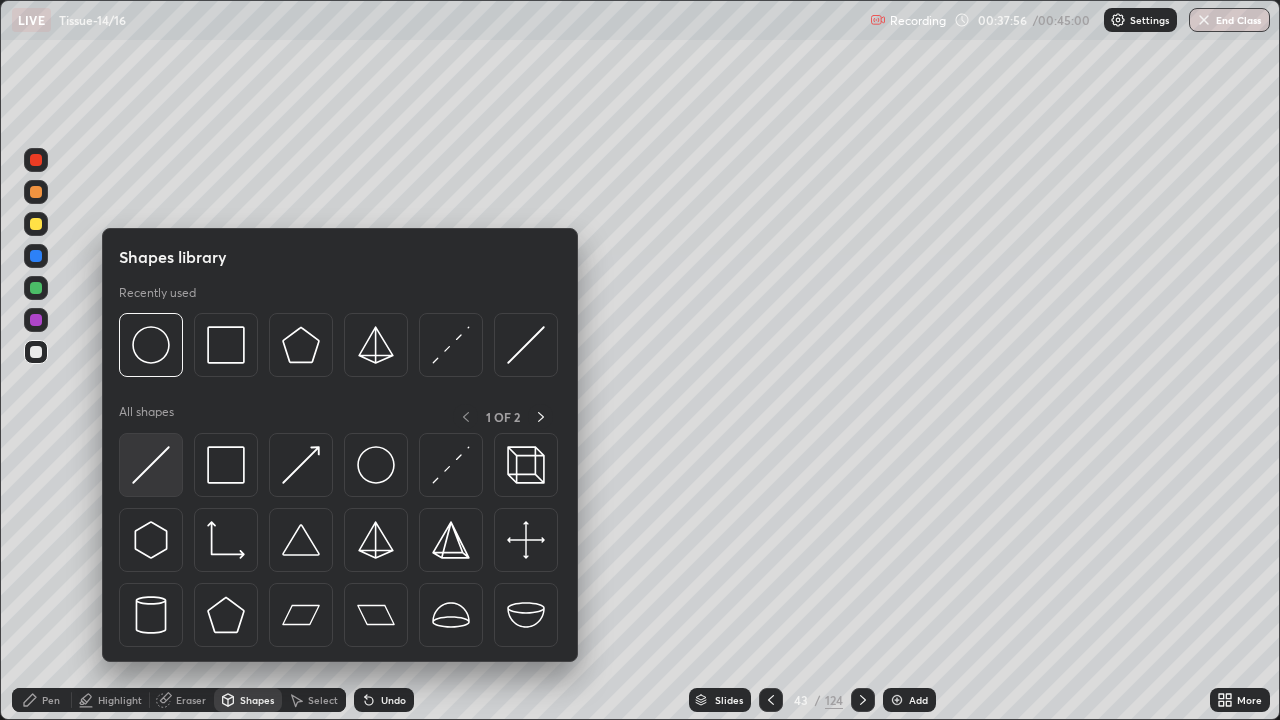 click at bounding box center [151, 465] 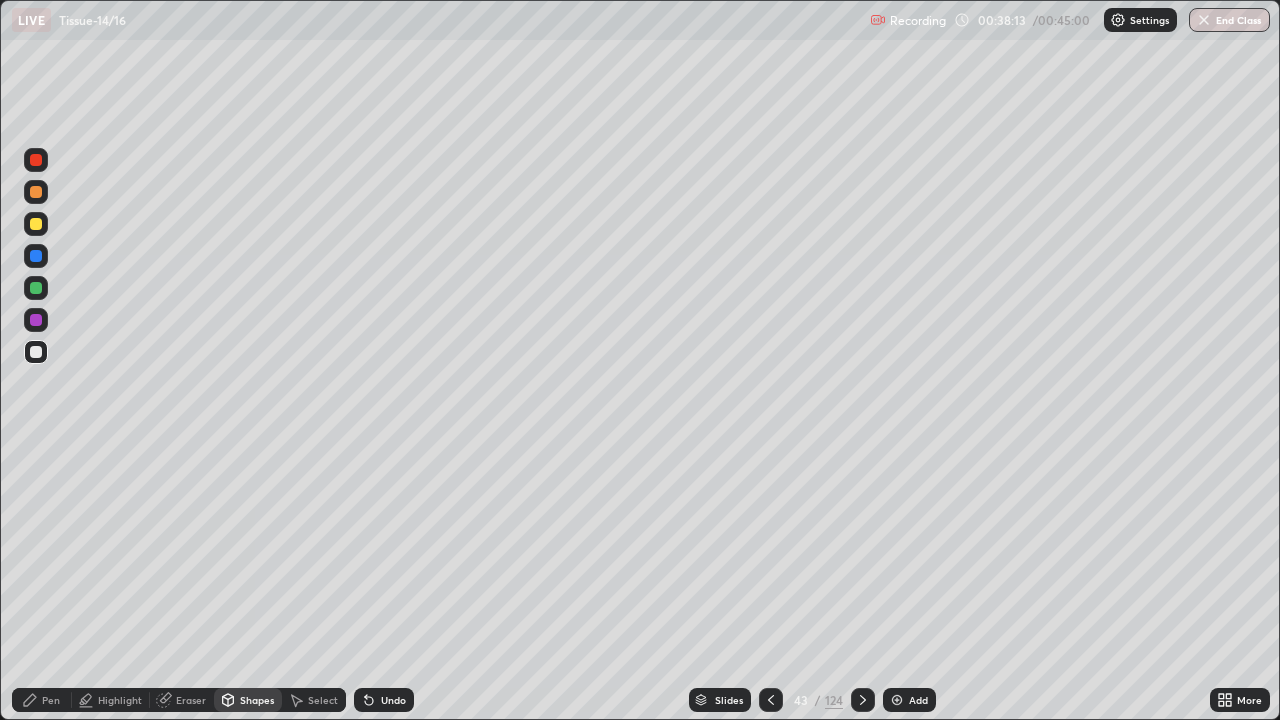 click on "Pen" at bounding box center (51, 700) 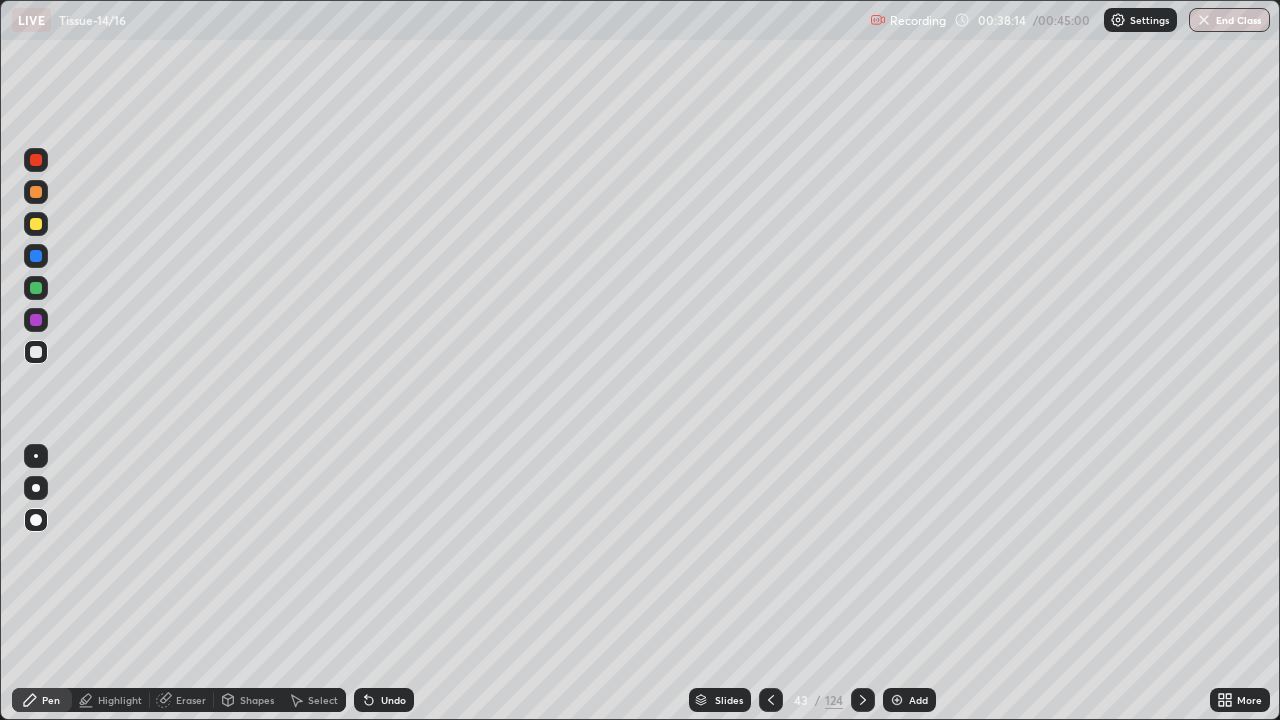 click at bounding box center (36, 160) 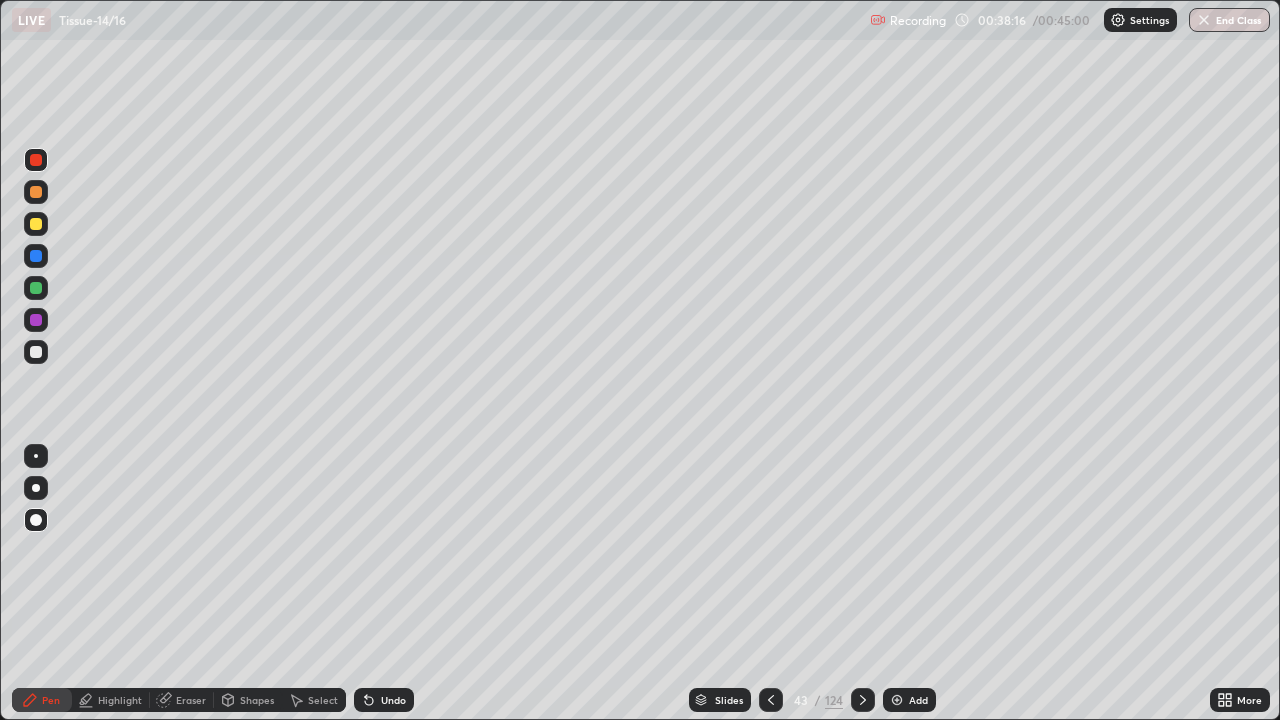 click at bounding box center (36, 192) 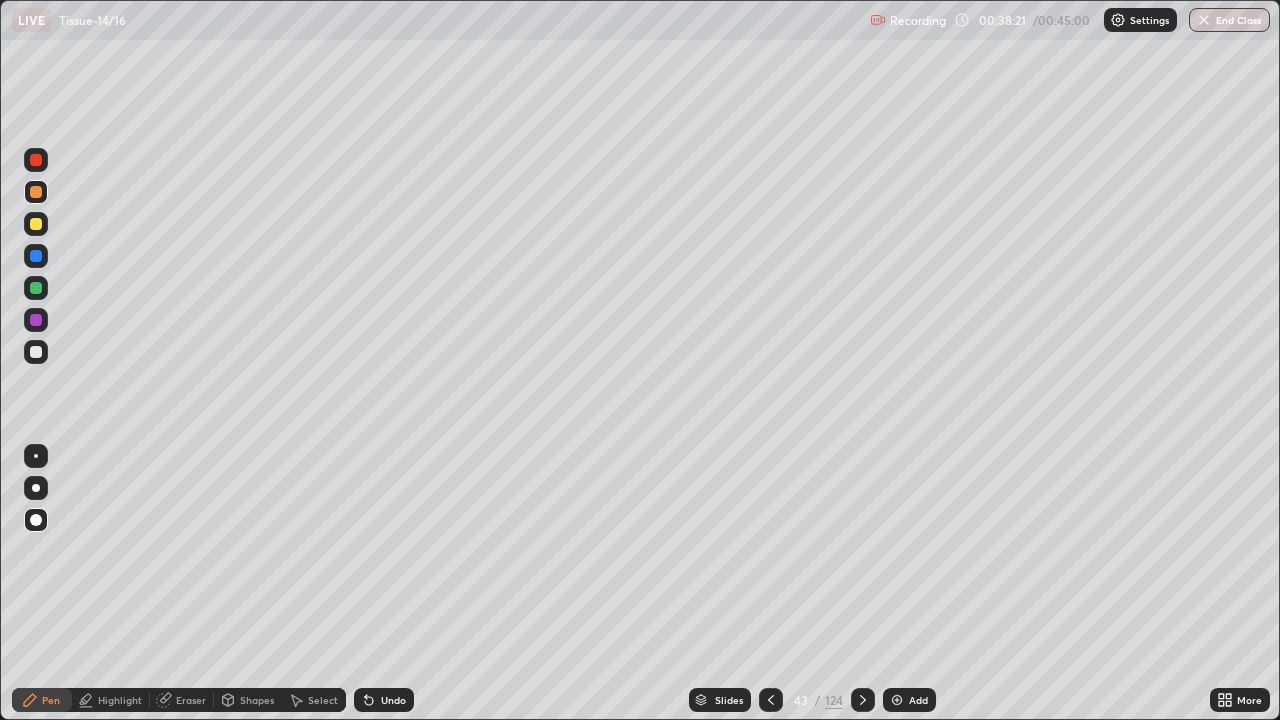 click on "Undo" at bounding box center (393, 700) 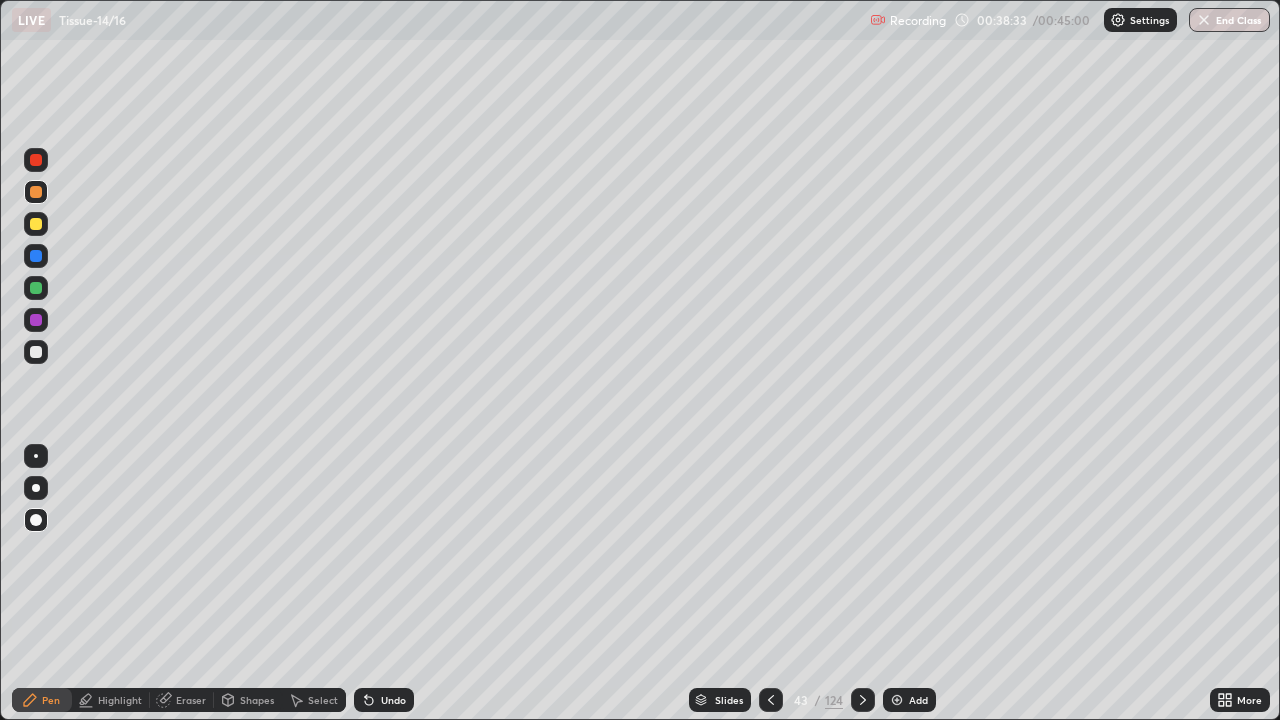 click on "Eraser" at bounding box center (191, 700) 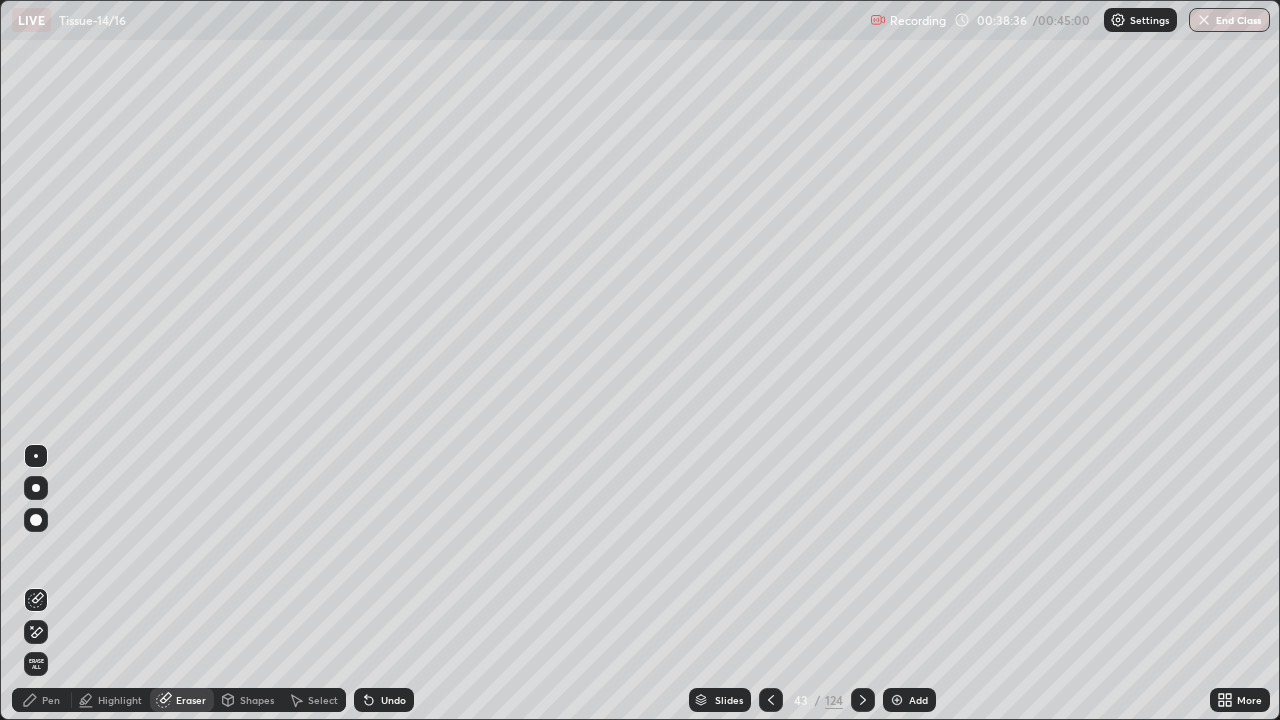 click on "Pen" at bounding box center [51, 700] 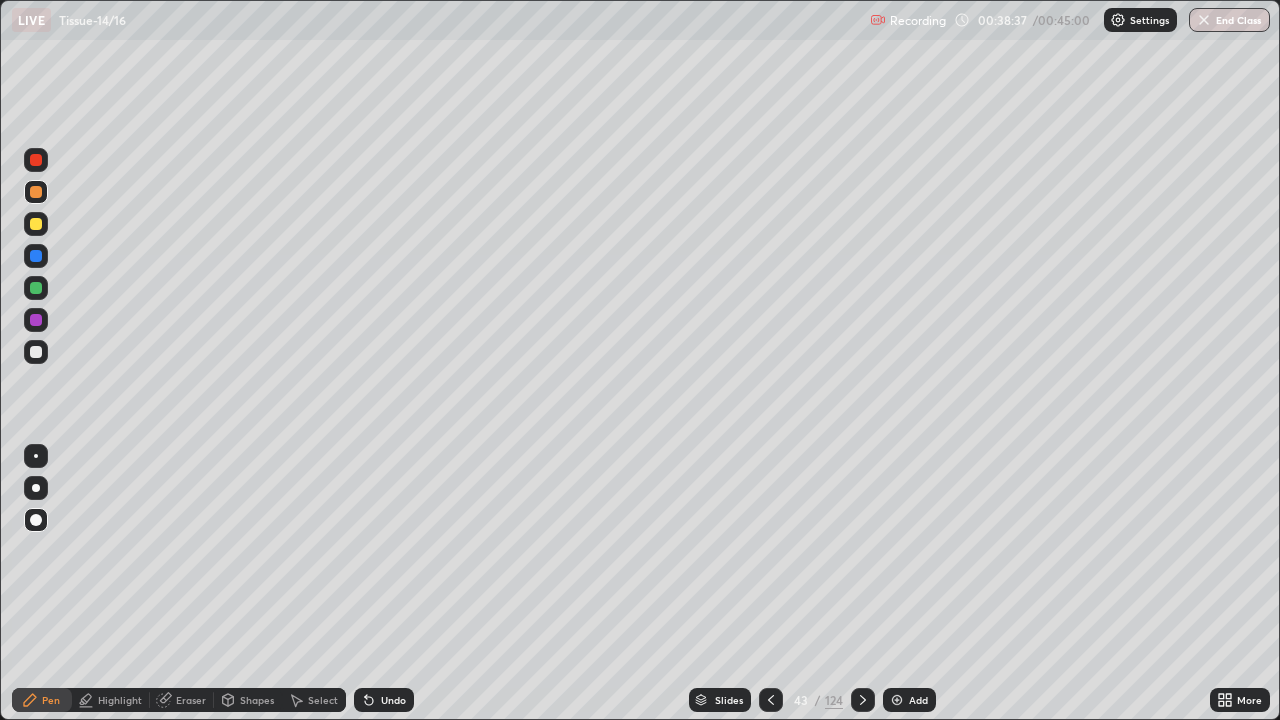 click at bounding box center [36, 256] 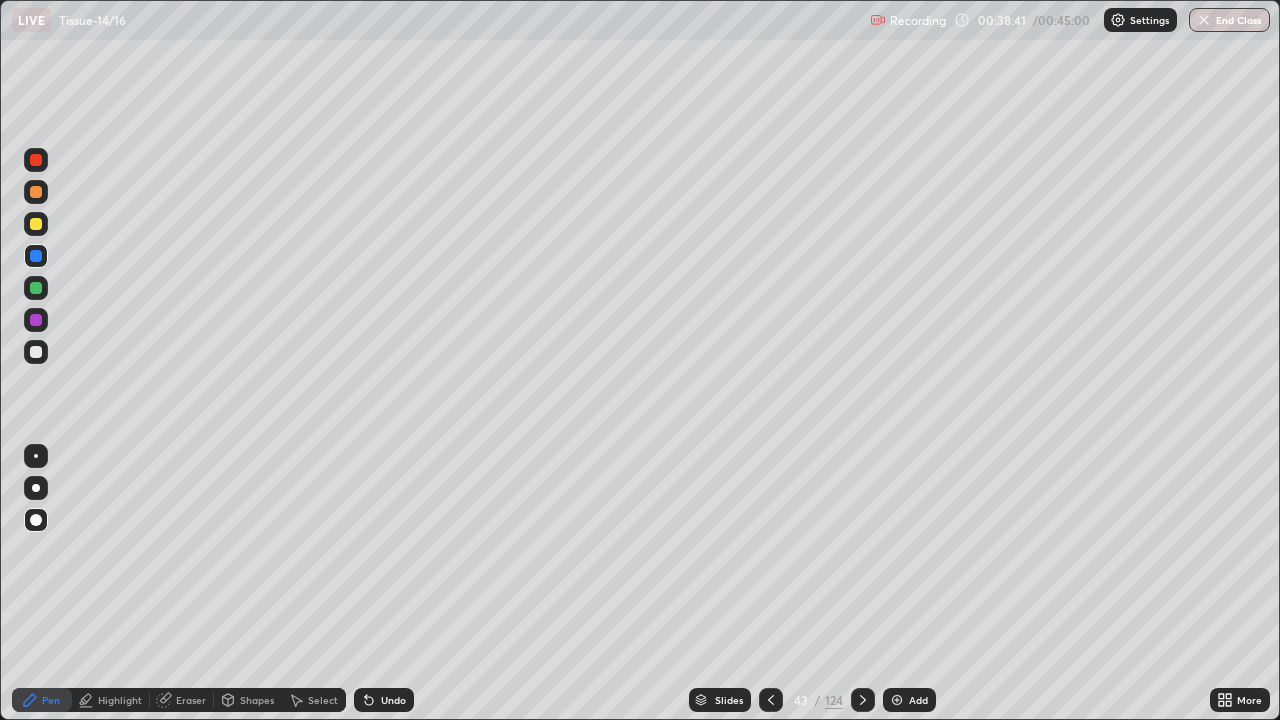 click on "Pen" at bounding box center (42, 700) 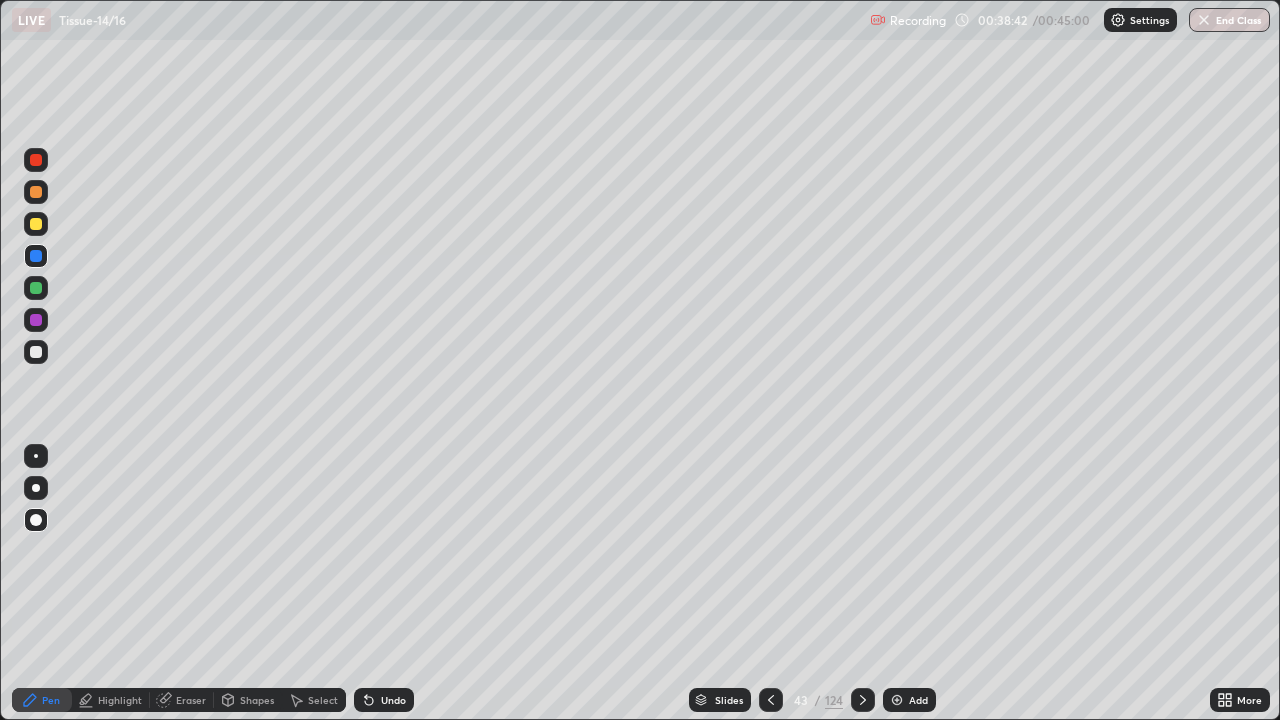click at bounding box center (36, 192) 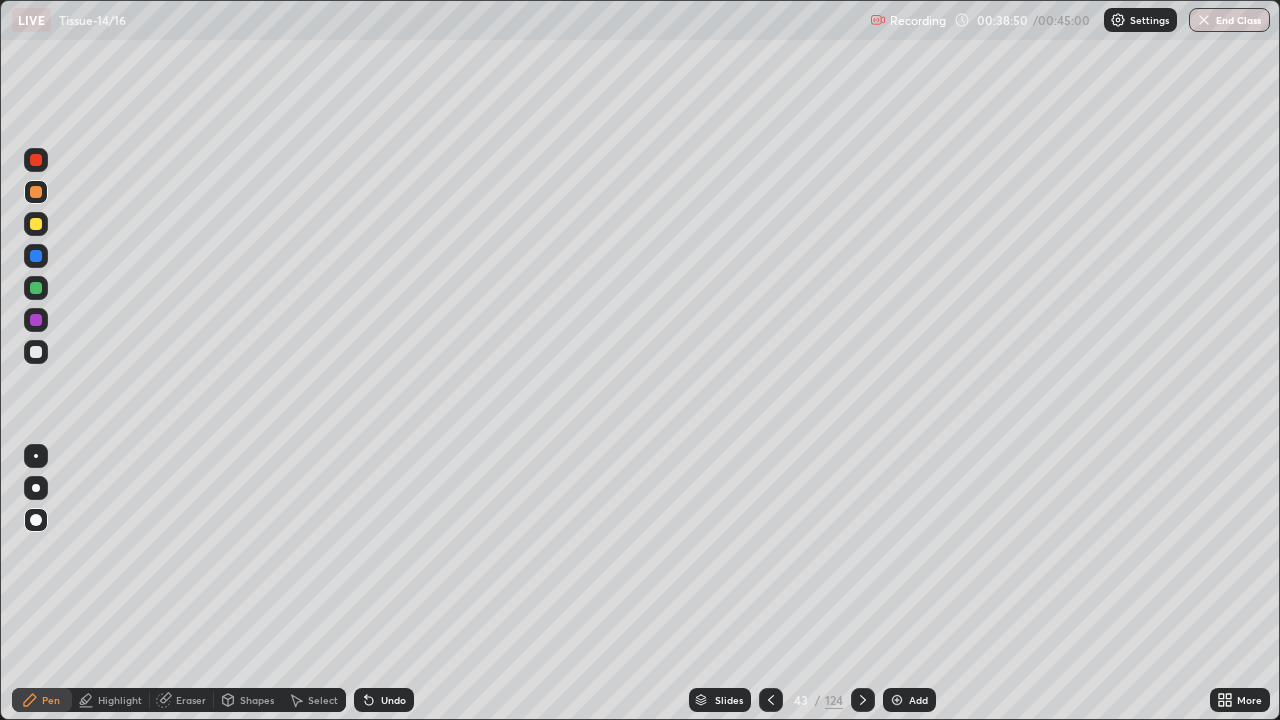 click at bounding box center [36, 160] 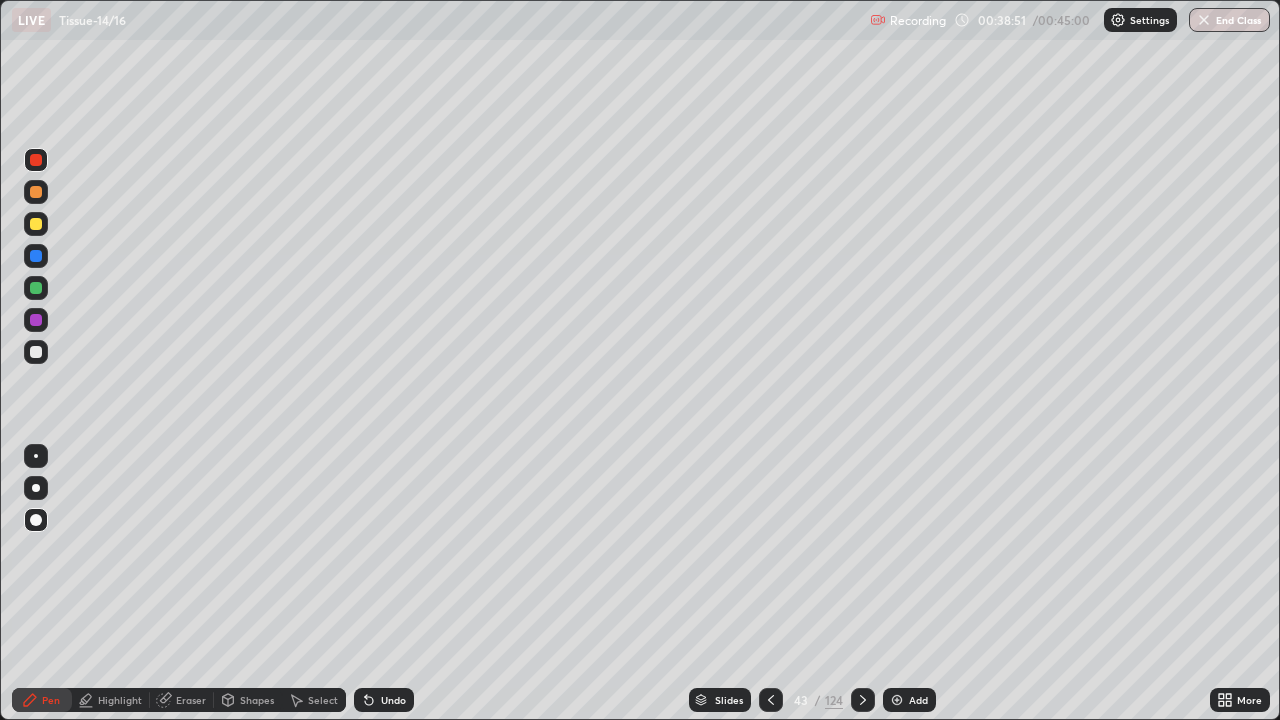 click on "Pen" at bounding box center [42, 700] 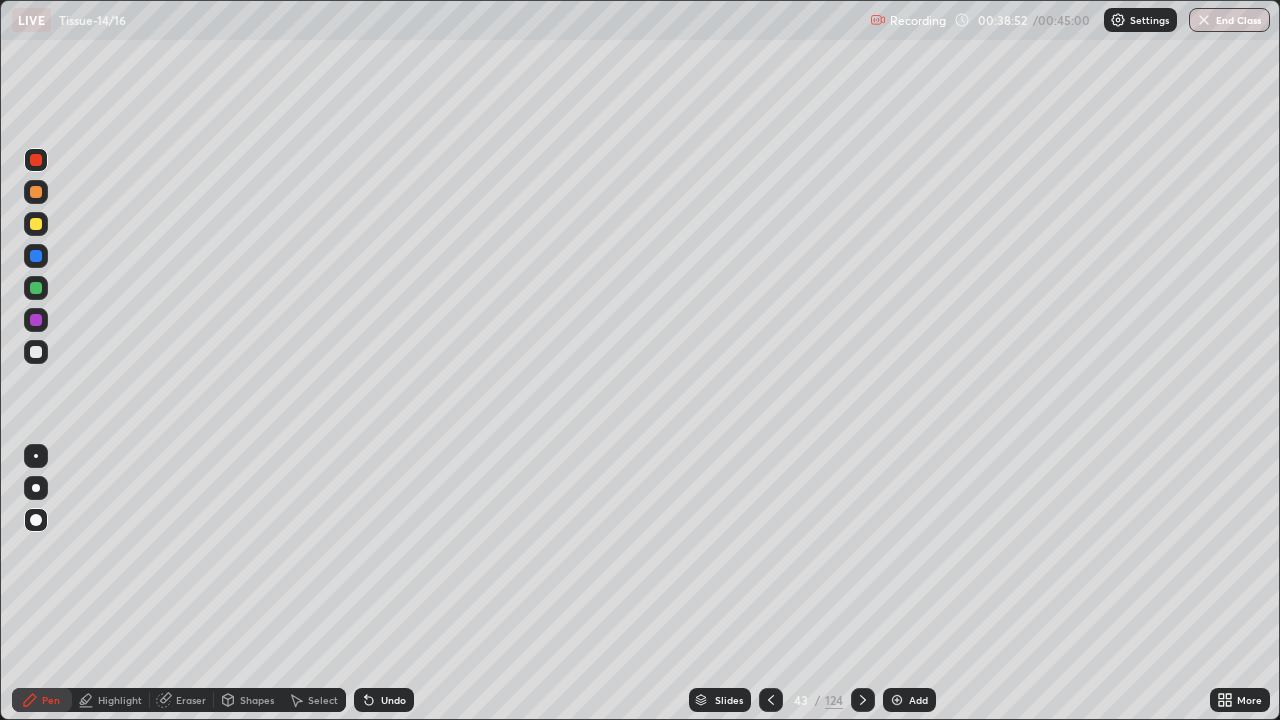click on "Highlight" at bounding box center (120, 700) 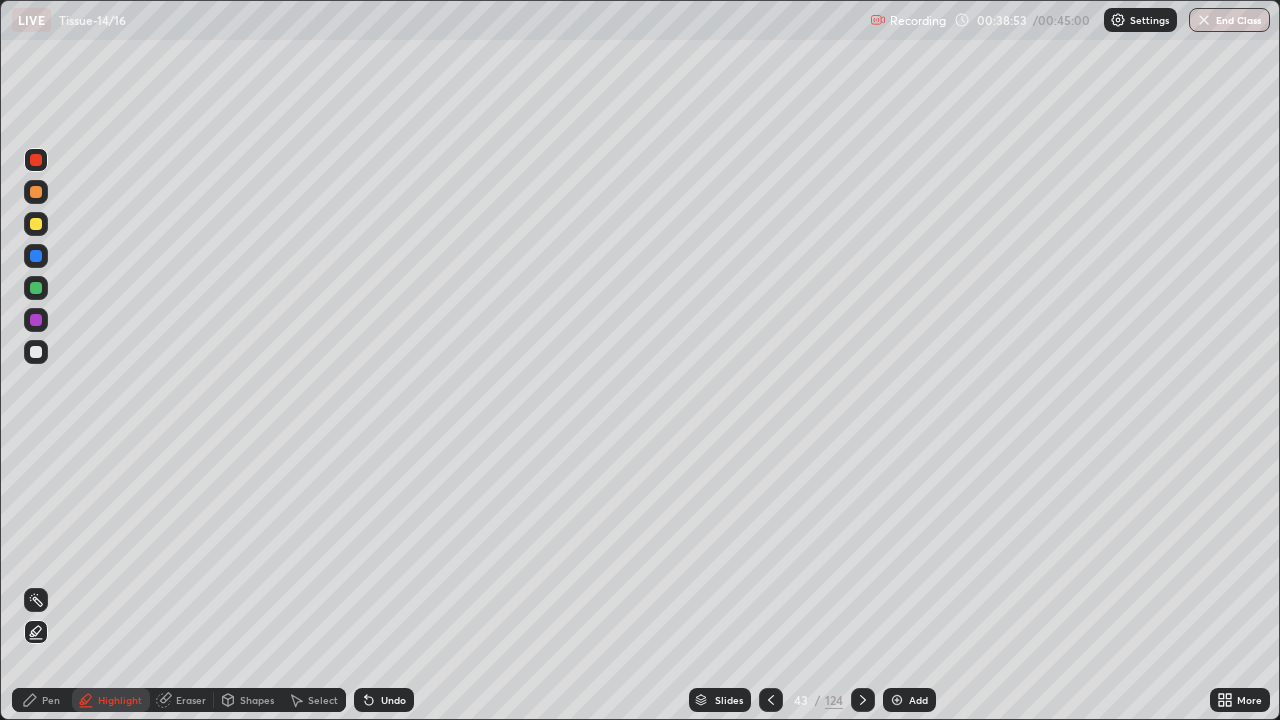 click 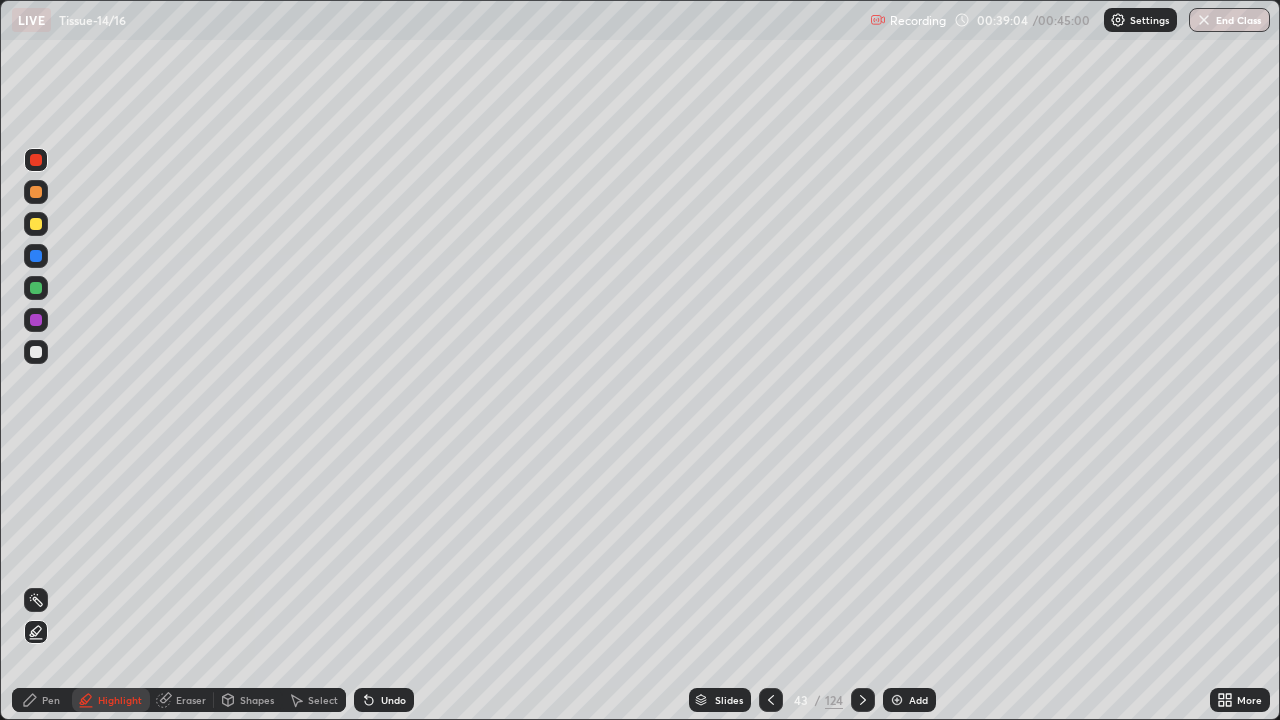 click on "Pen" at bounding box center [51, 700] 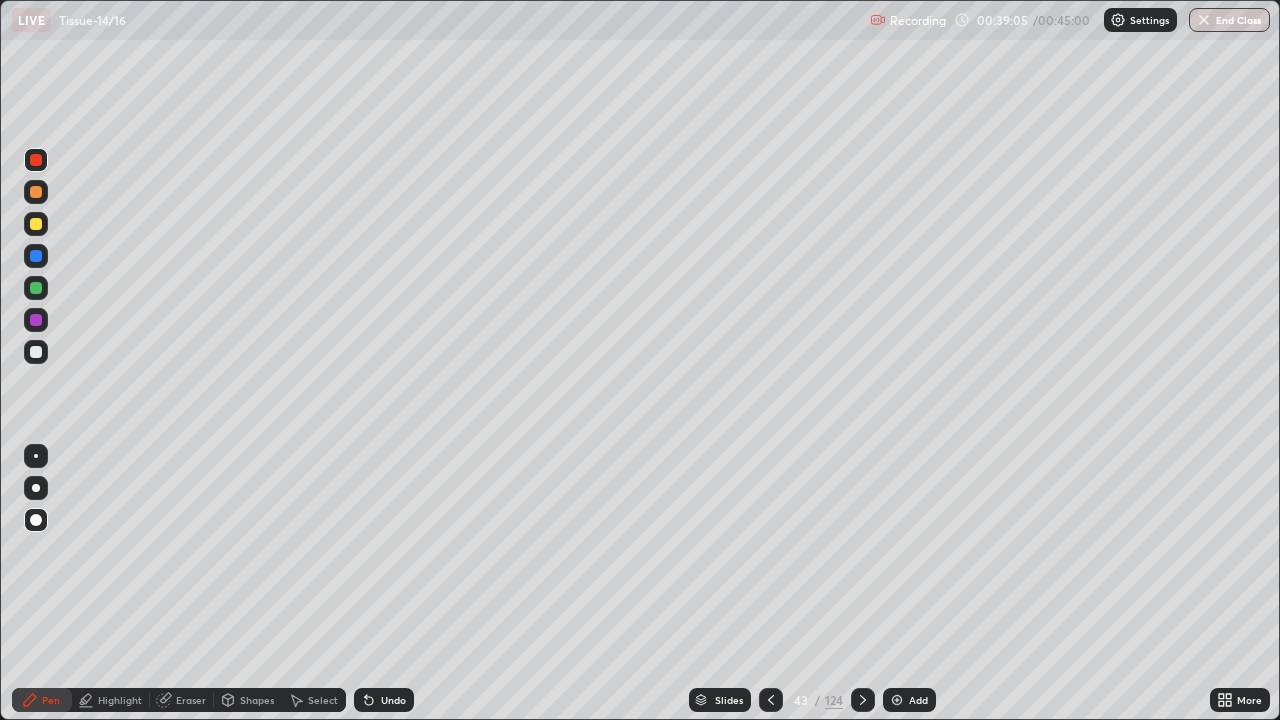 click at bounding box center (36, 192) 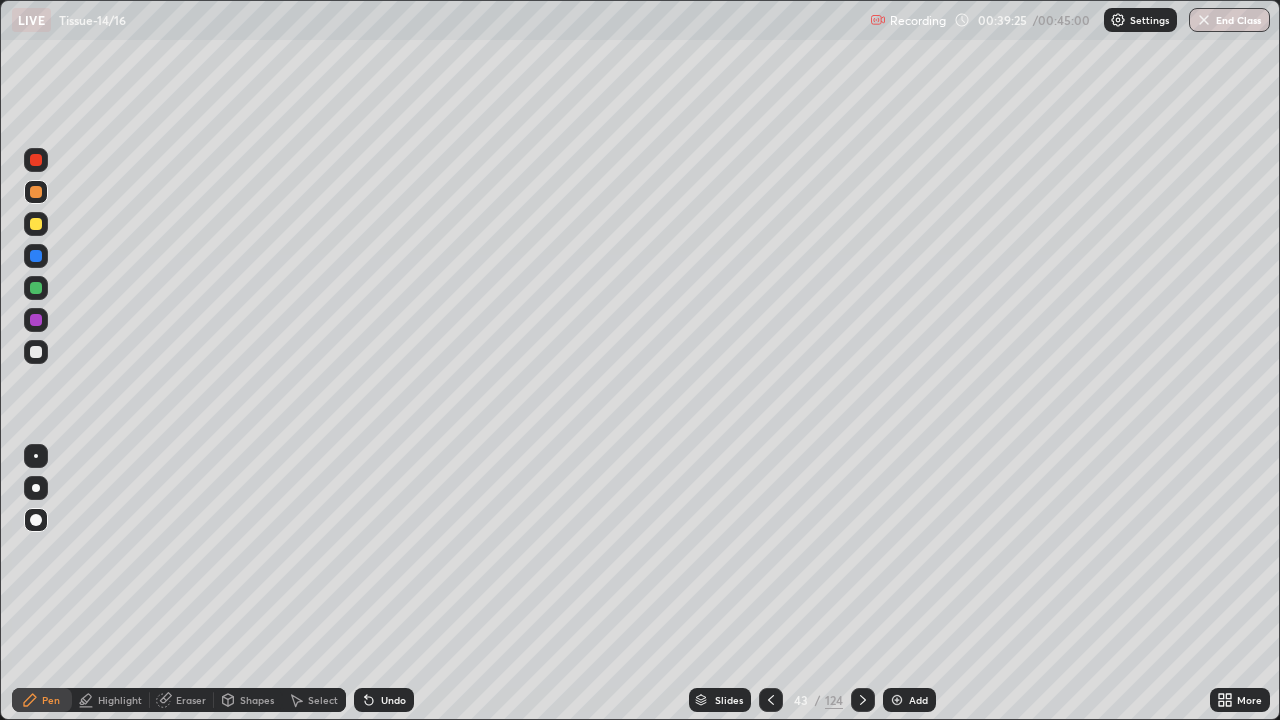 click at bounding box center [36, 192] 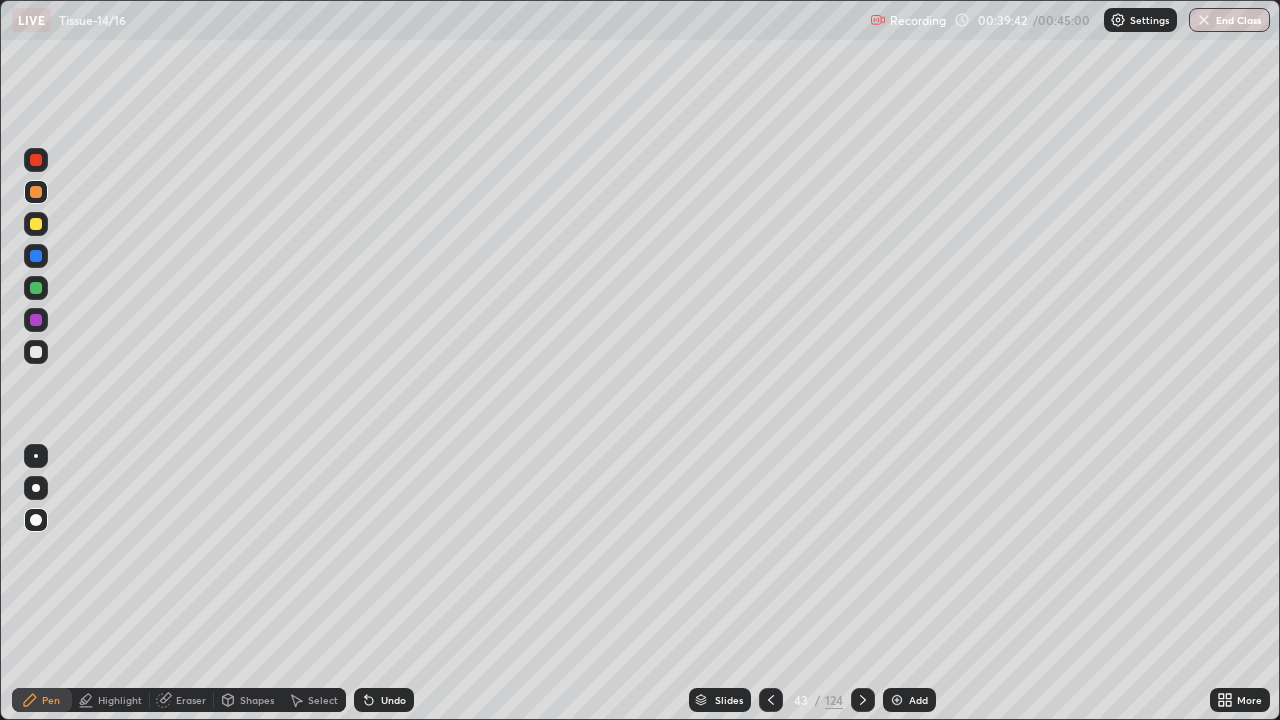 click on "Eraser" at bounding box center (191, 700) 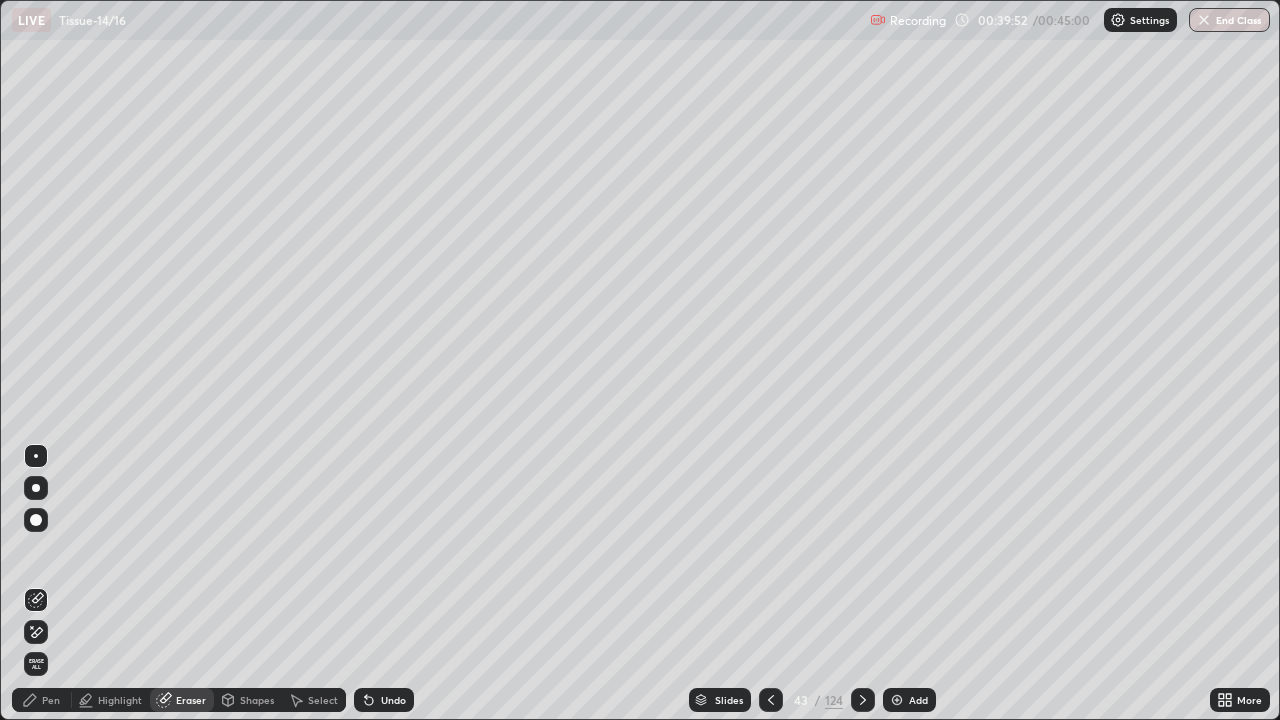click on "Pen" at bounding box center [42, 700] 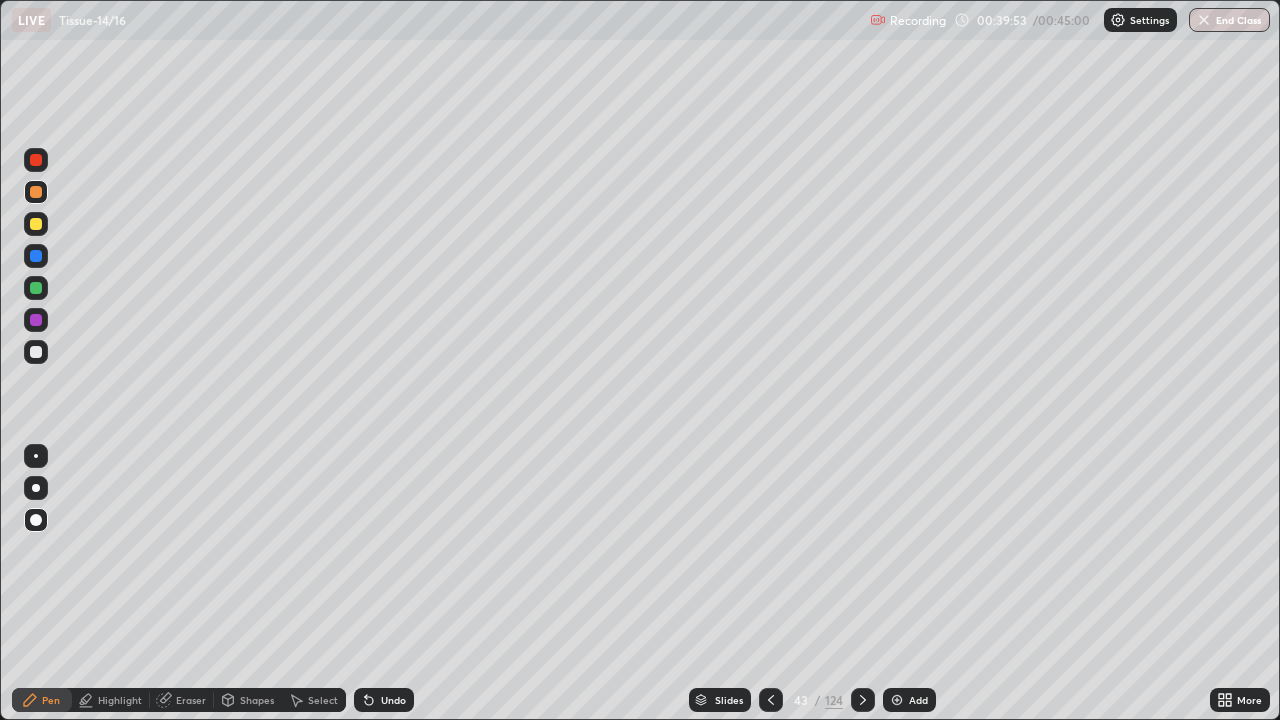 click at bounding box center [36, 192] 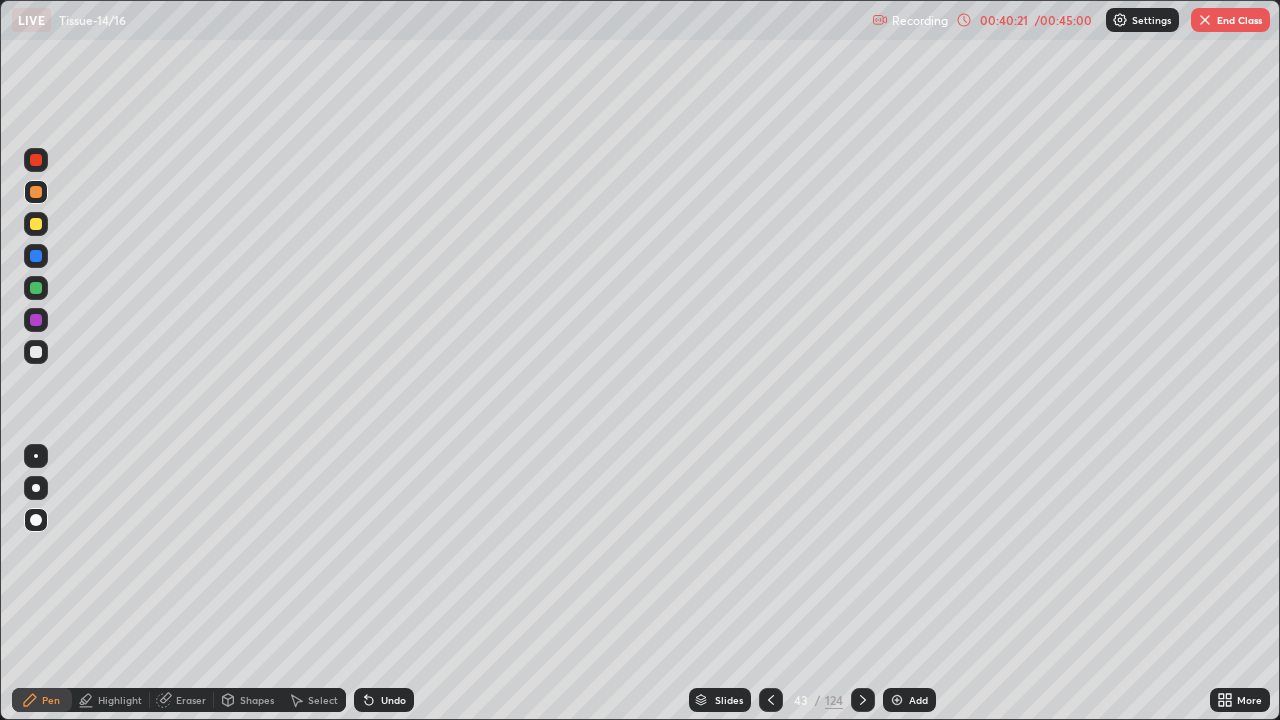 click at bounding box center (36, 520) 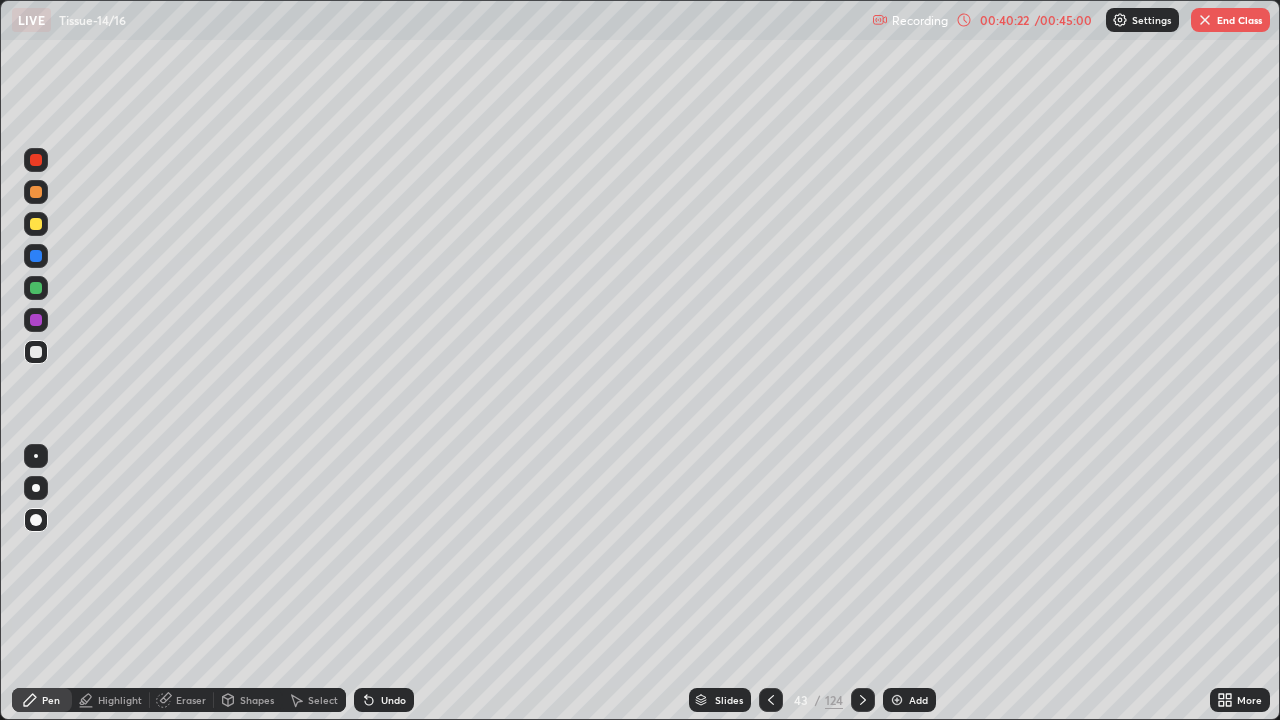 click at bounding box center [36, 456] 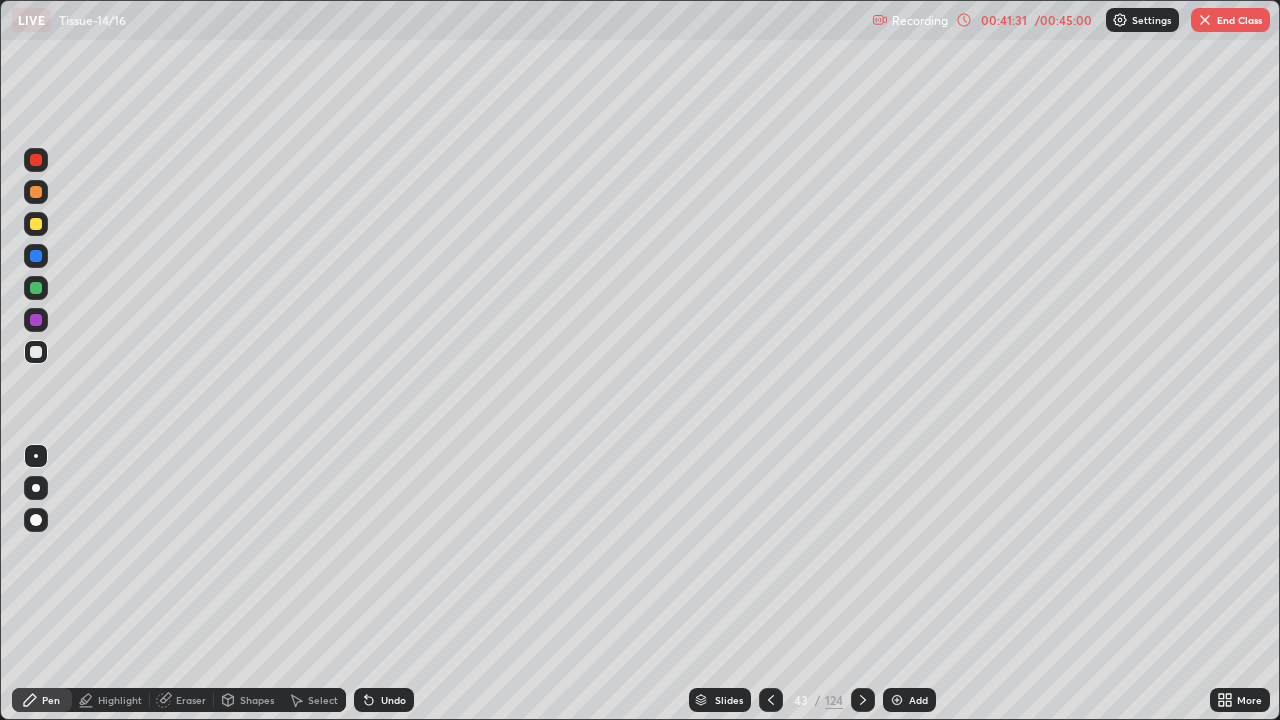 click at bounding box center [36, 288] 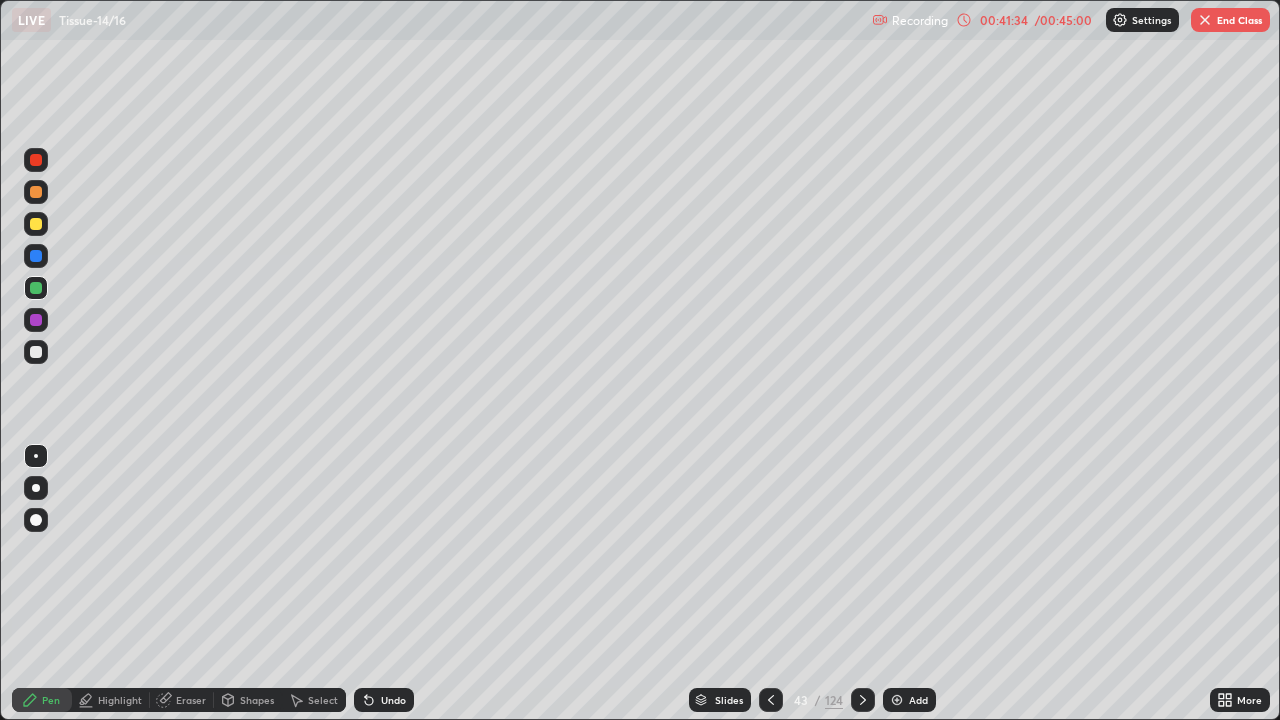 click on "Highlight" at bounding box center [111, 700] 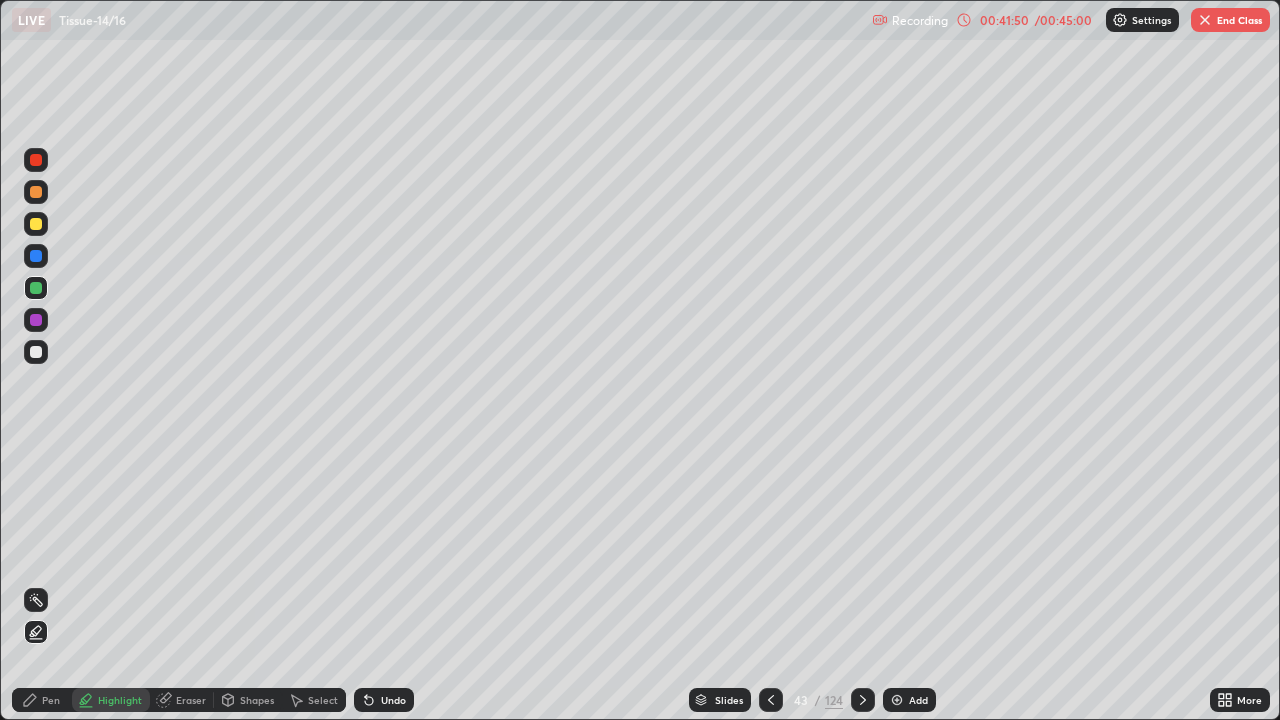 click at bounding box center (36, 352) 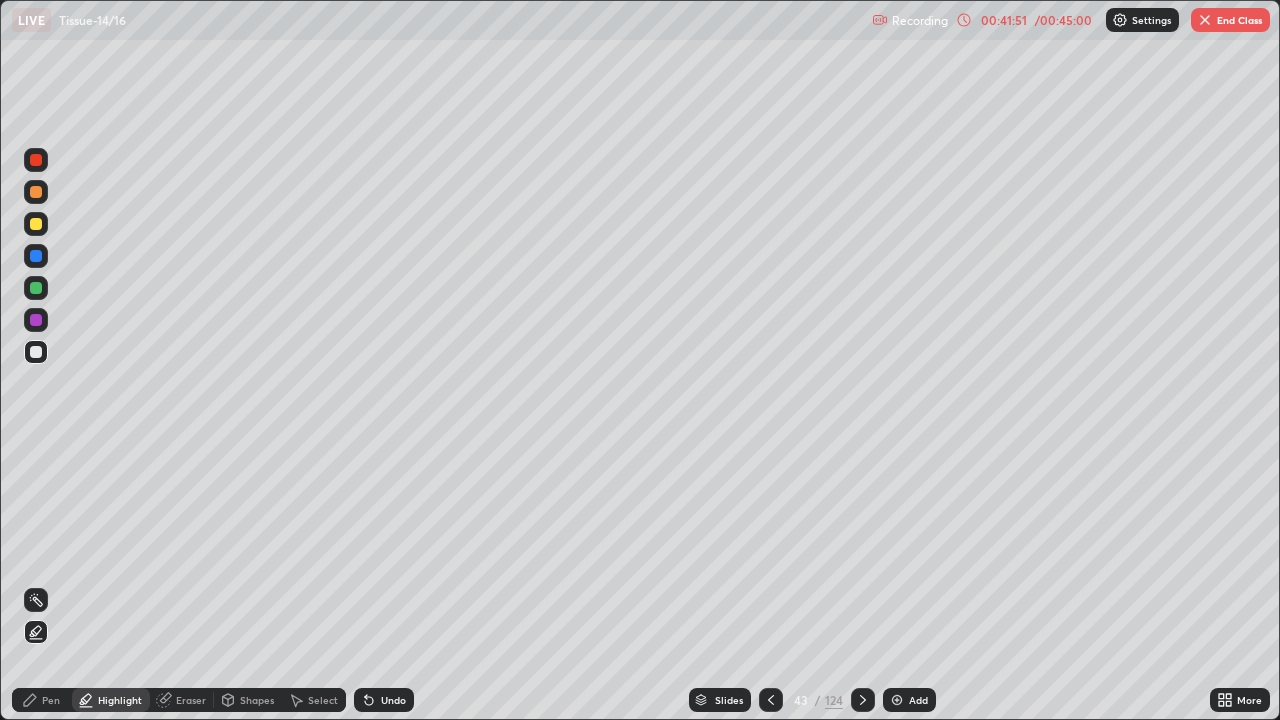 click on "Pen" at bounding box center [51, 700] 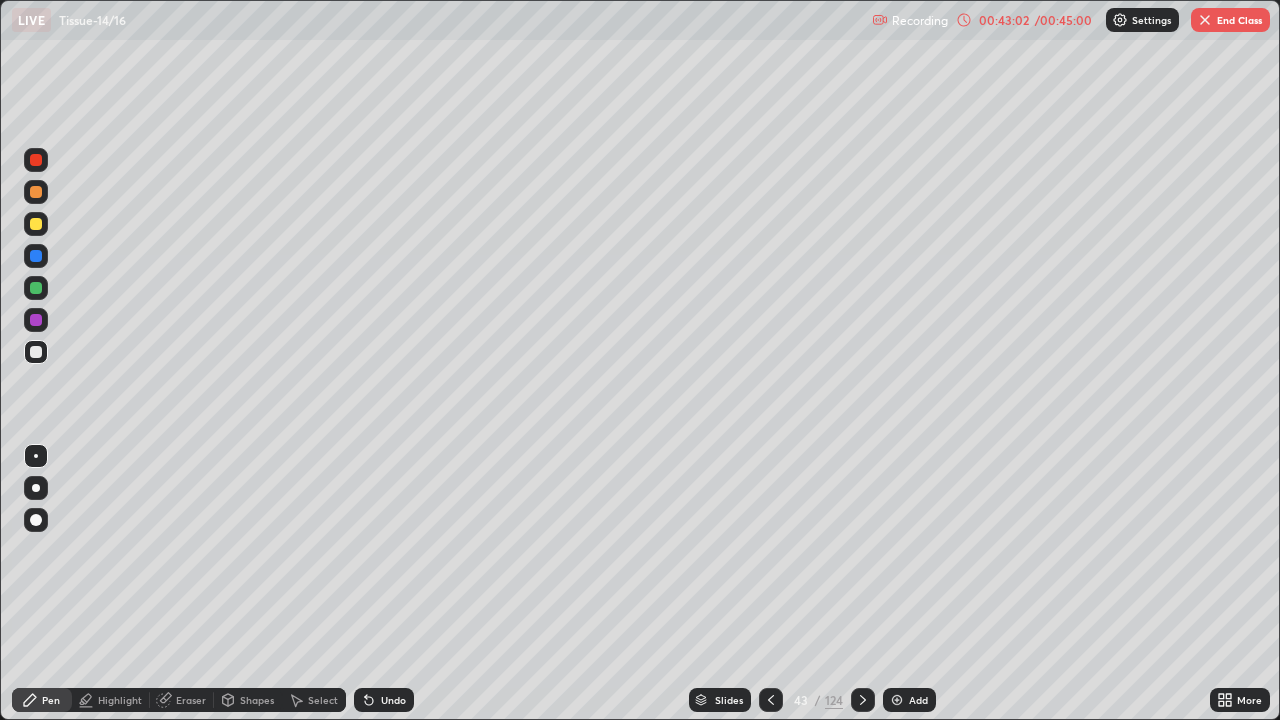 click at bounding box center [36, 288] 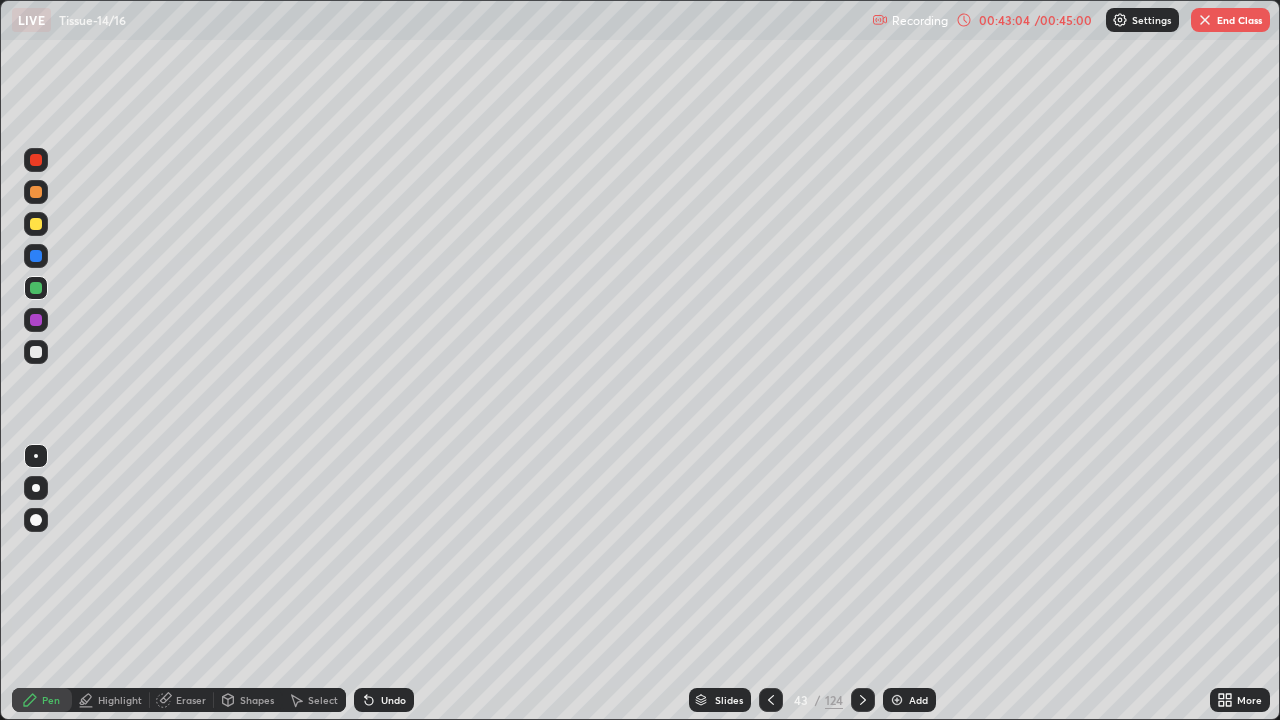 click at bounding box center [36, 352] 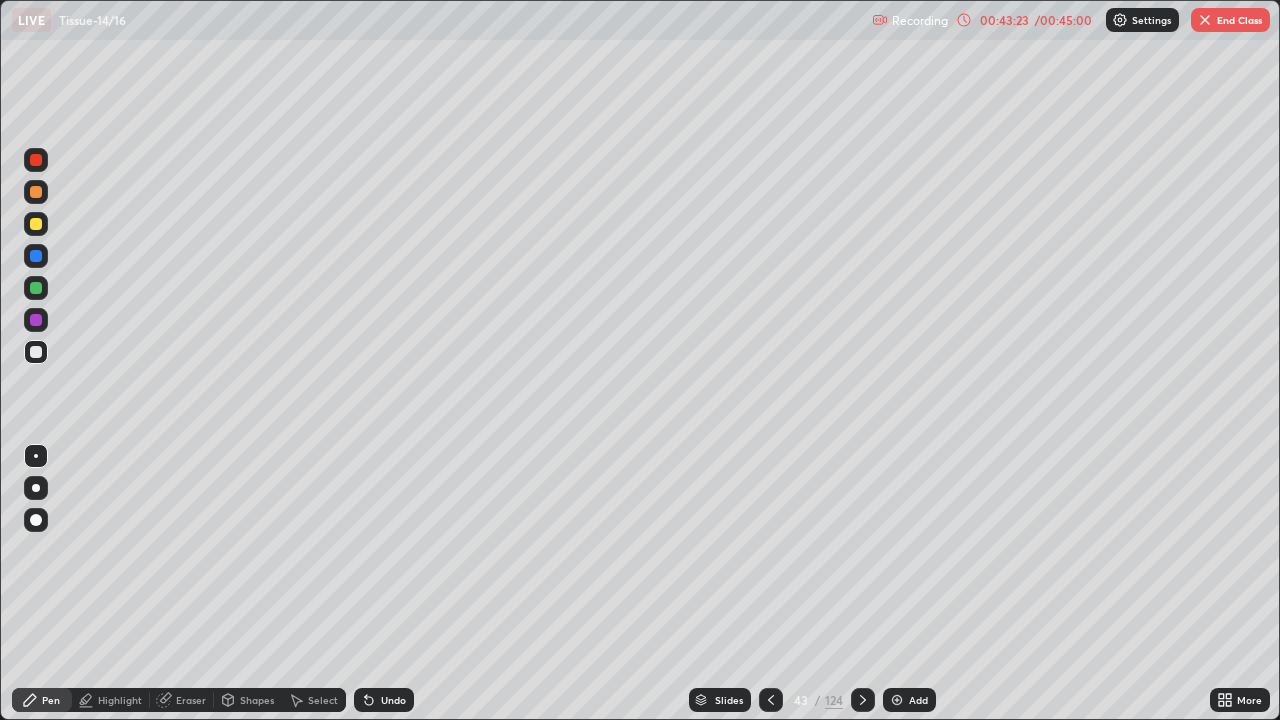 click at bounding box center (36, 288) 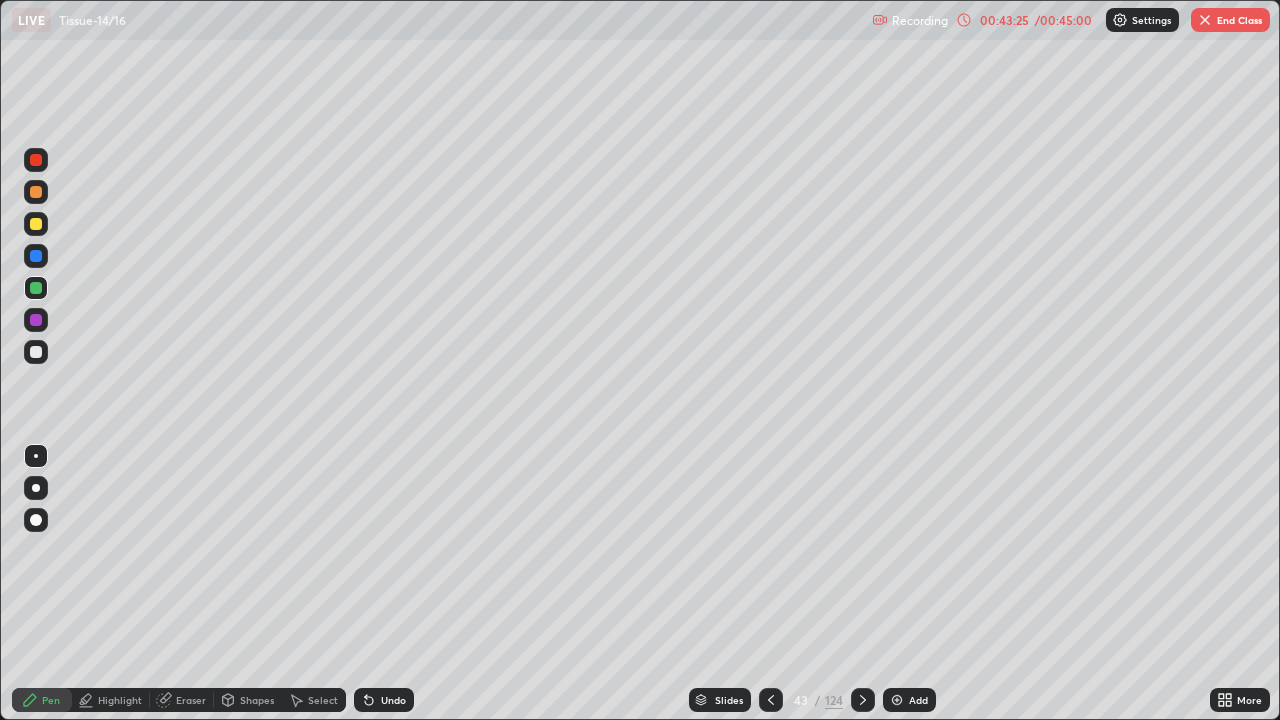 click on "Highlight" at bounding box center (120, 700) 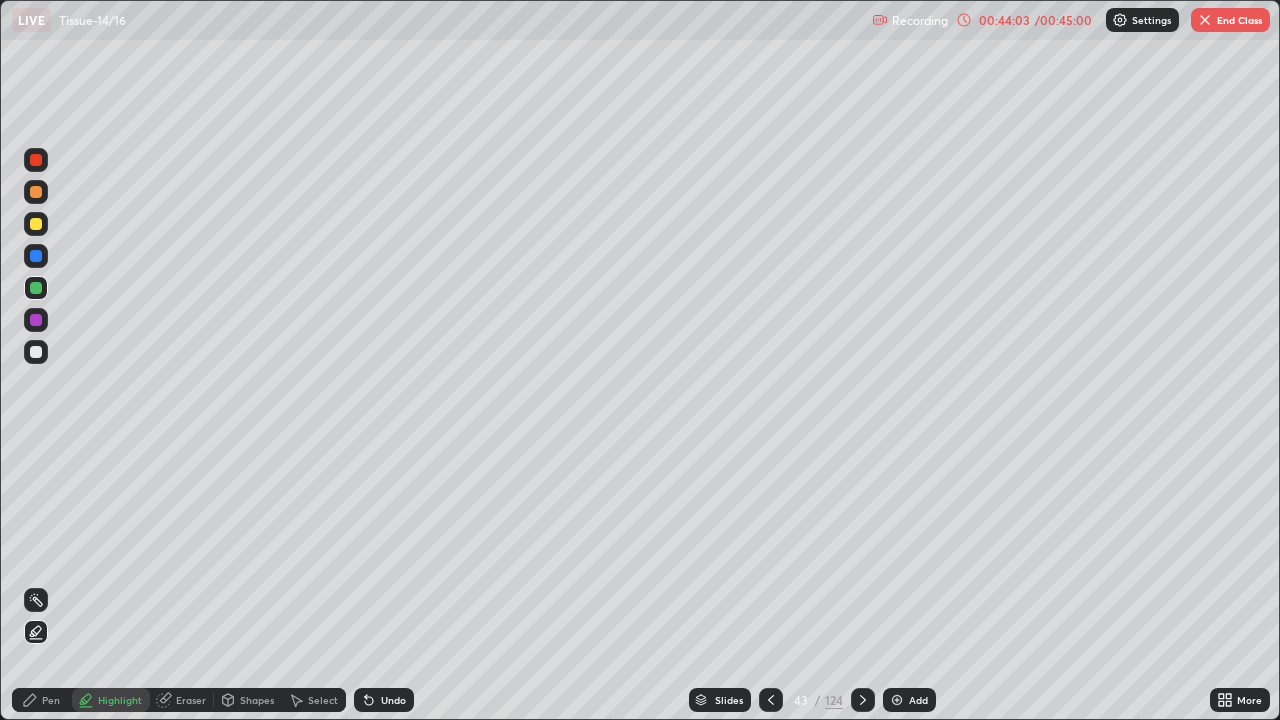 click on "End Class" at bounding box center [1230, 20] 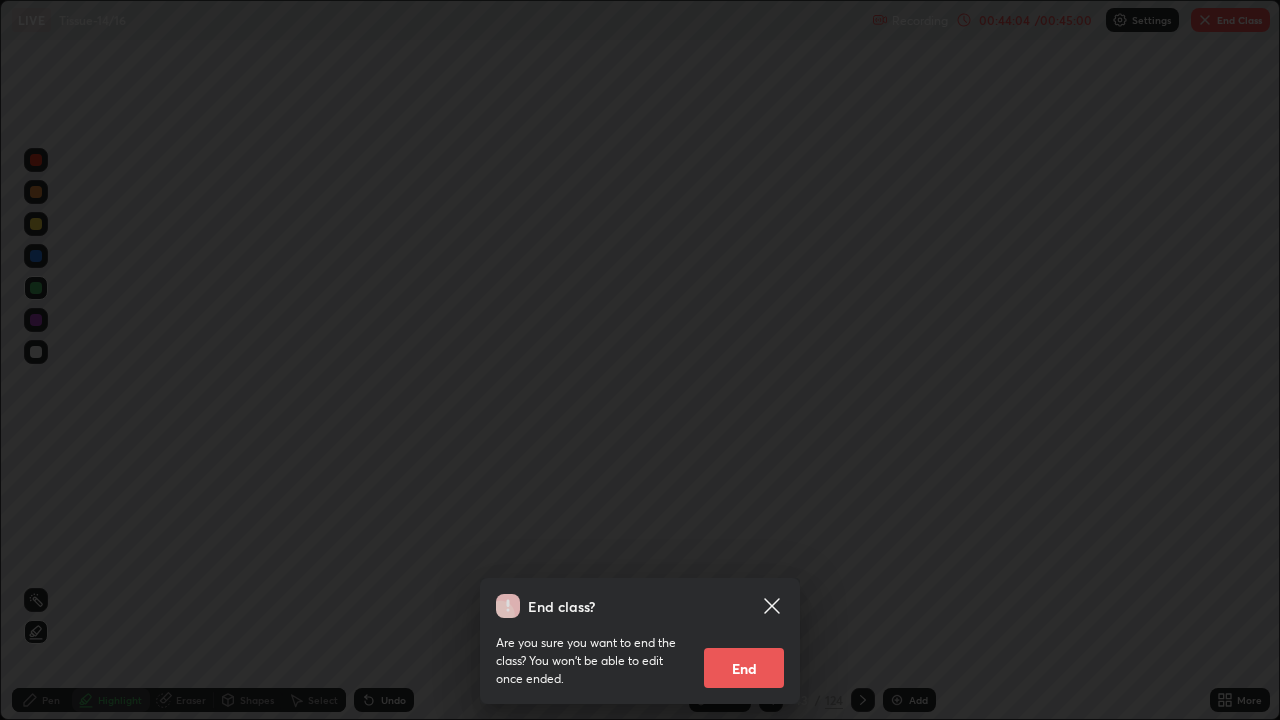 click on "End" at bounding box center (744, 668) 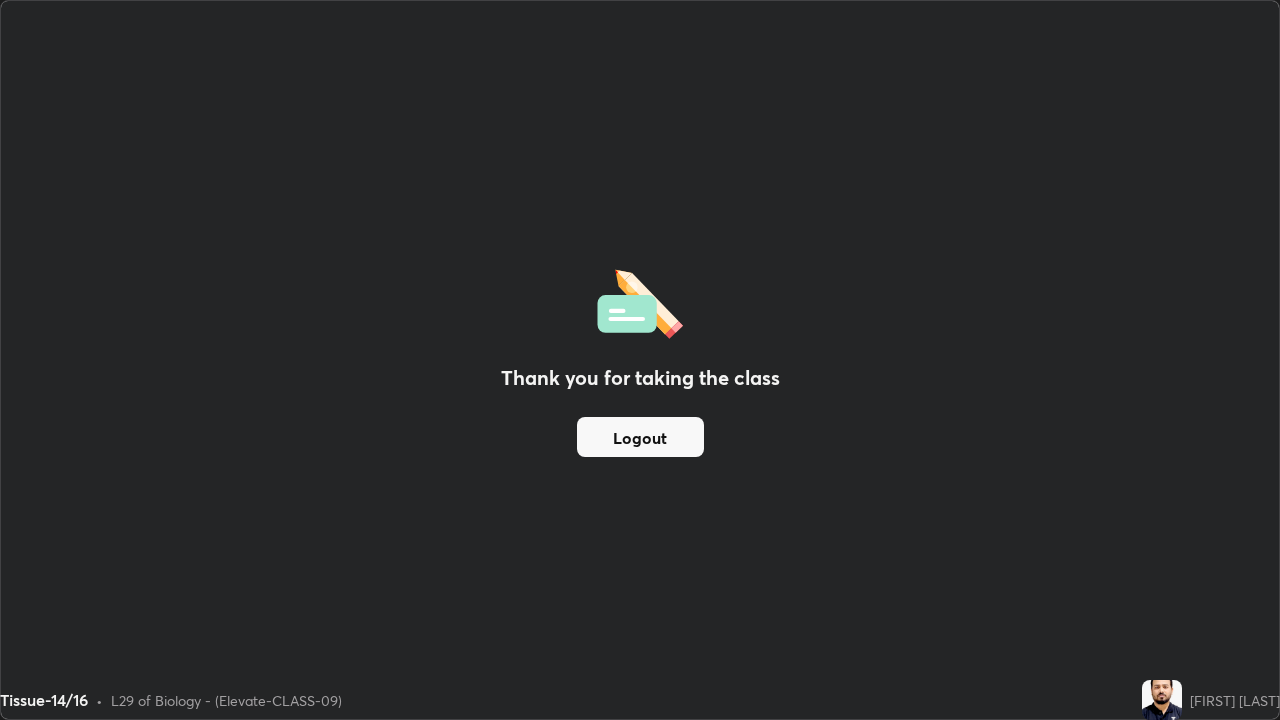 click on "Logout" at bounding box center [640, 437] 